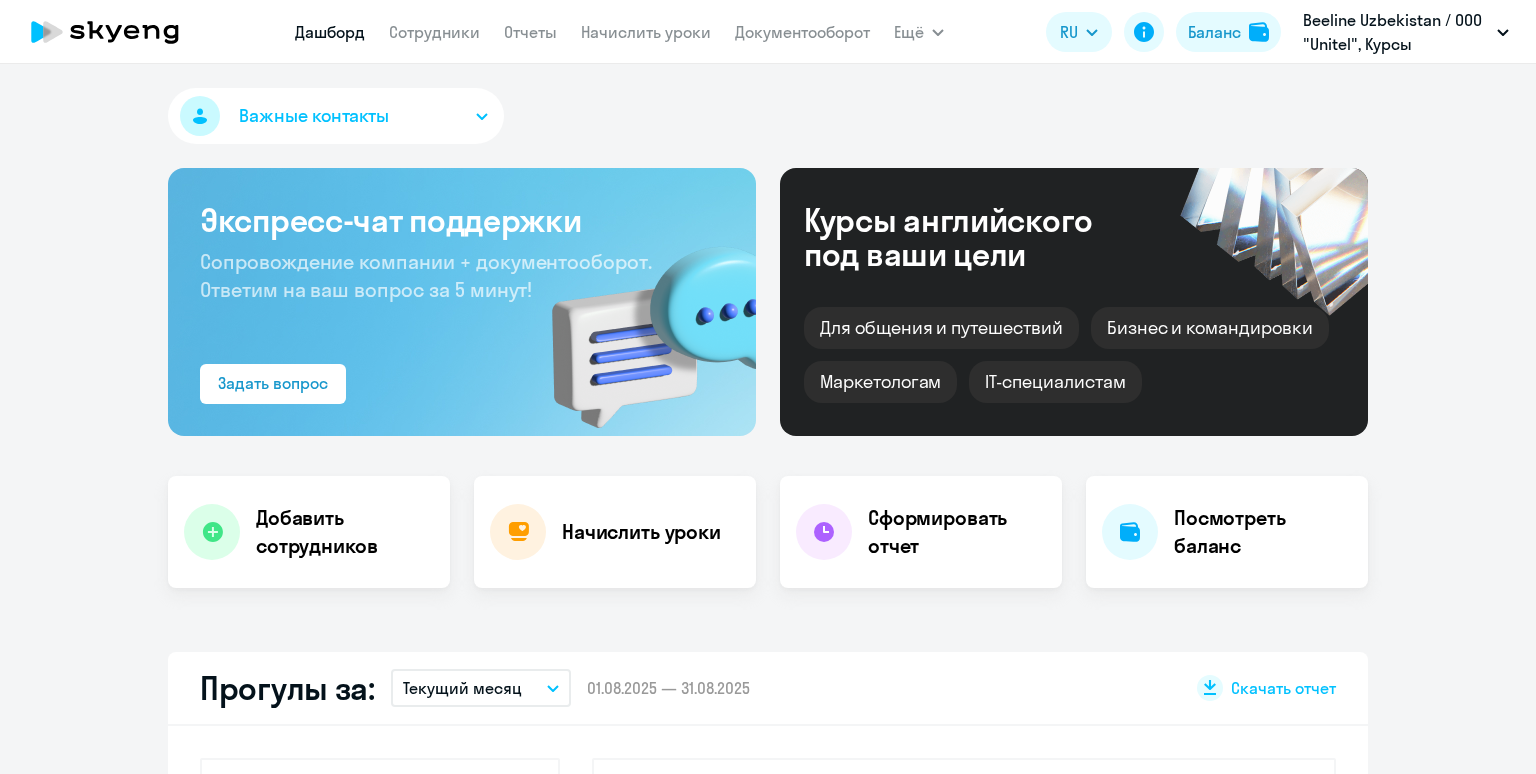 scroll, scrollTop: 0, scrollLeft: 0, axis: both 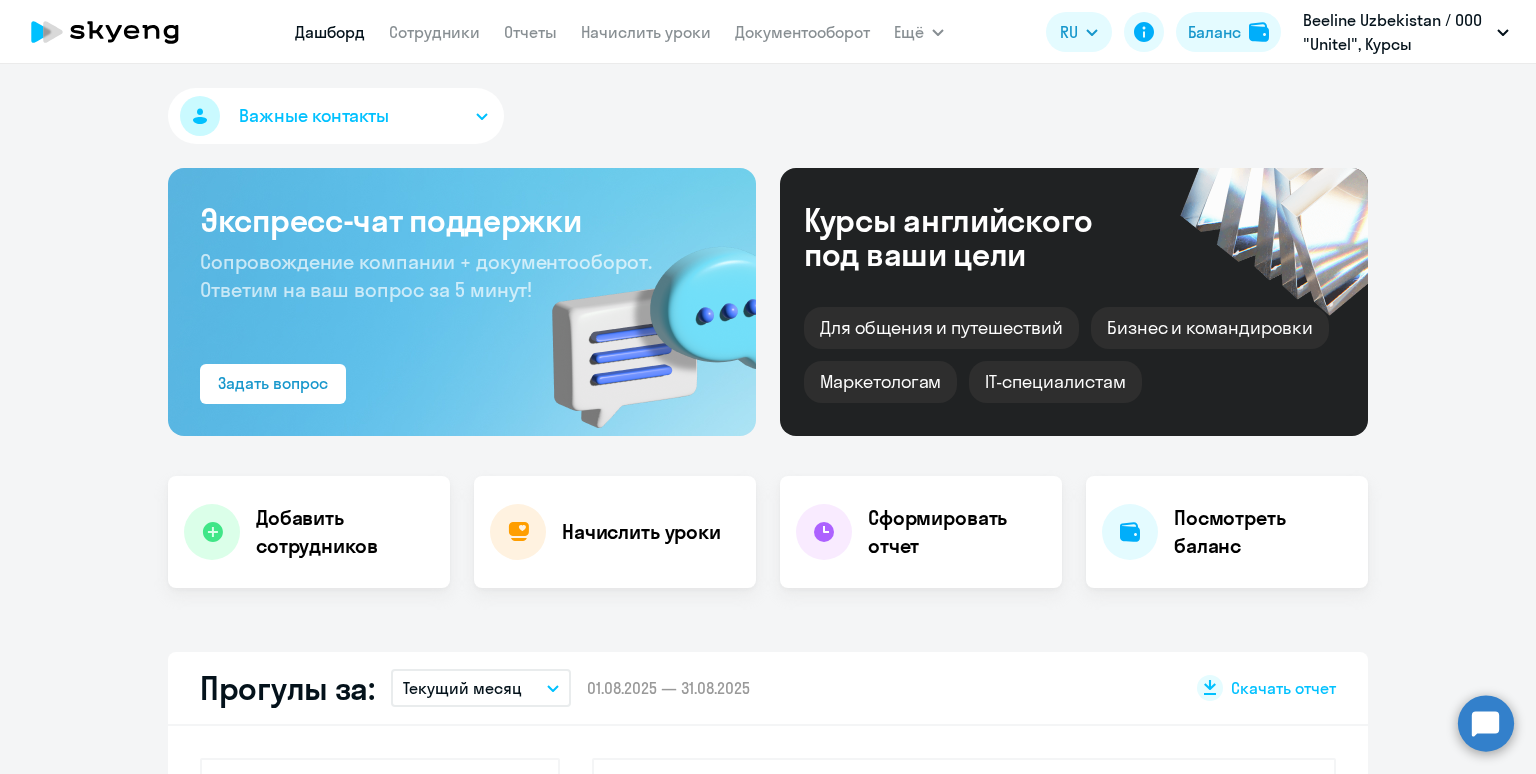 select on "30" 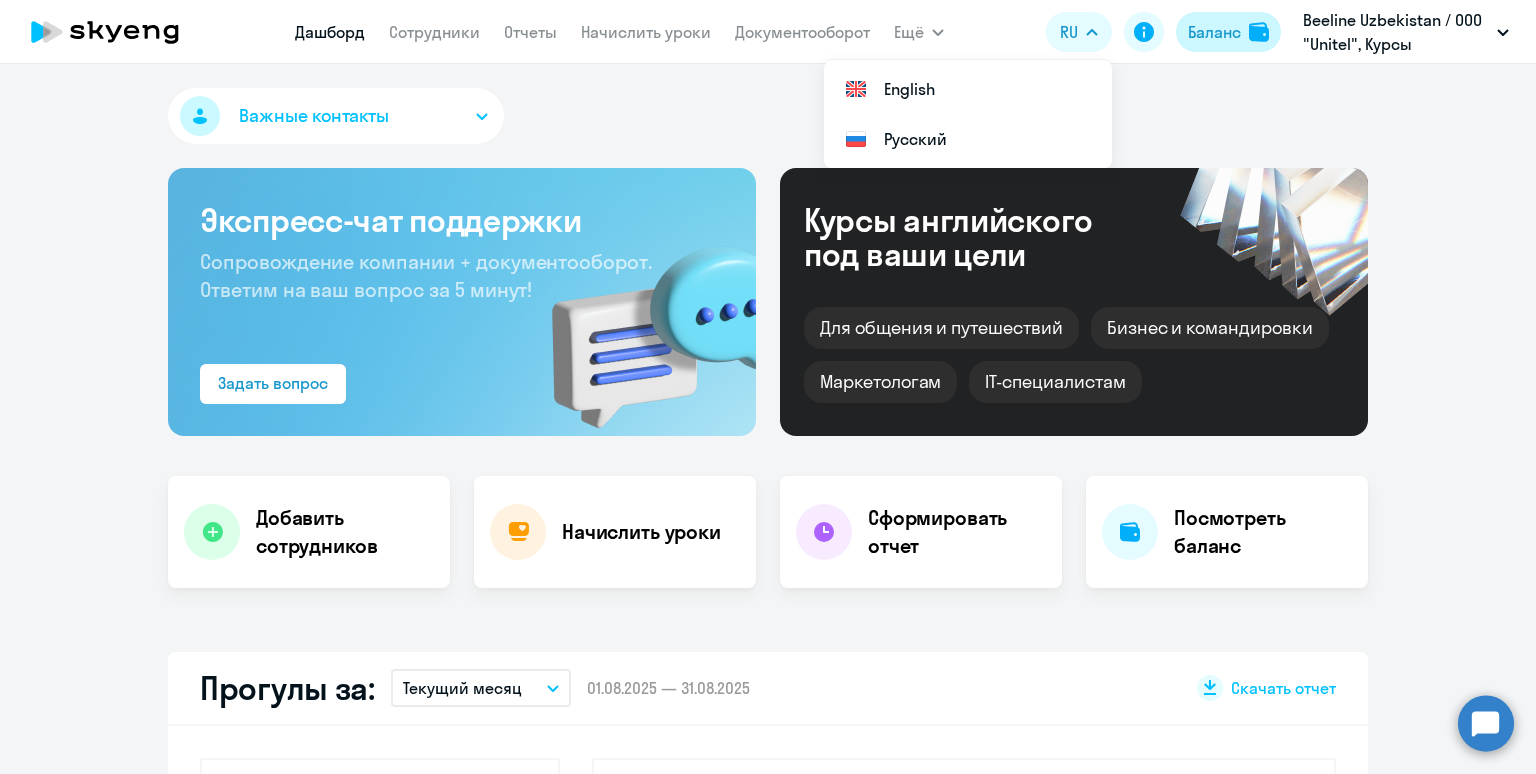 click on "Баланс" 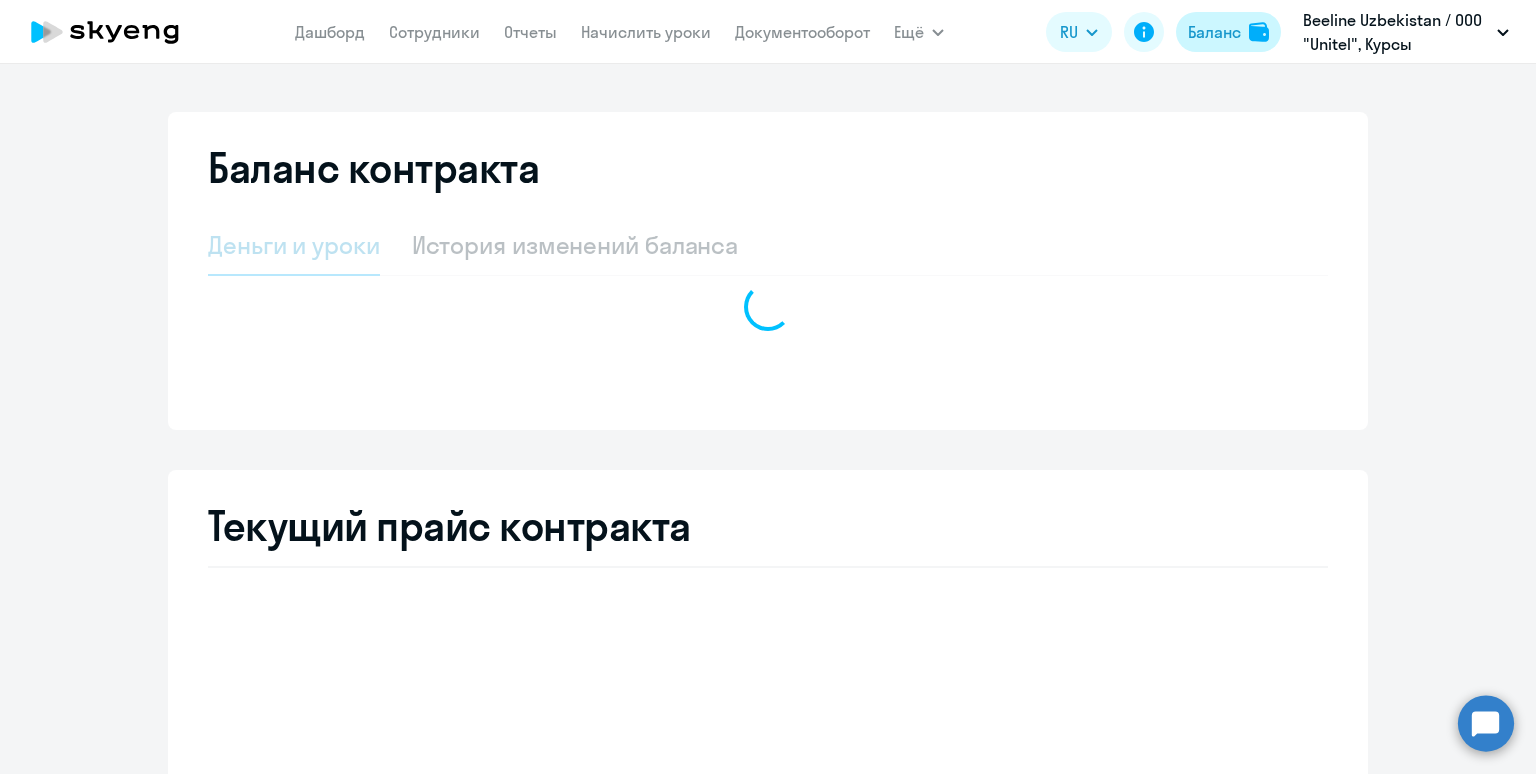 select on "english_adult_not_native_speaker" 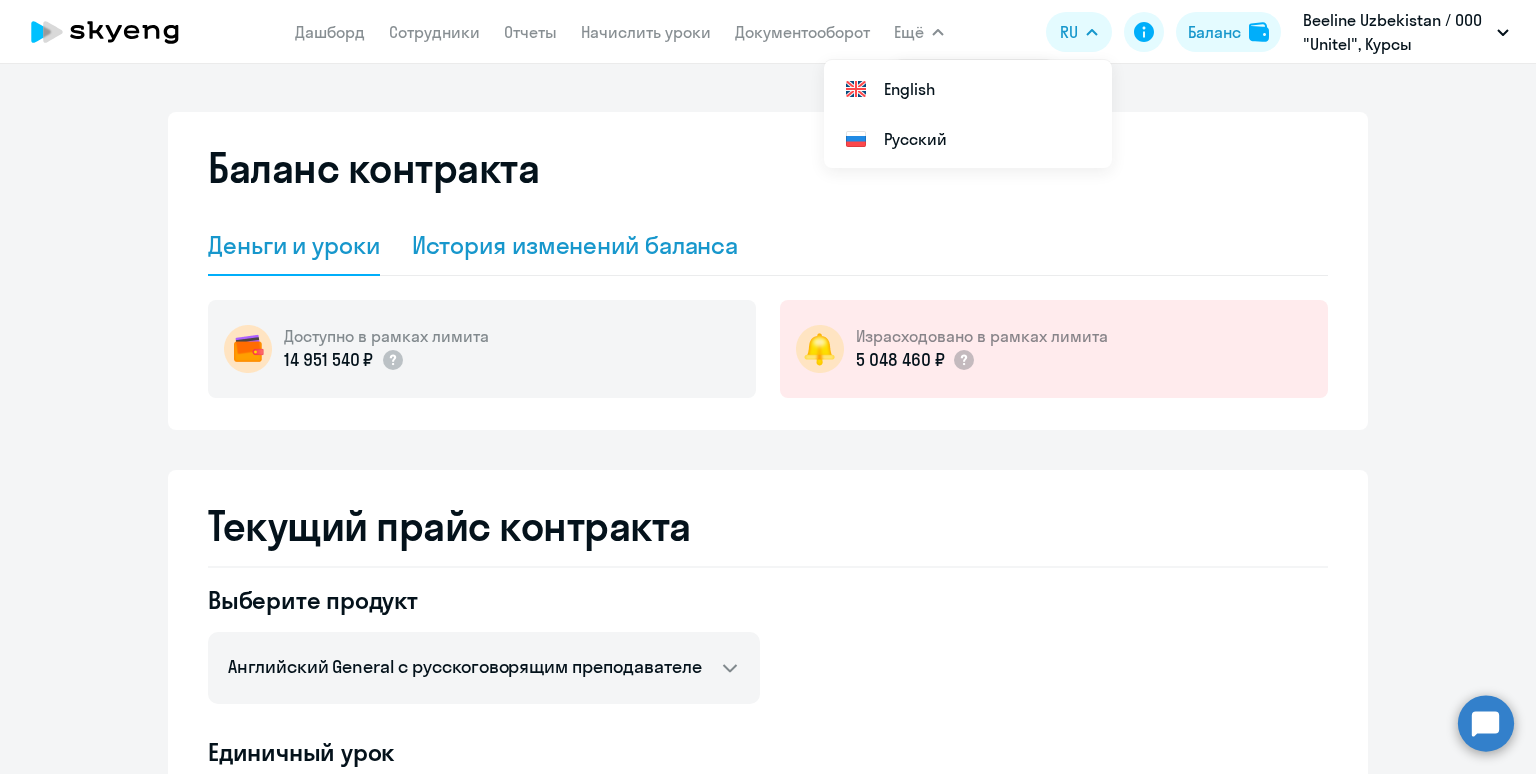 click on "История изменений баланса" 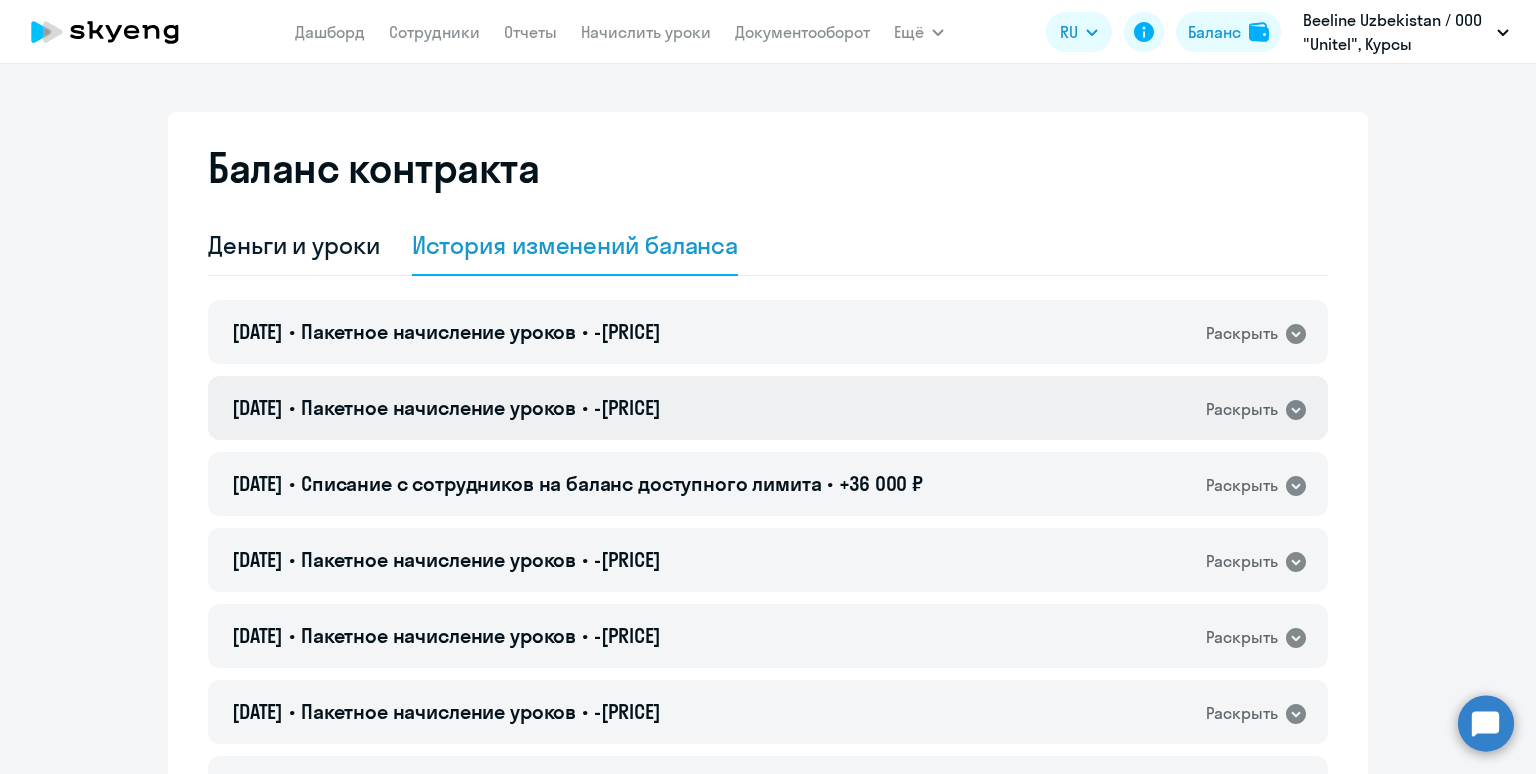 click on "01.08.2025 • Пакетное начисление уроков • -96 000 ₽  Раскрыть" 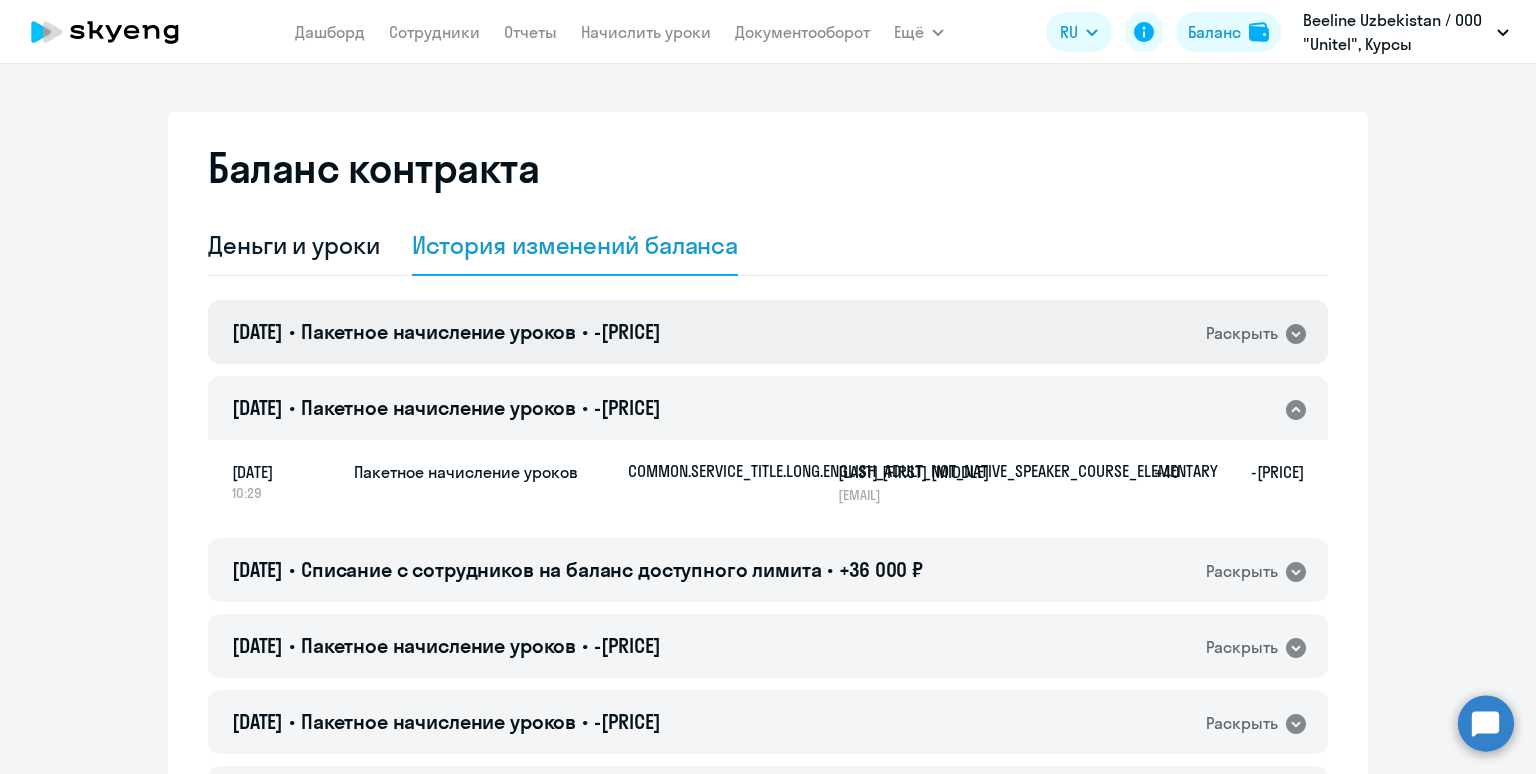 click on "01.08.2025 • Пакетное начисление уроков • -96 000 ₽  Раскрыть" 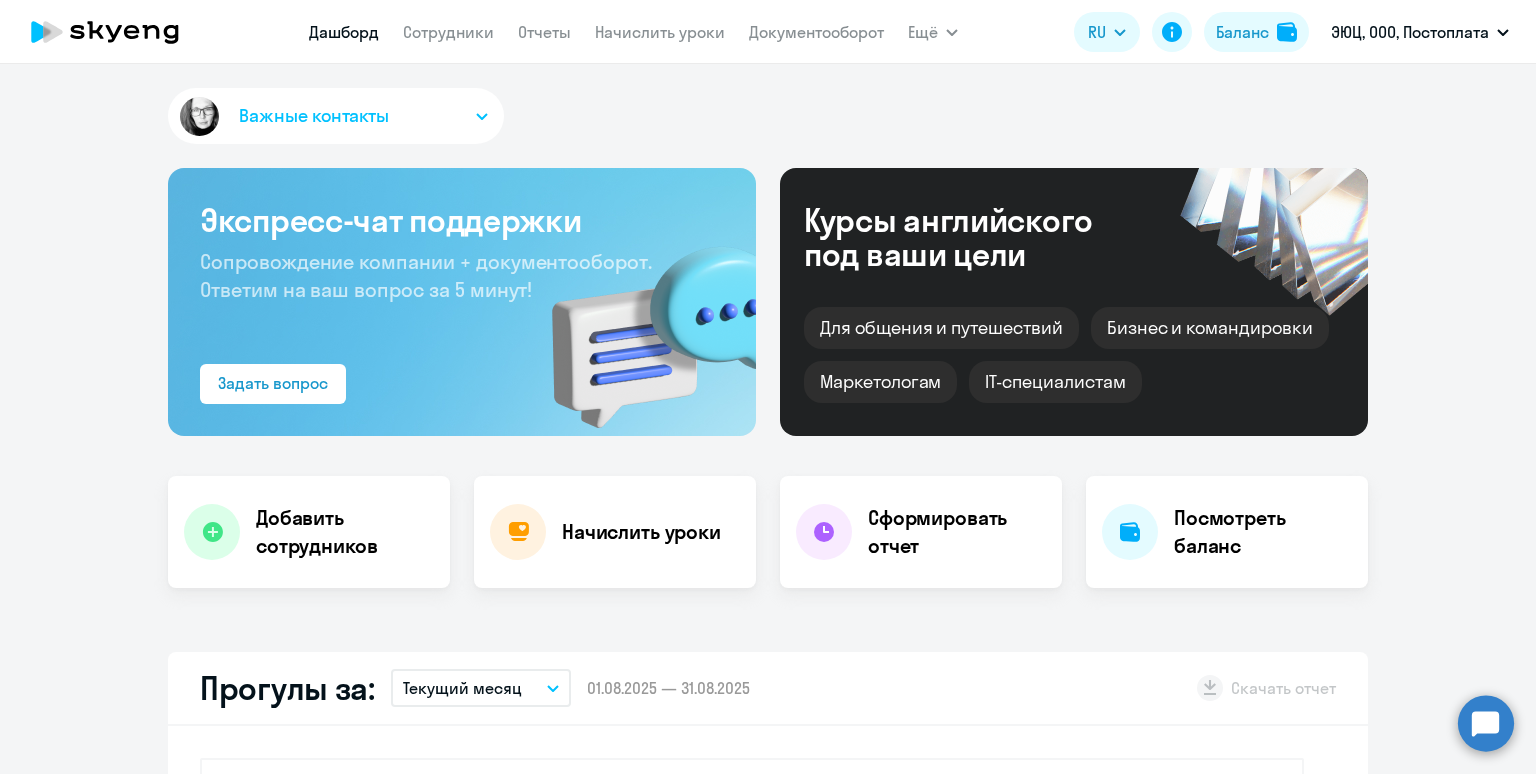 scroll, scrollTop: 0, scrollLeft: 0, axis: both 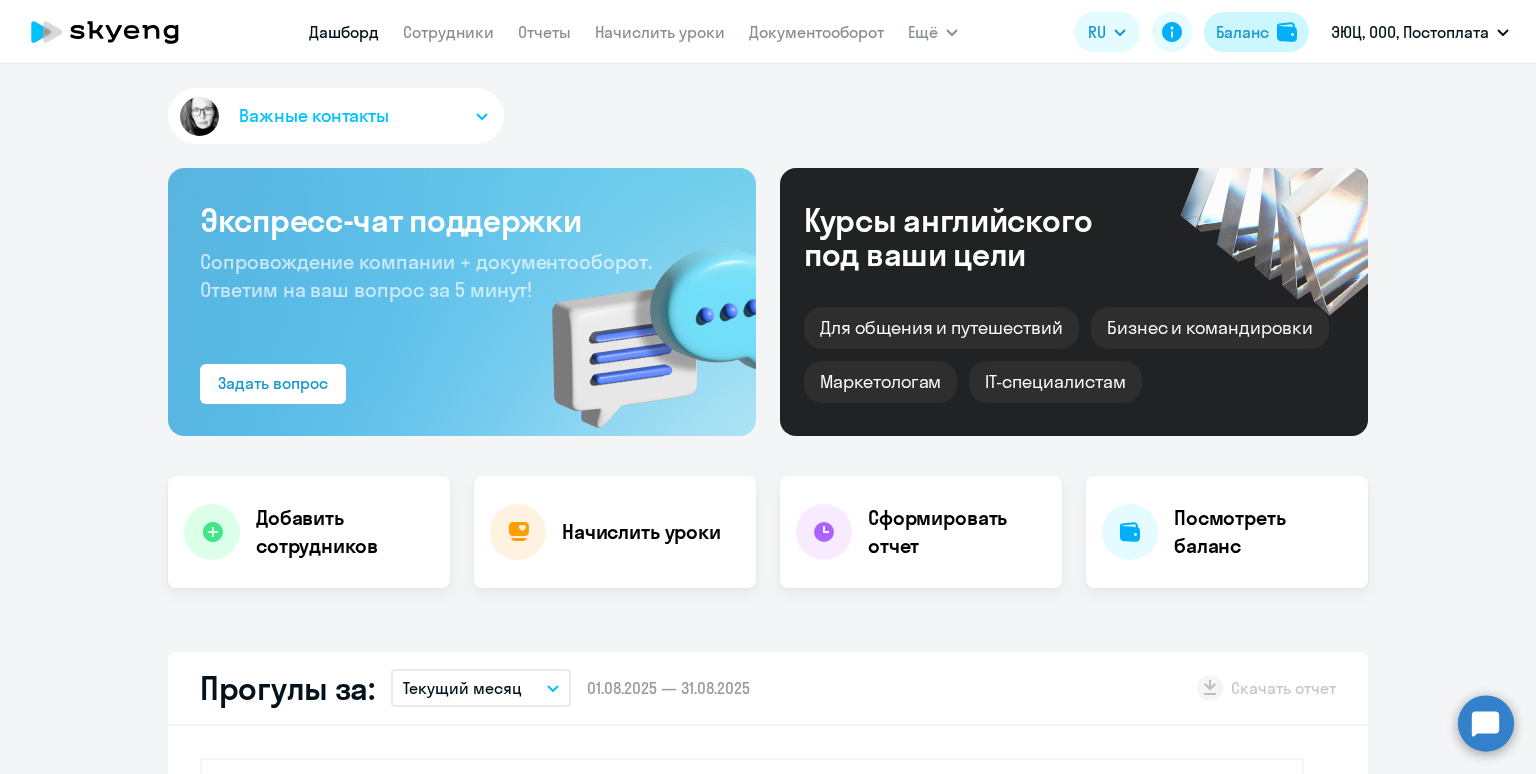 select on "30" 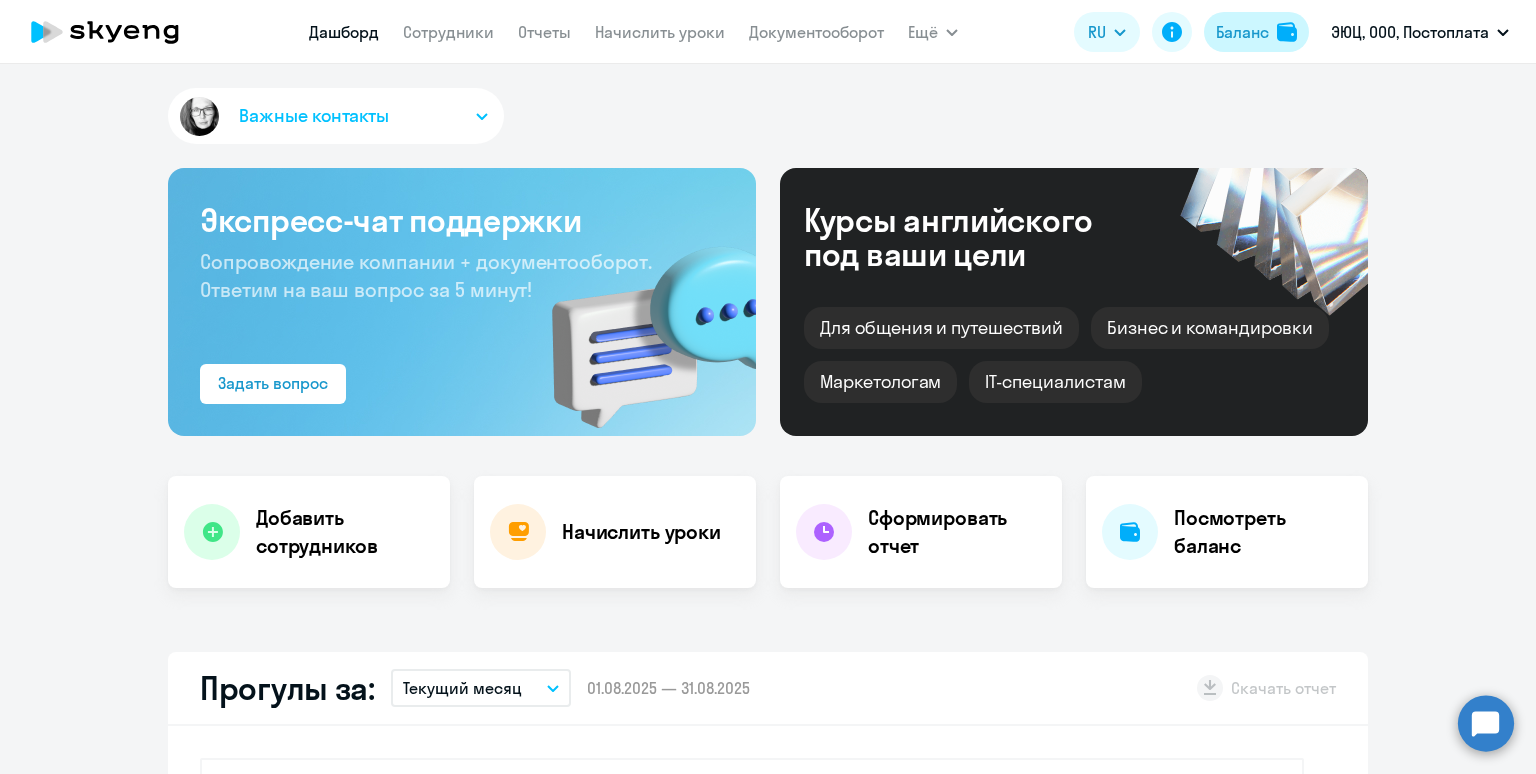 click on "Баланс" 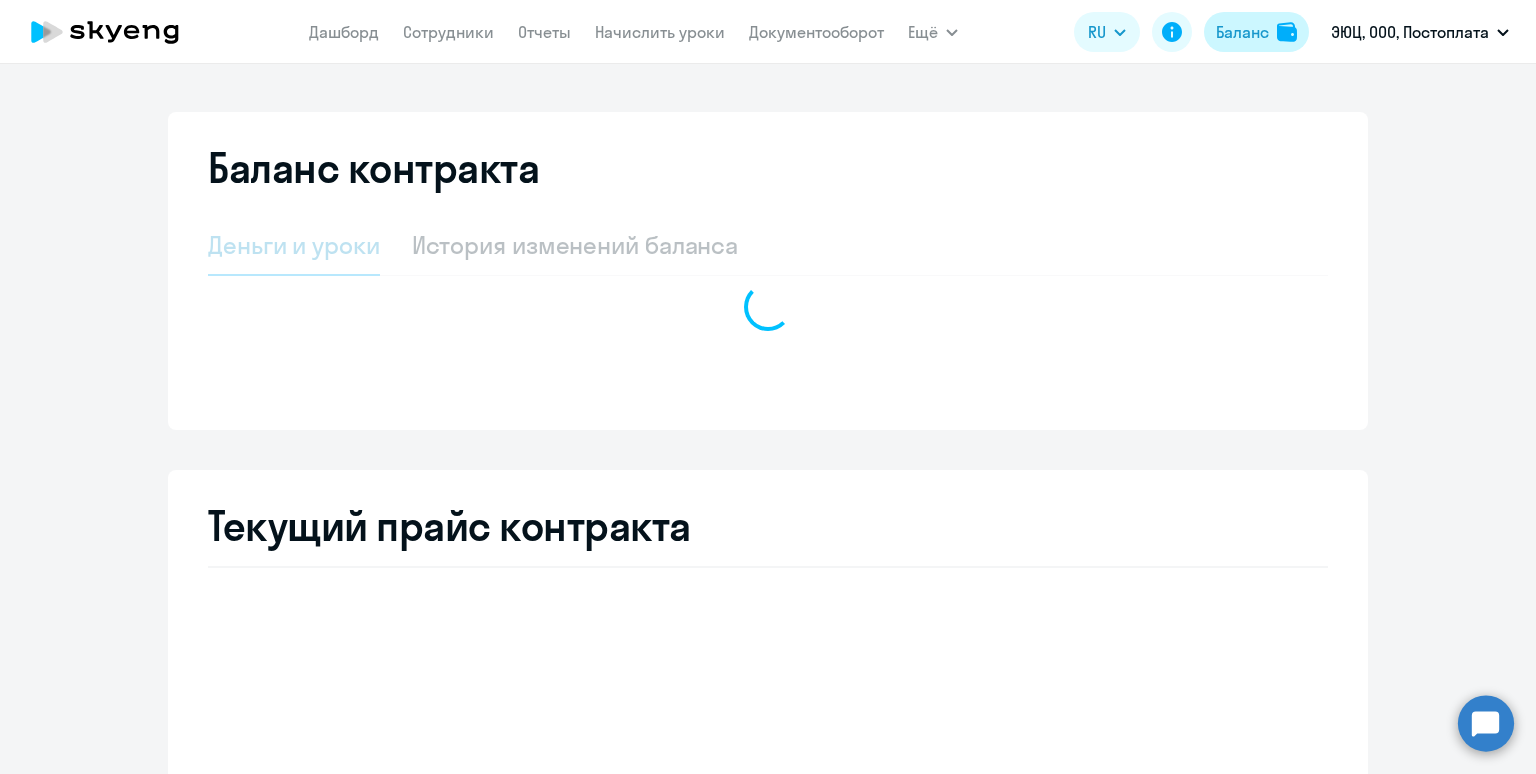 select on "english_adult_not_native_speaker" 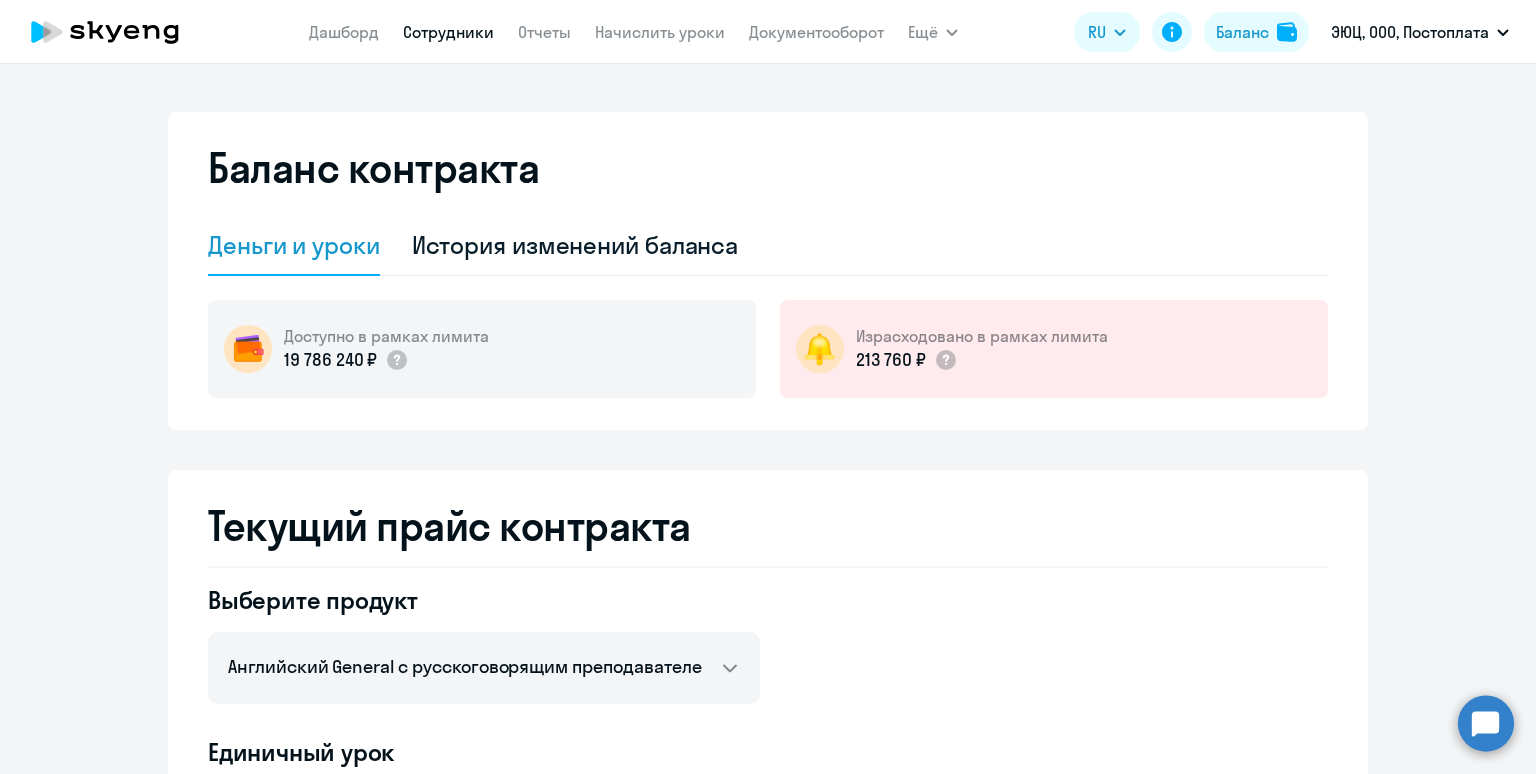 click on "Сотрудники" at bounding box center [448, 32] 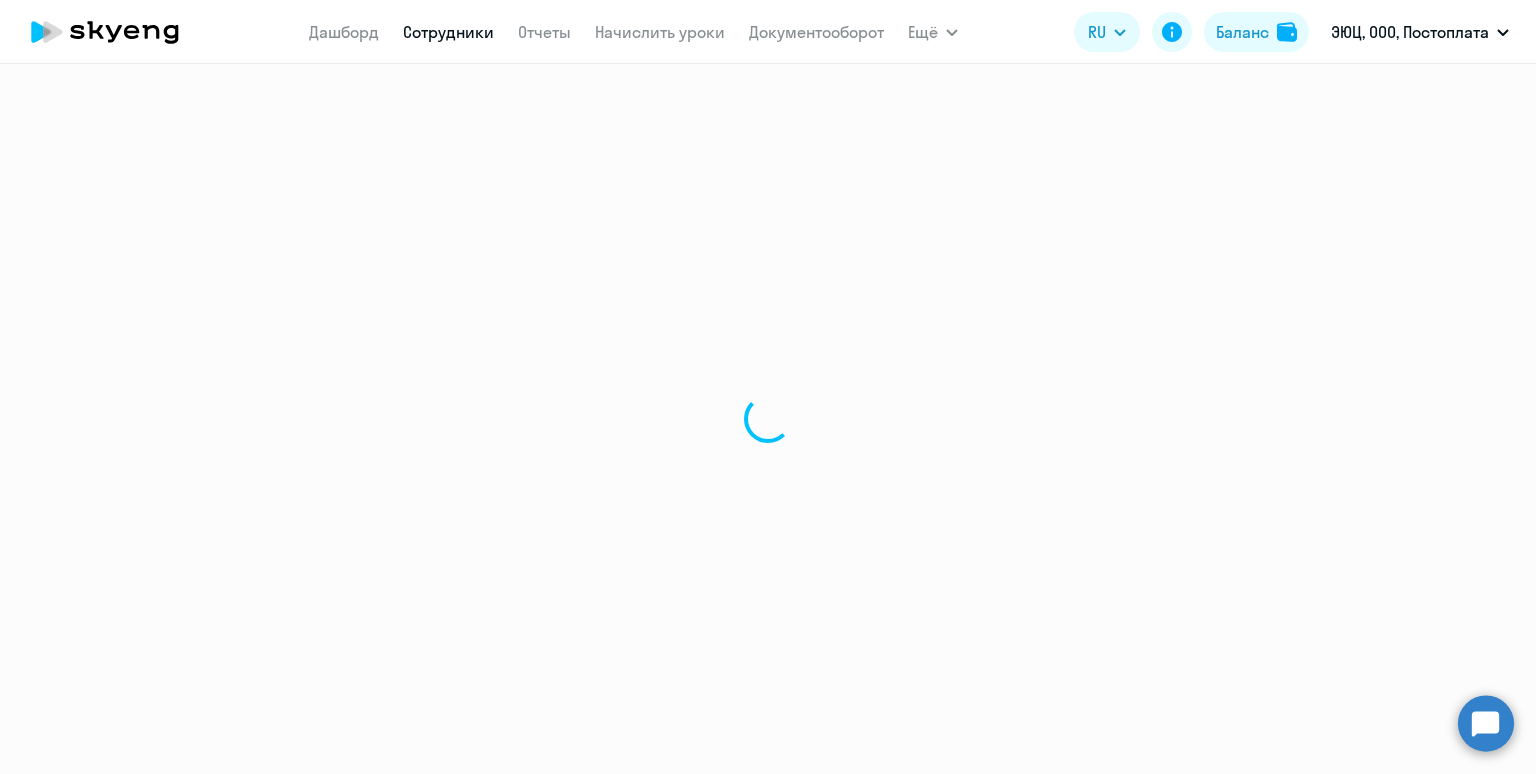 select on "30" 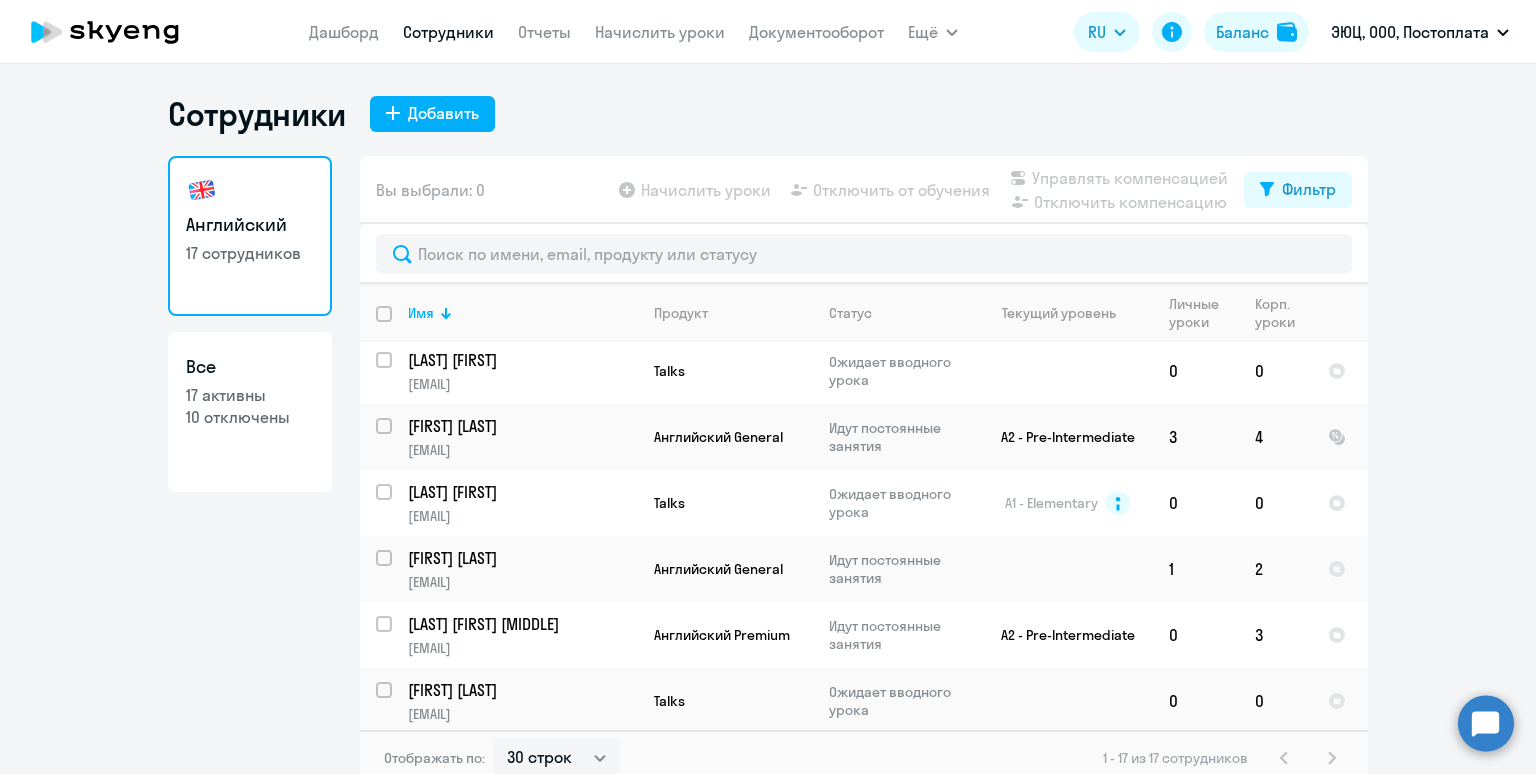 scroll, scrollTop: 4, scrollLeft: 0, axis: vertical 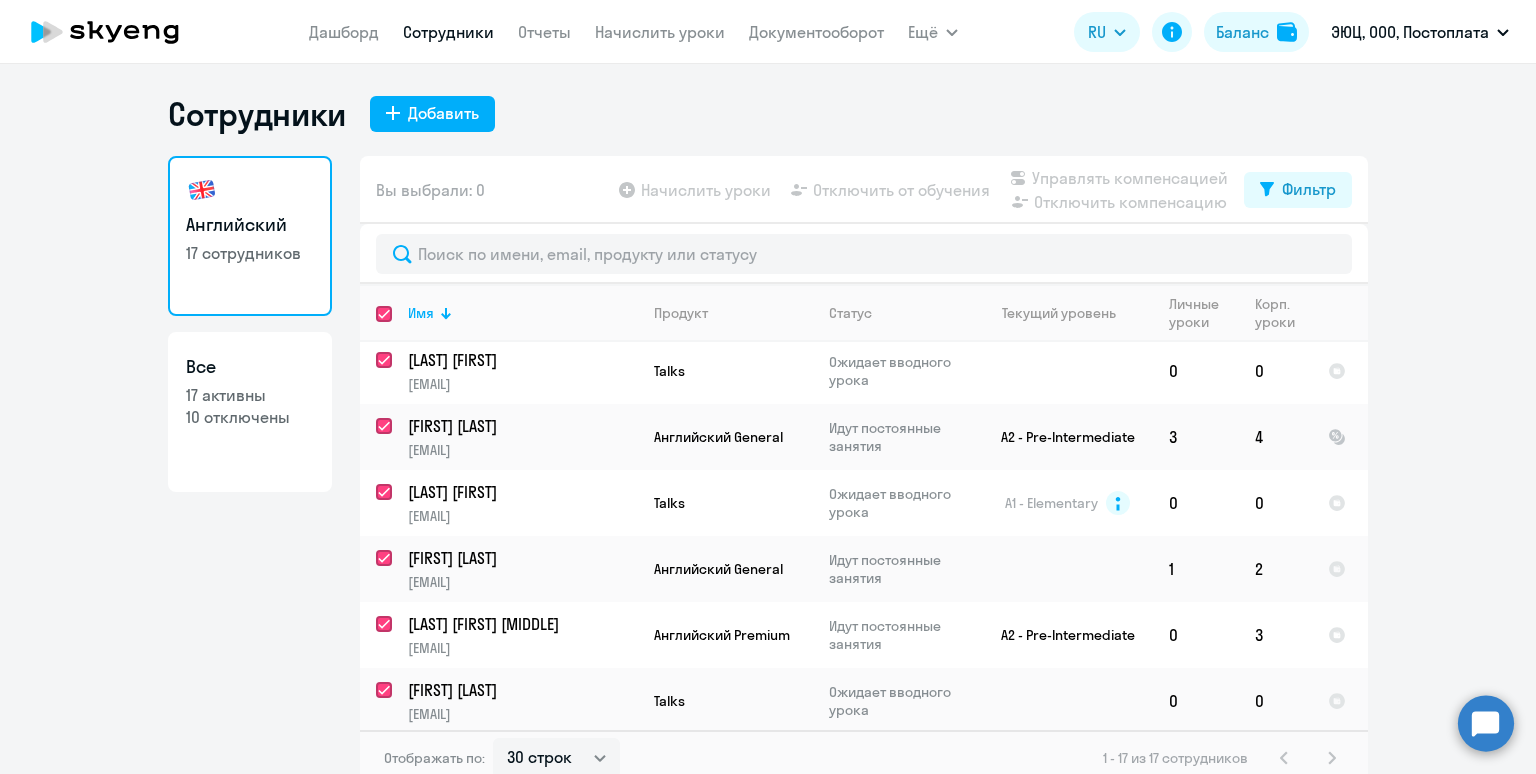 checkbox on "true" 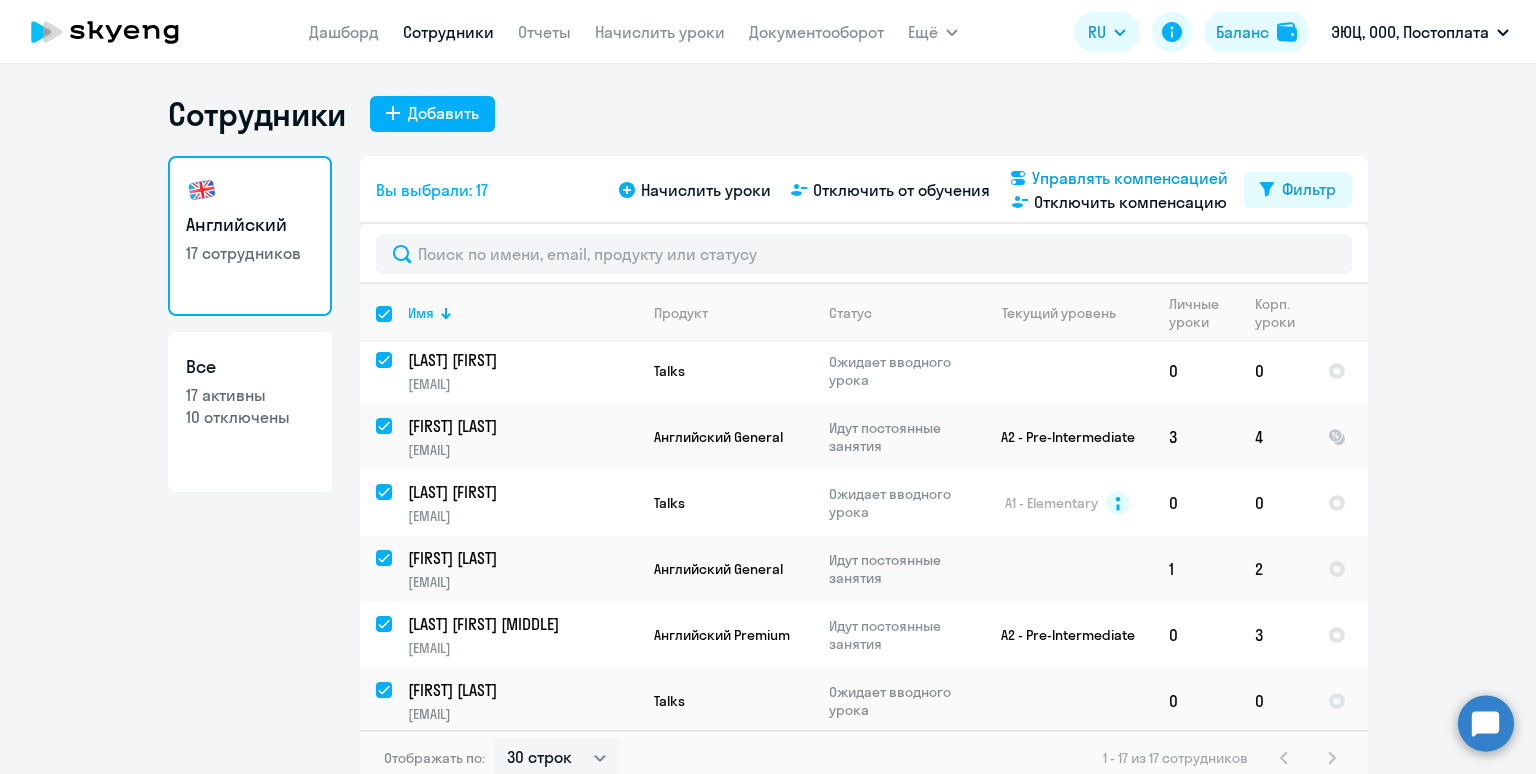 scroll, scrollTop: 0, scrollLeft: 0, axis: both 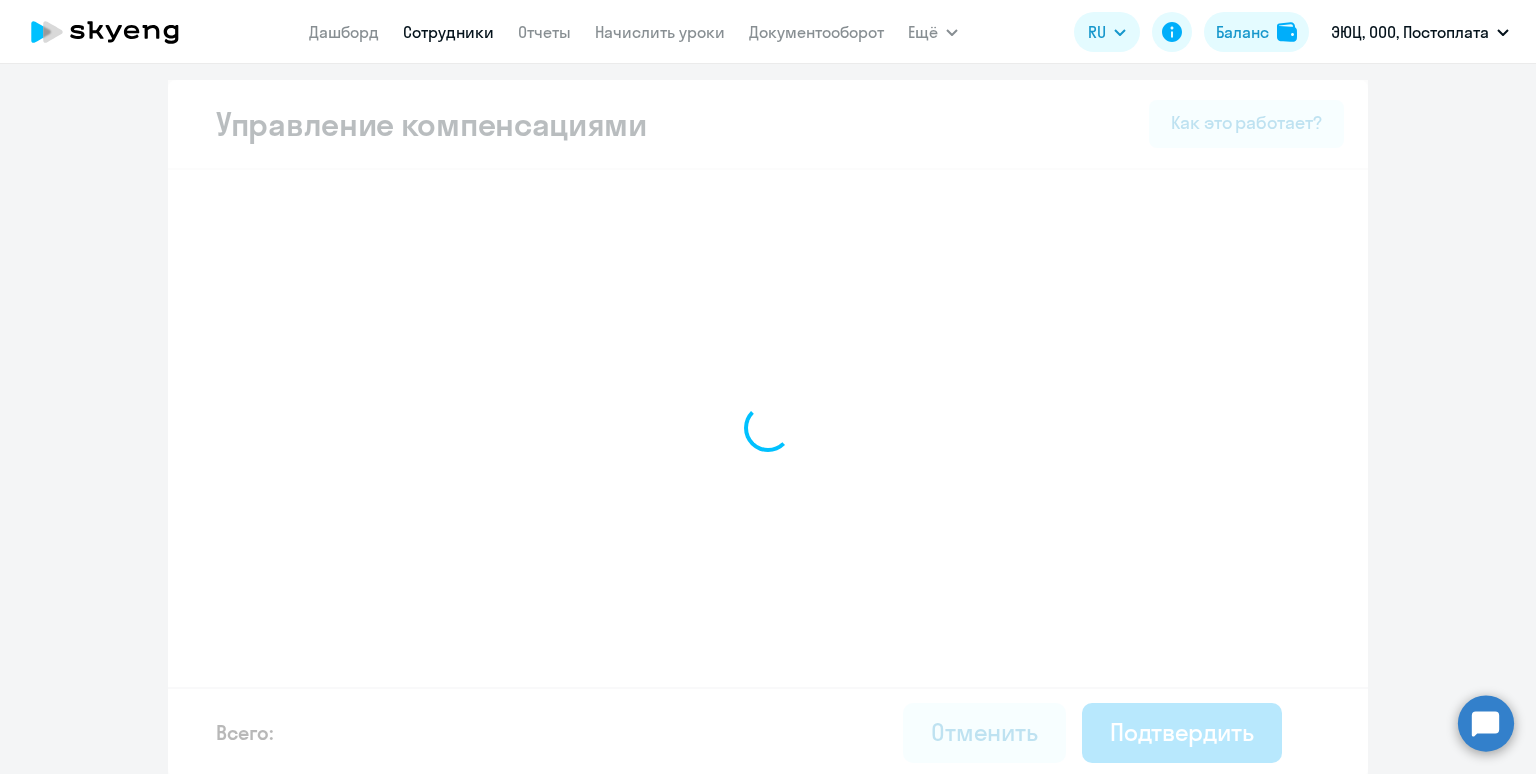 select on "WHOLE_PERIOD" 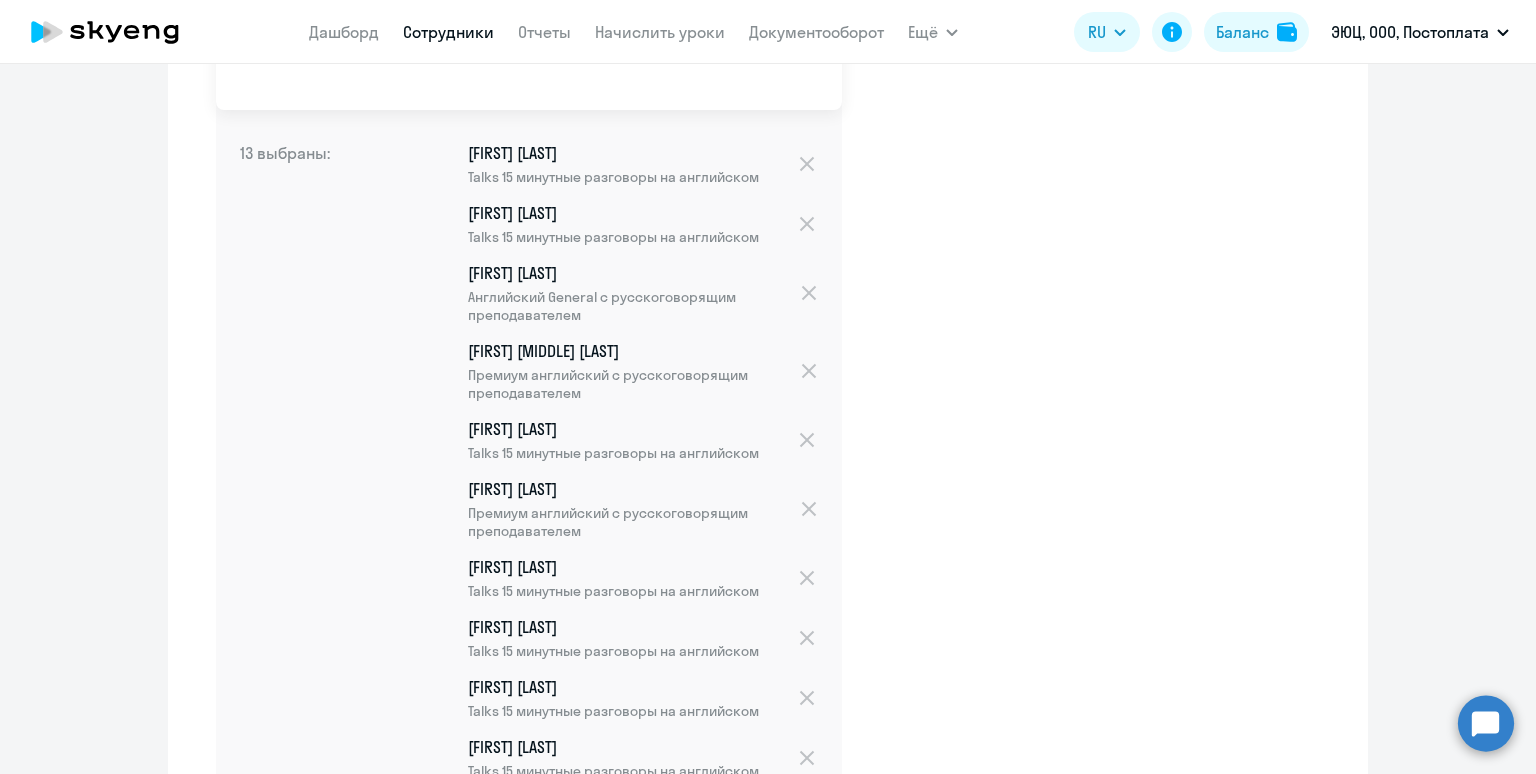 scroll, scrollTop: 479, scrollLeft: 0, axis: vertical 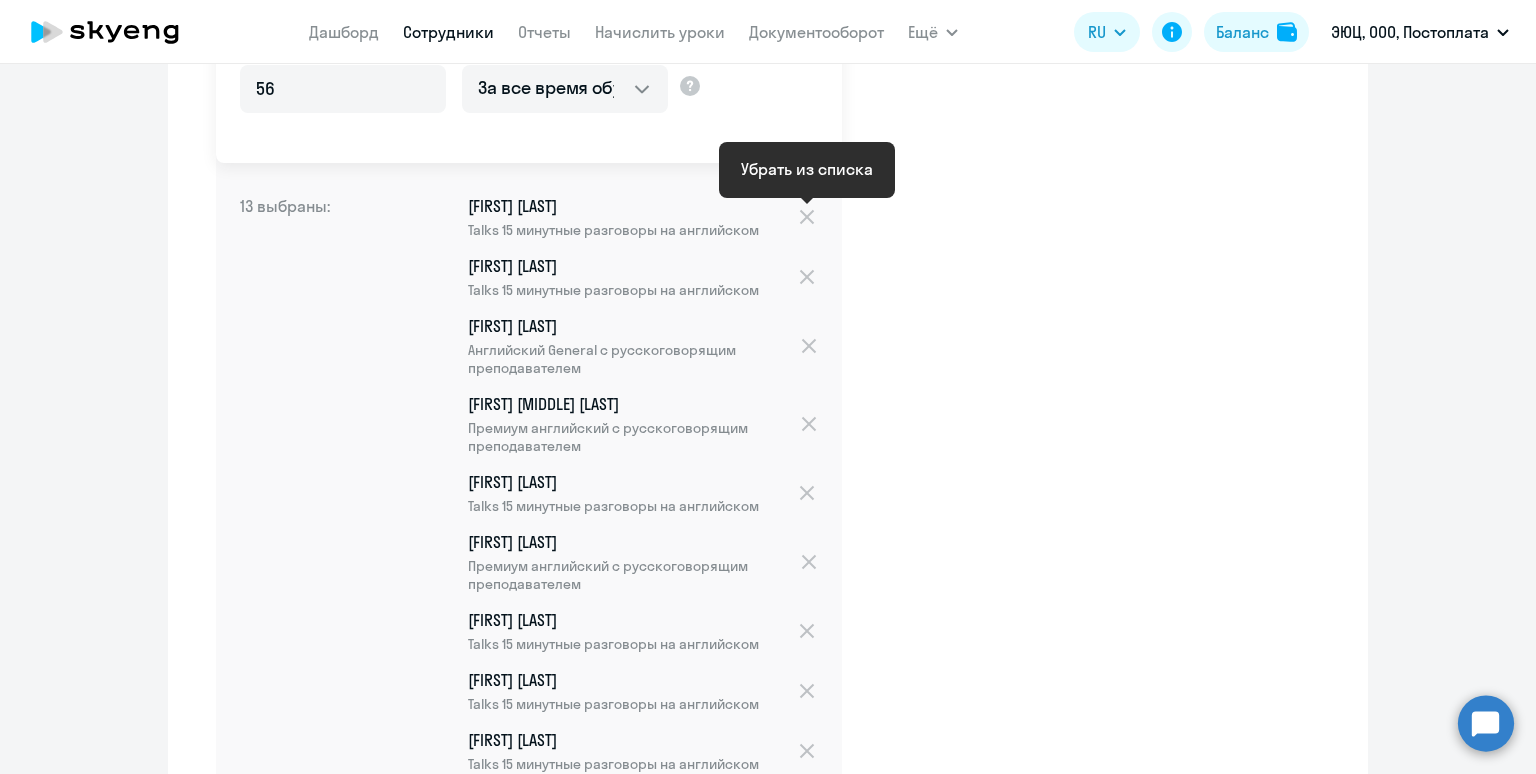 click 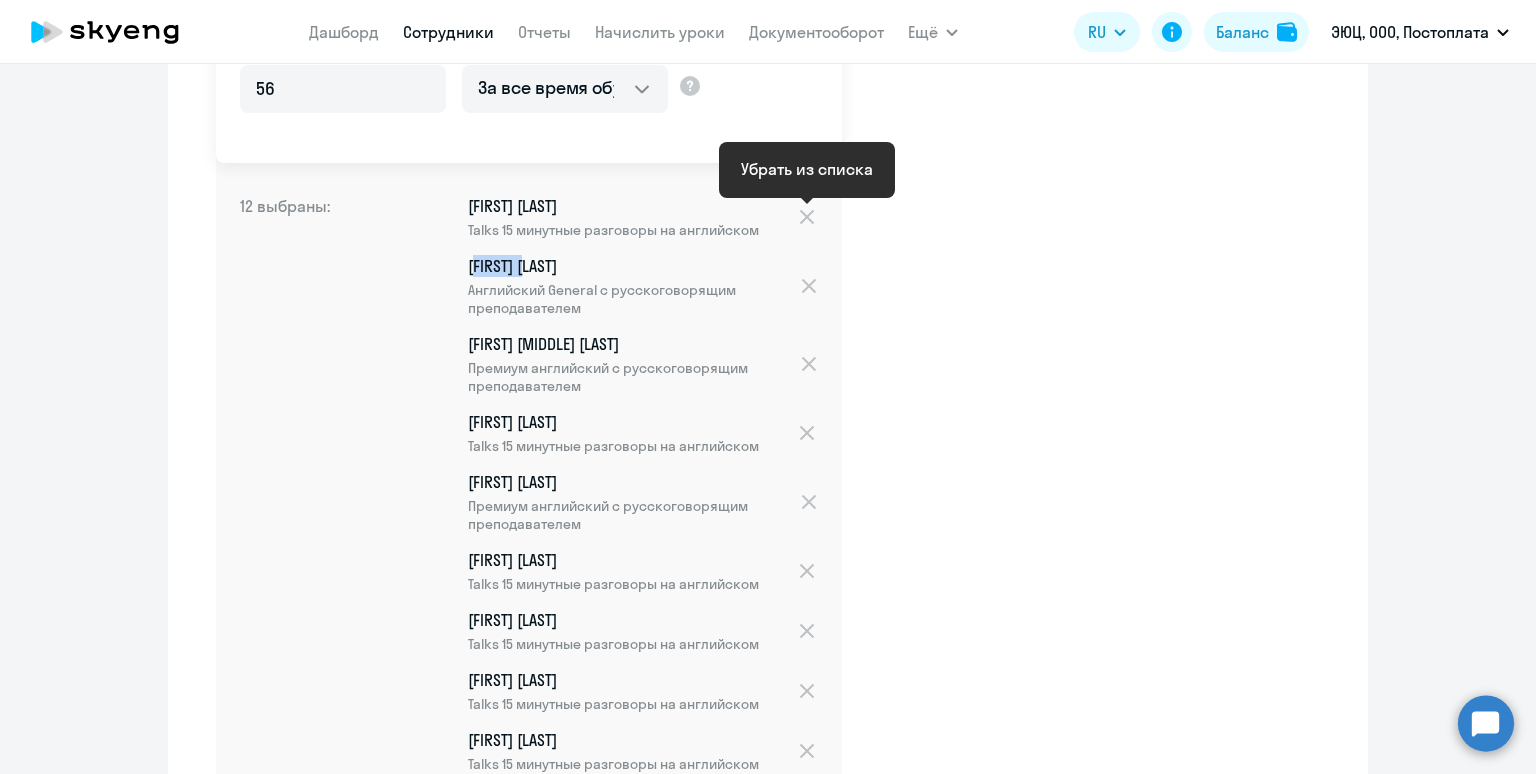 click 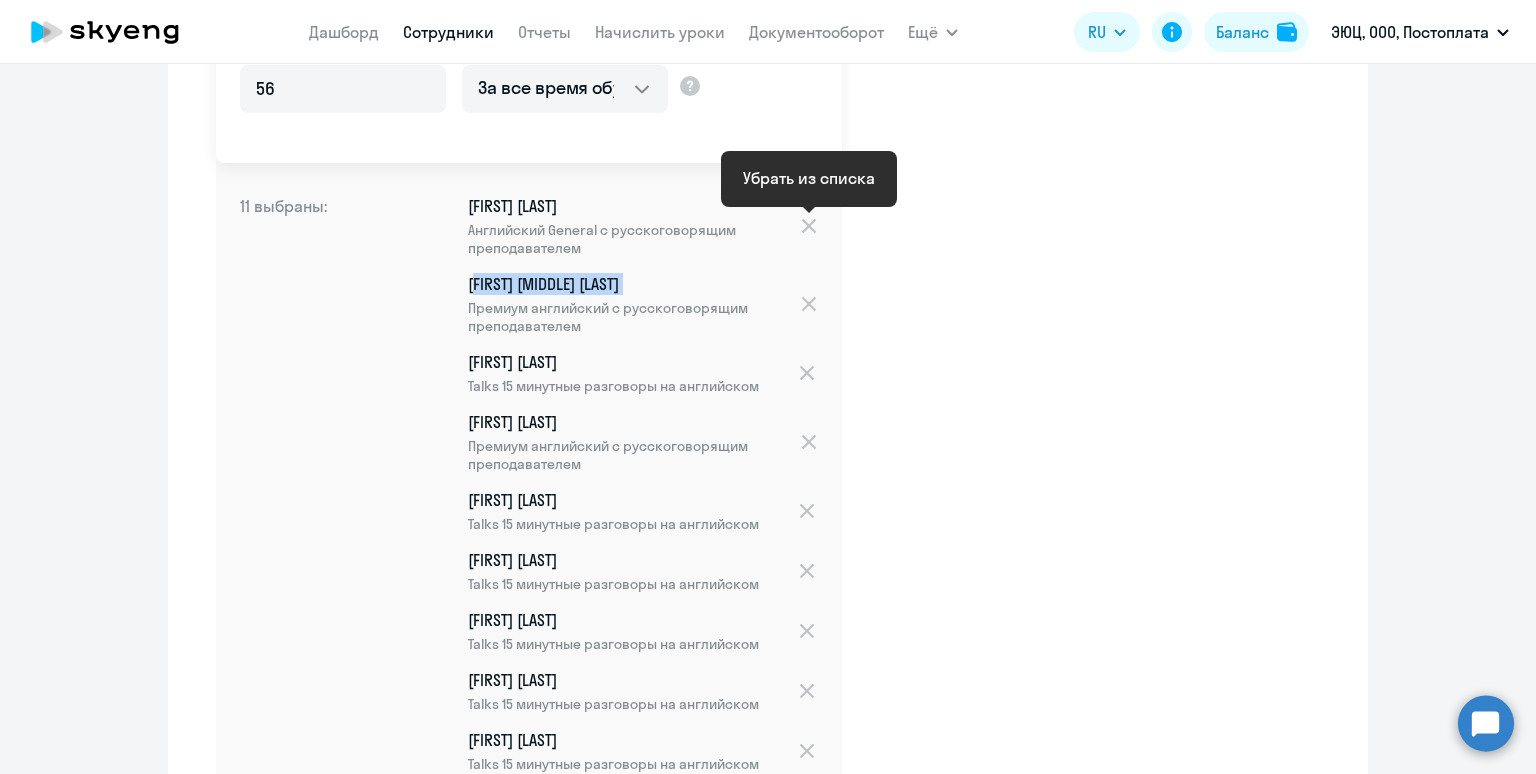 click 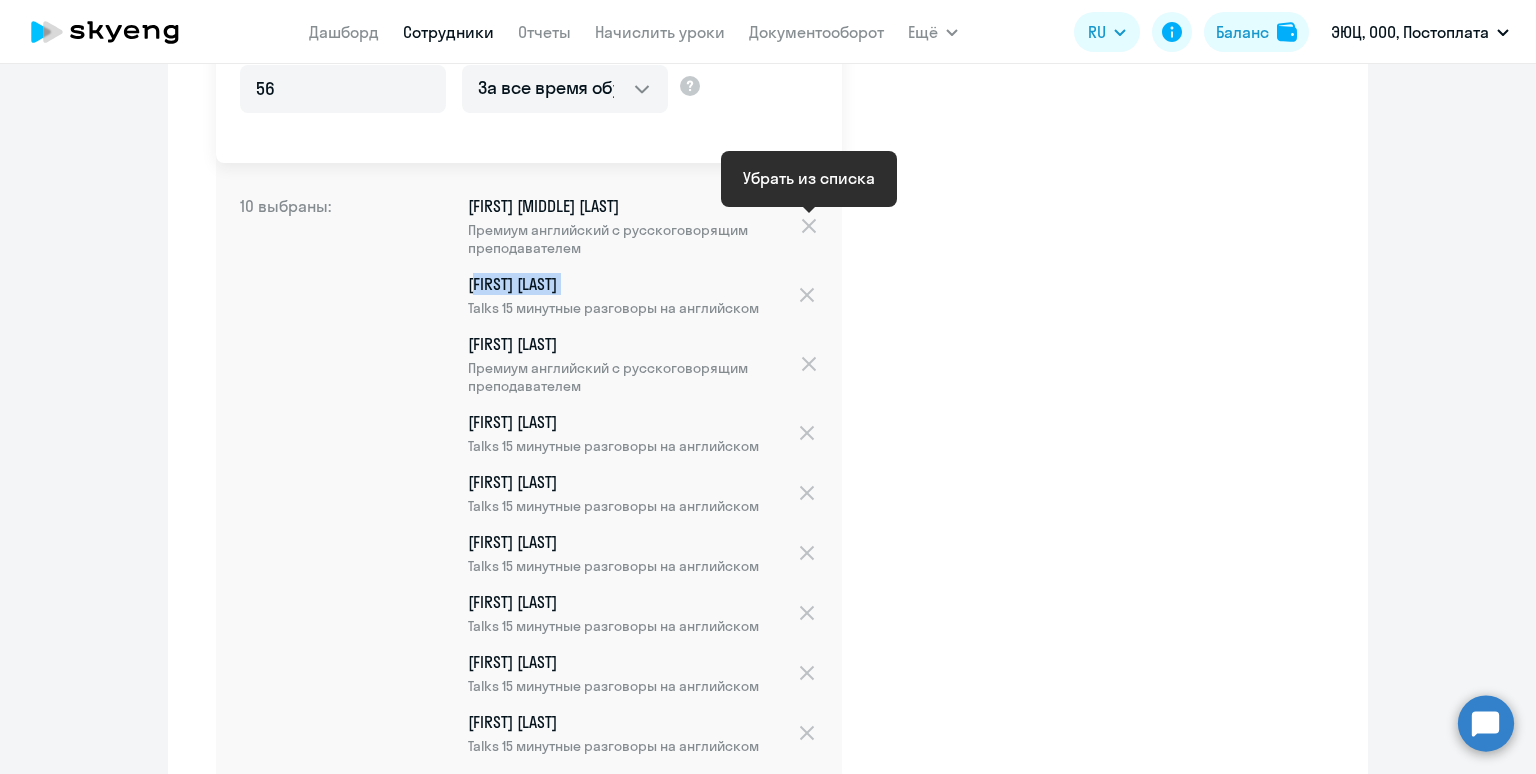 click 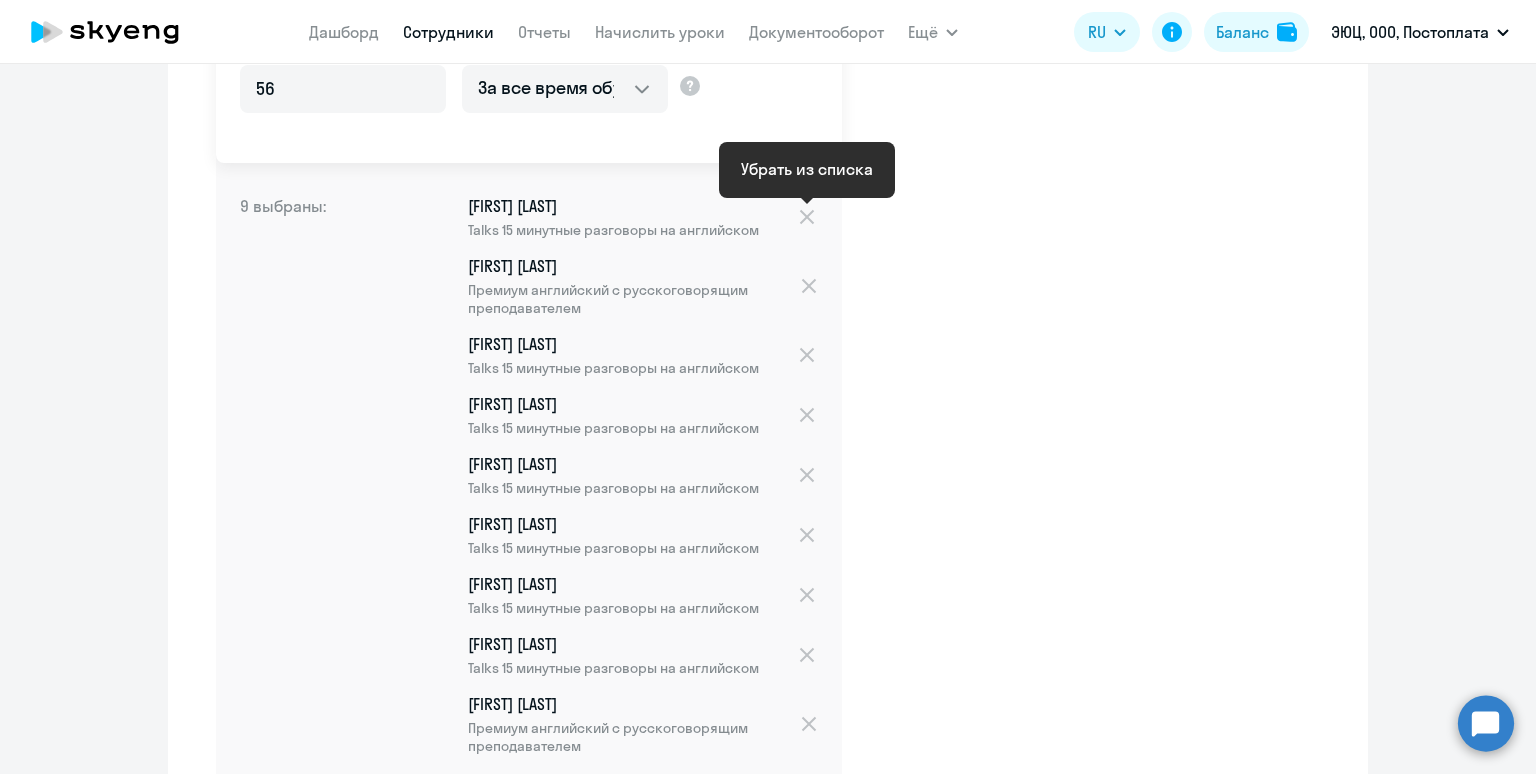 click 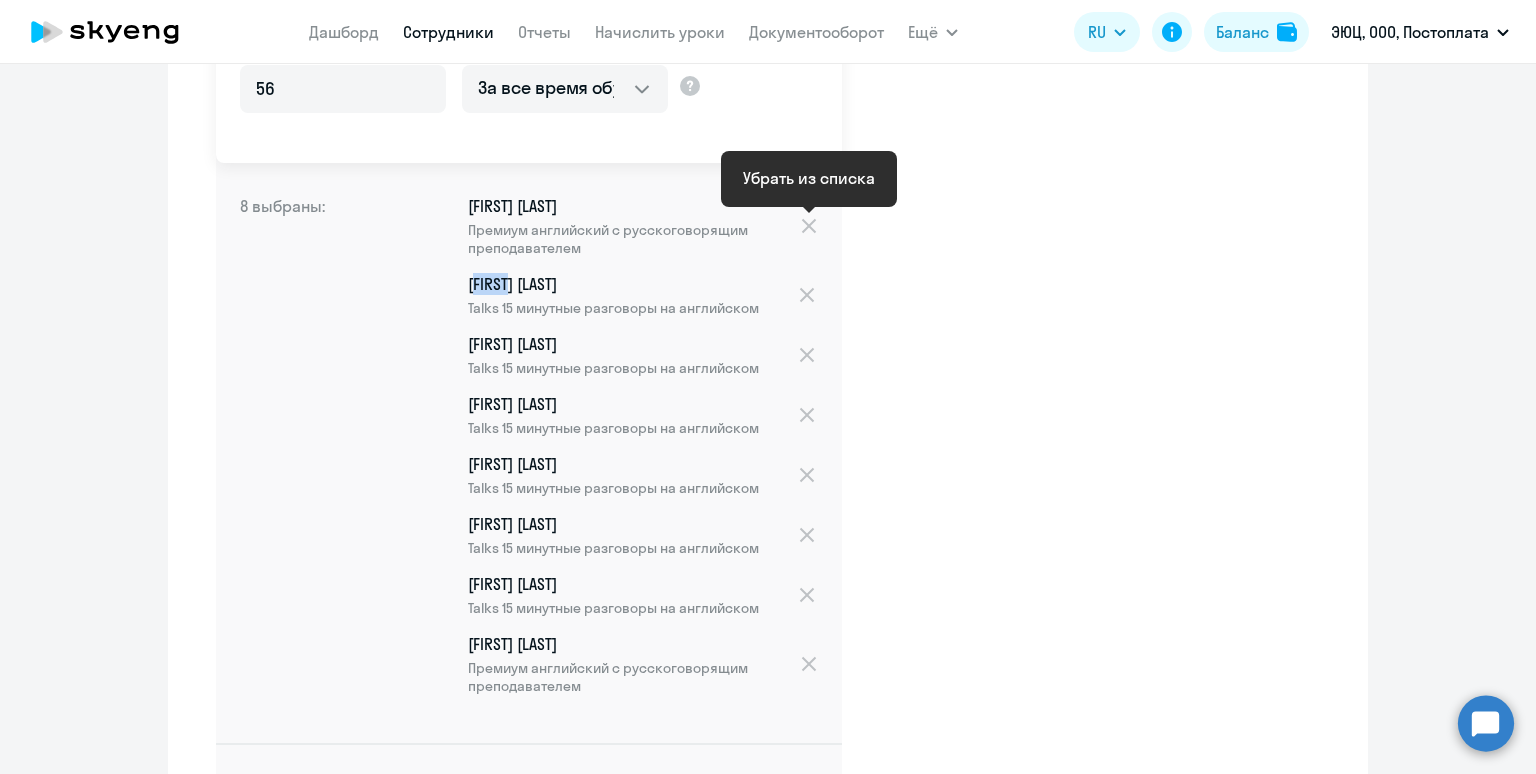 click 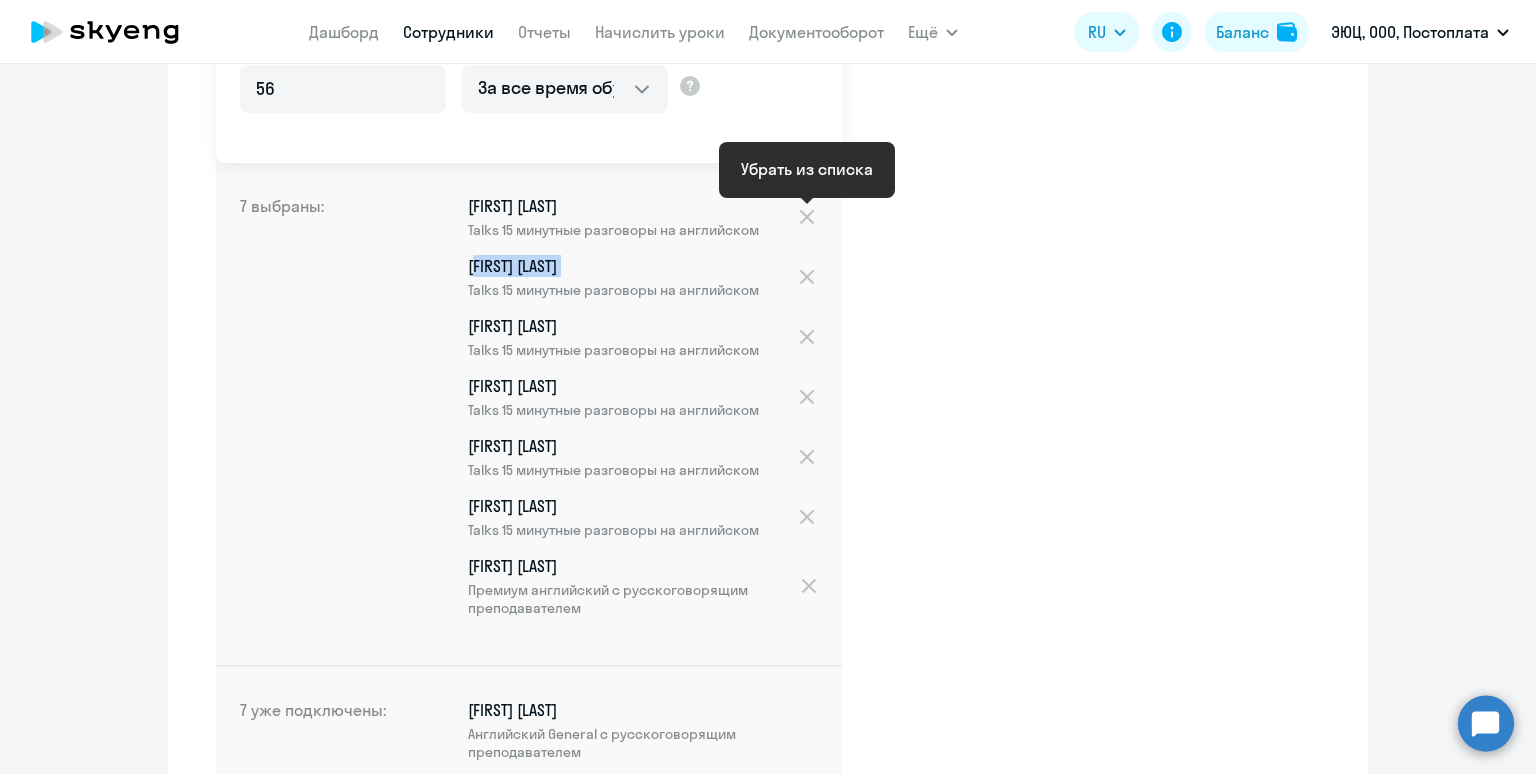 click 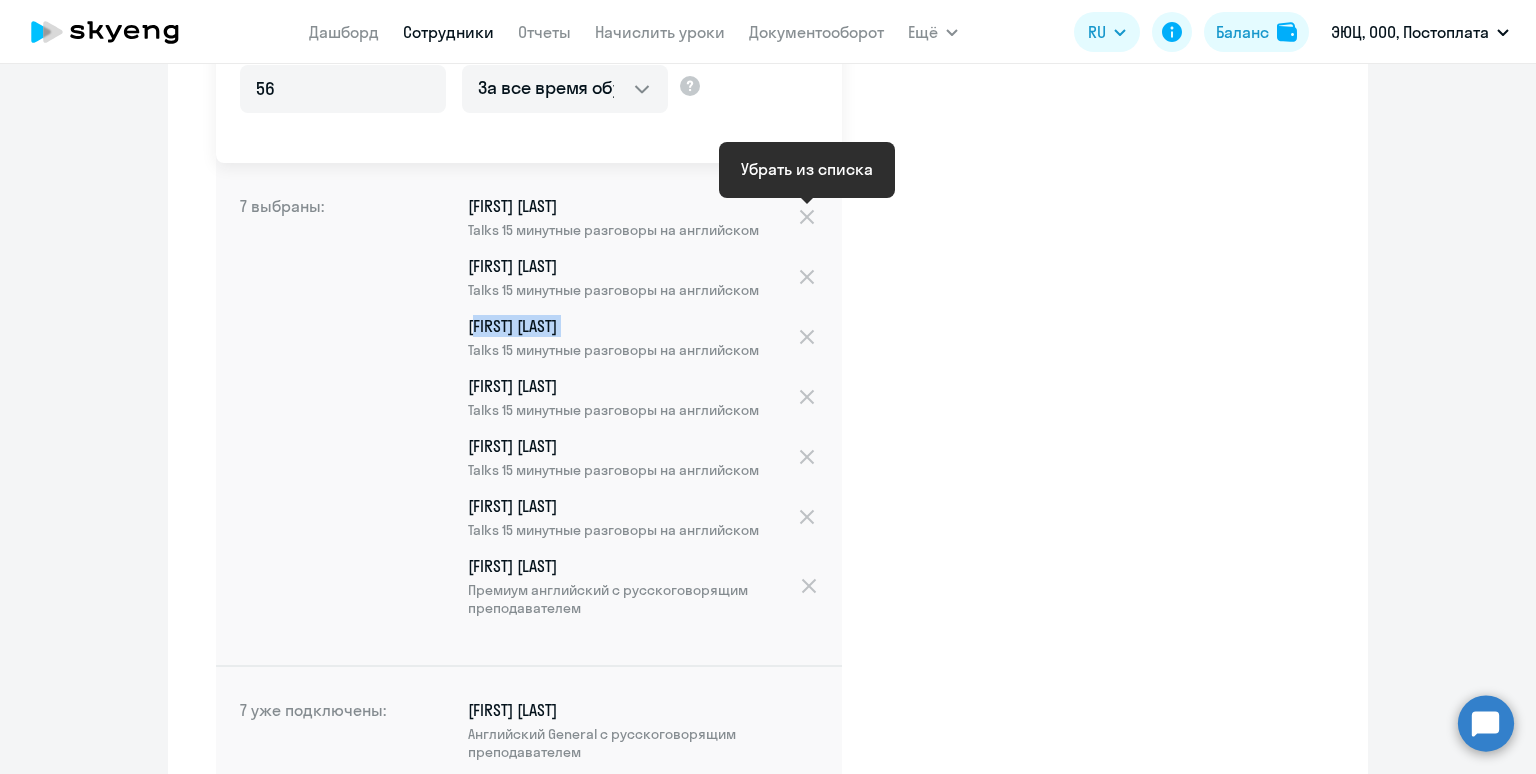 click 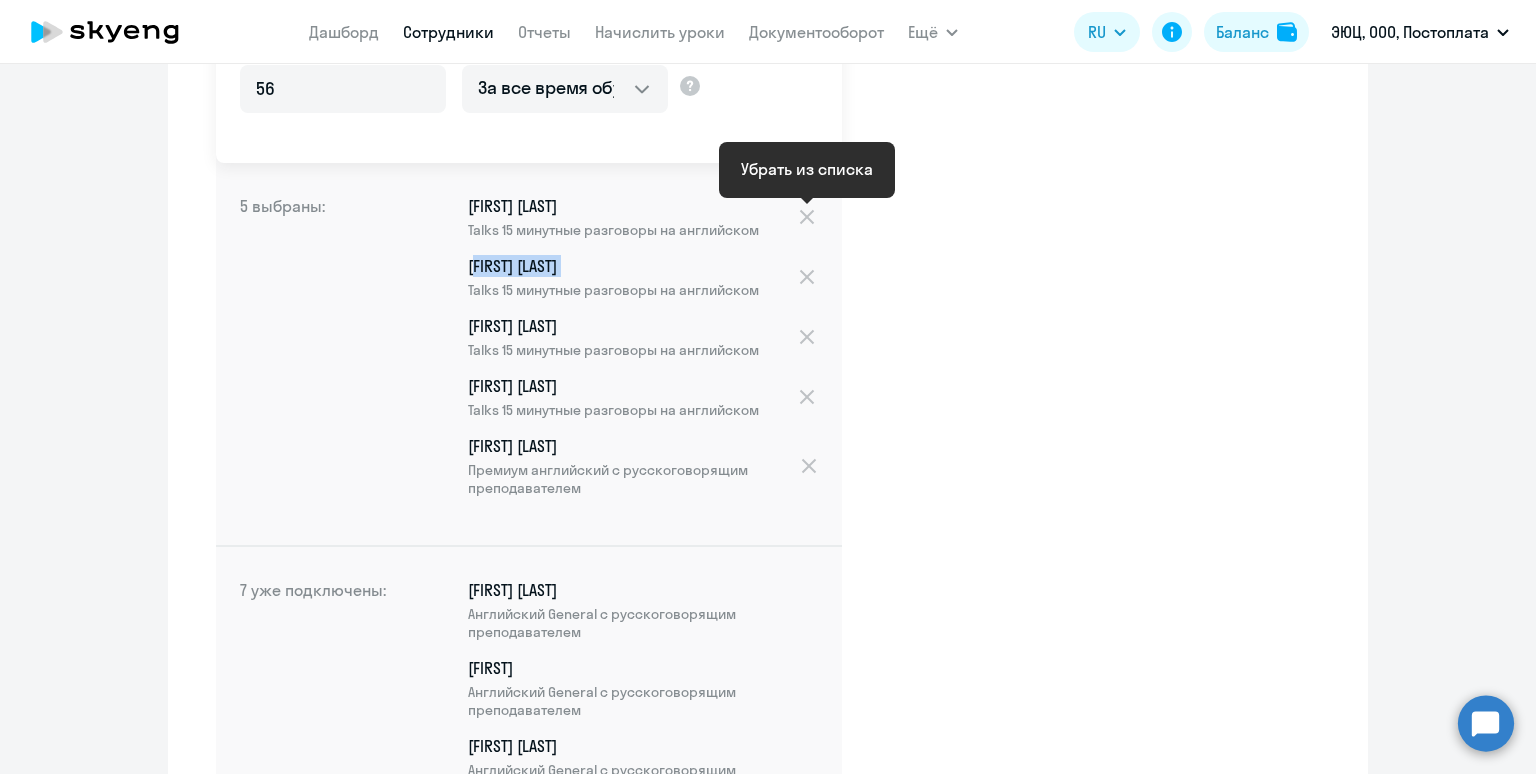 click 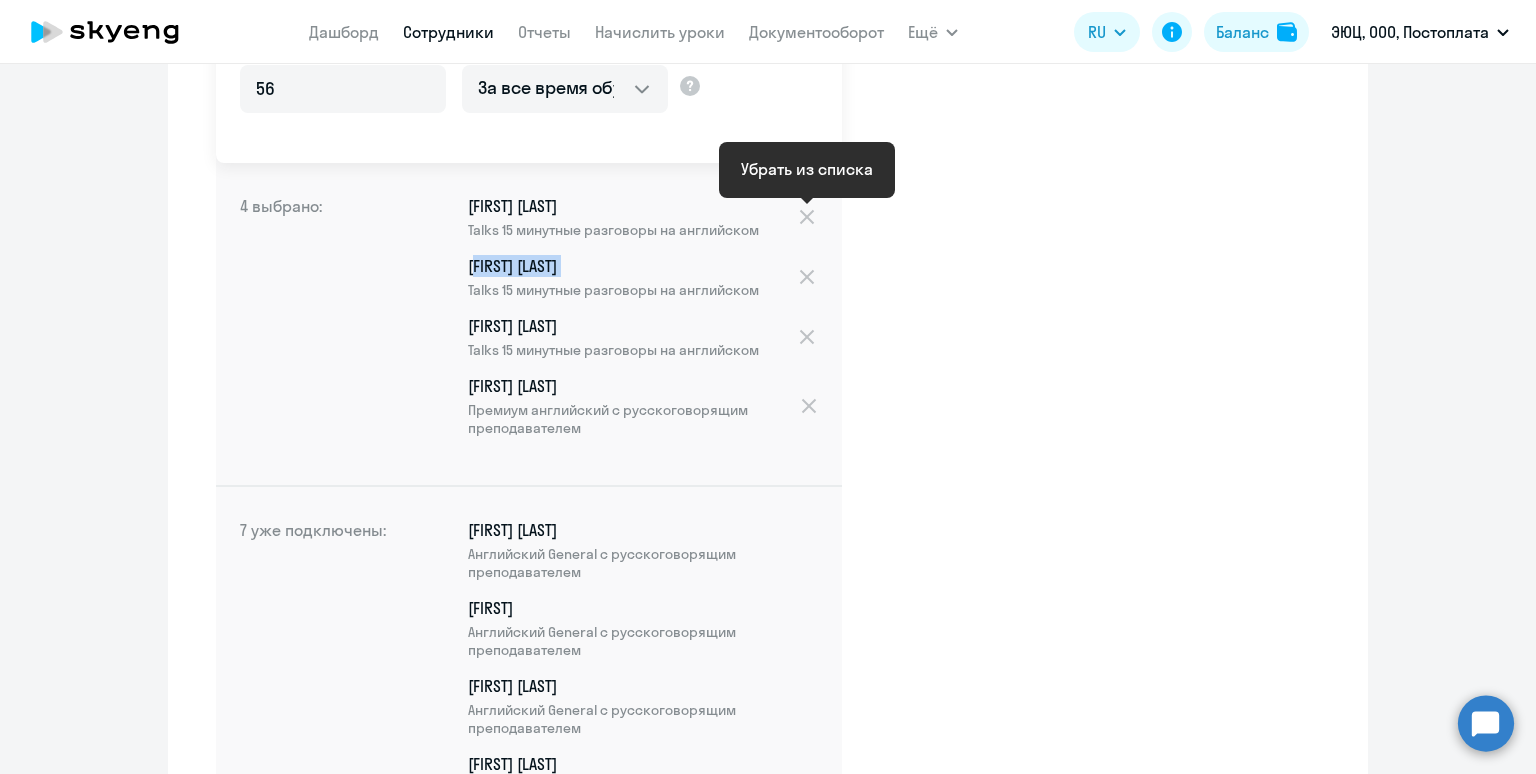 click 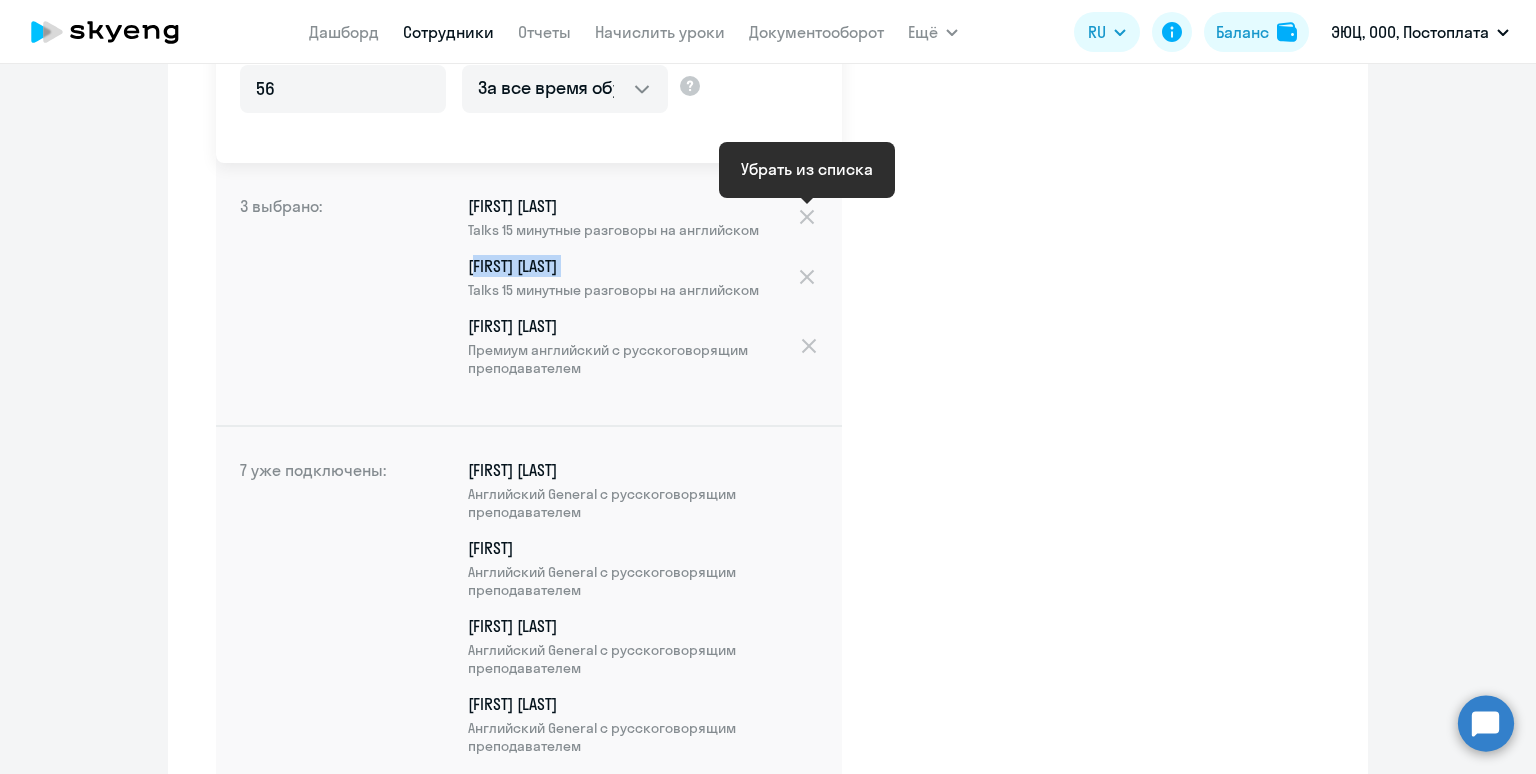 click 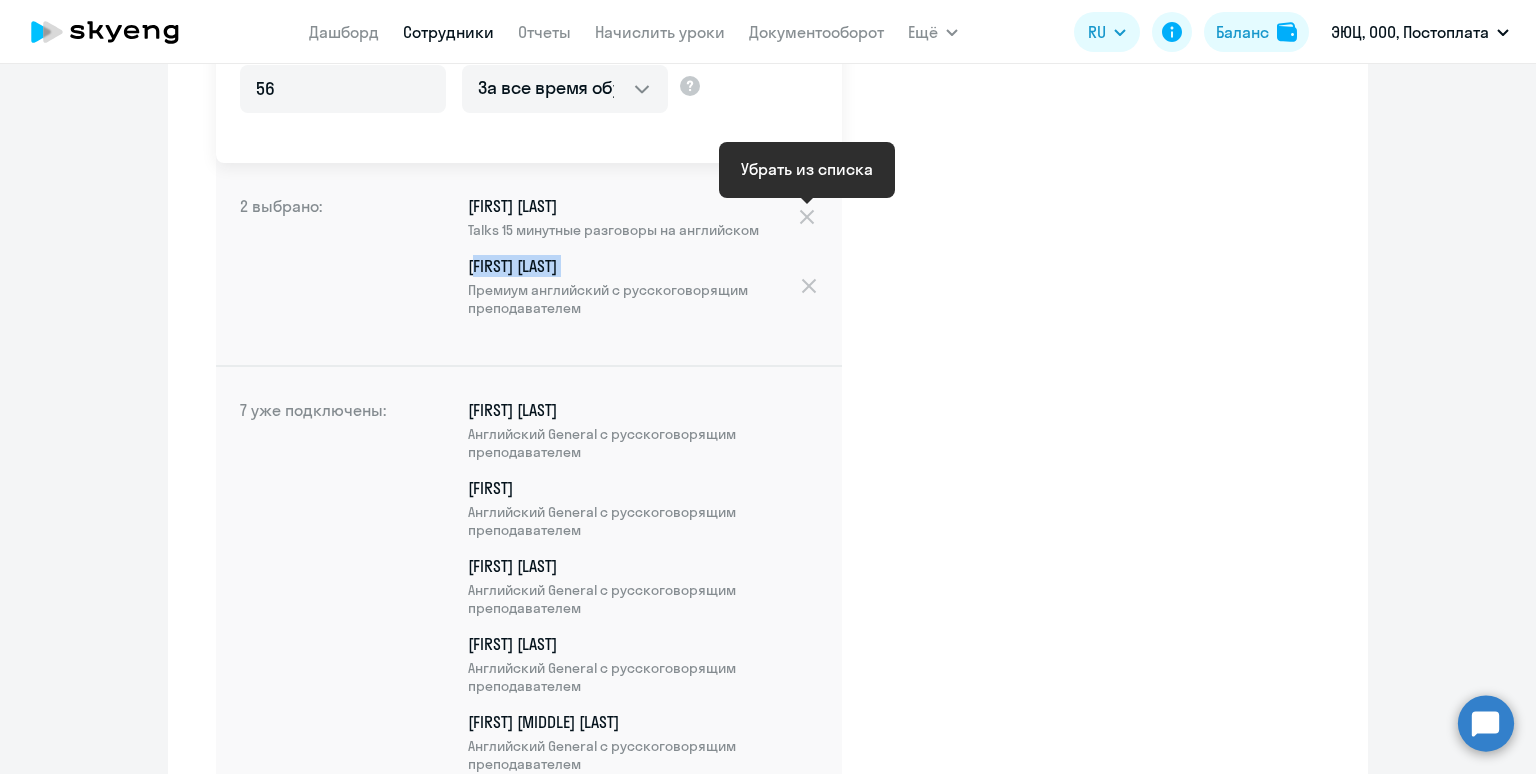 click 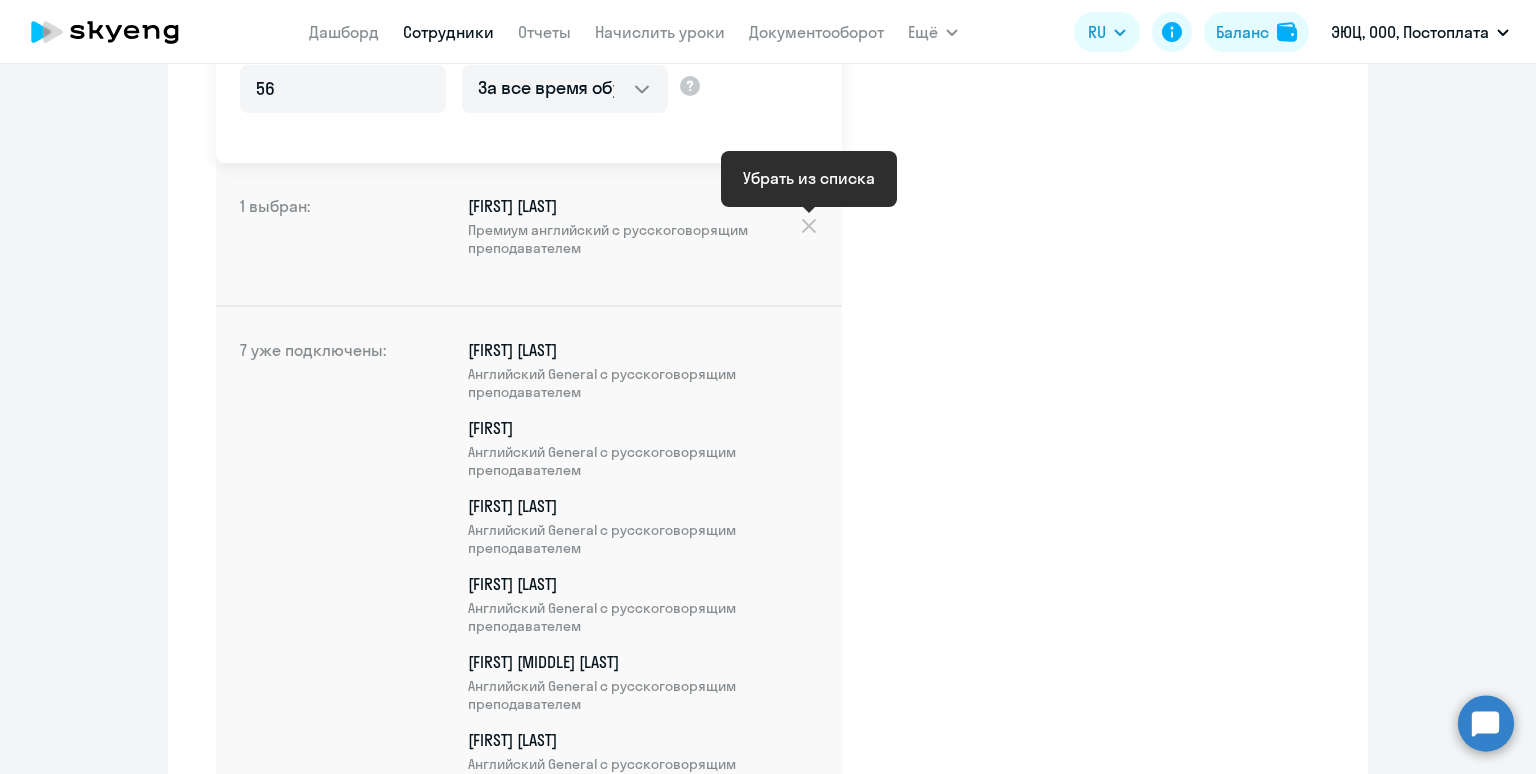 click 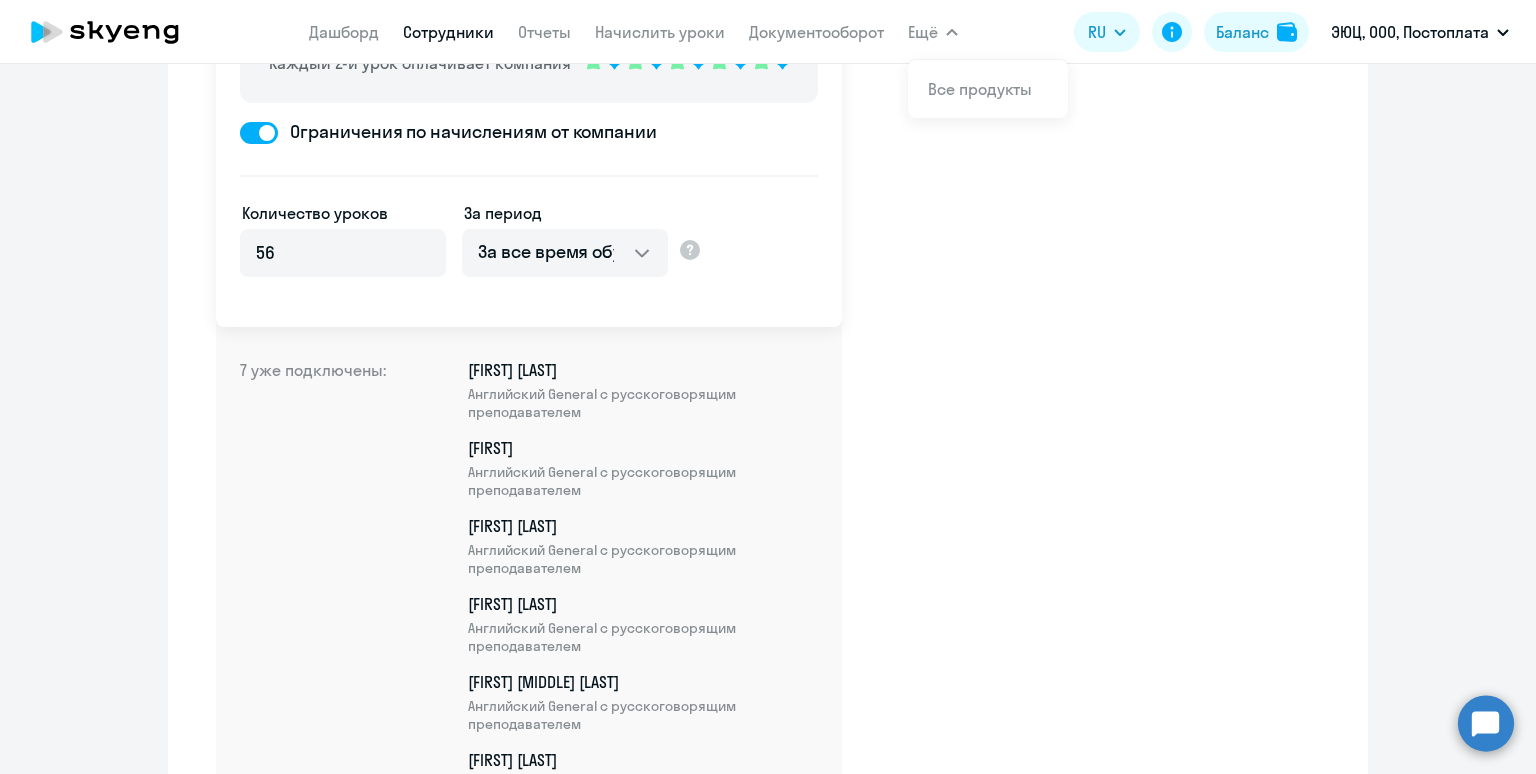 scroll, scrollTop: 128, scrollLeft: 0, axis: vertical 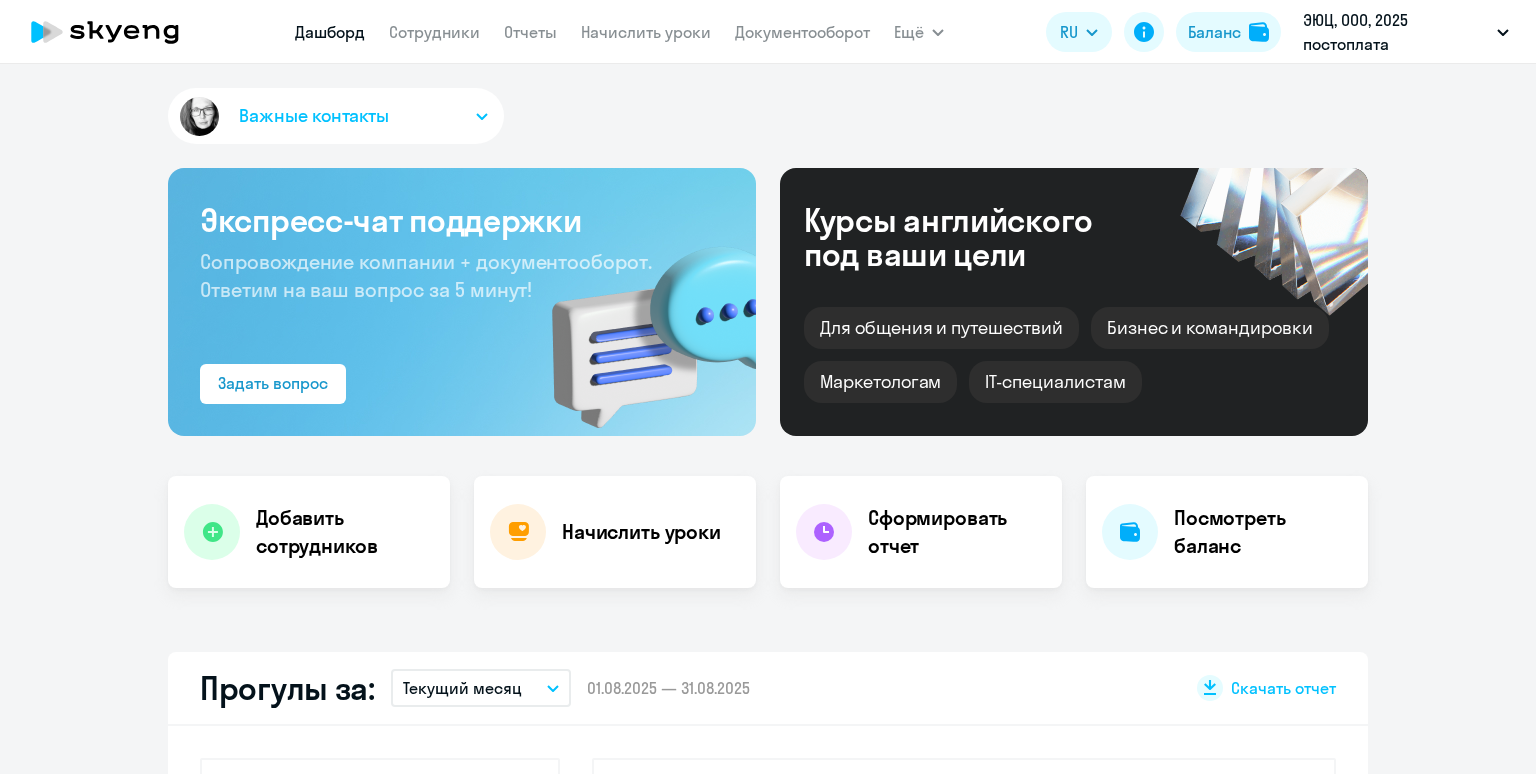 select on "30" 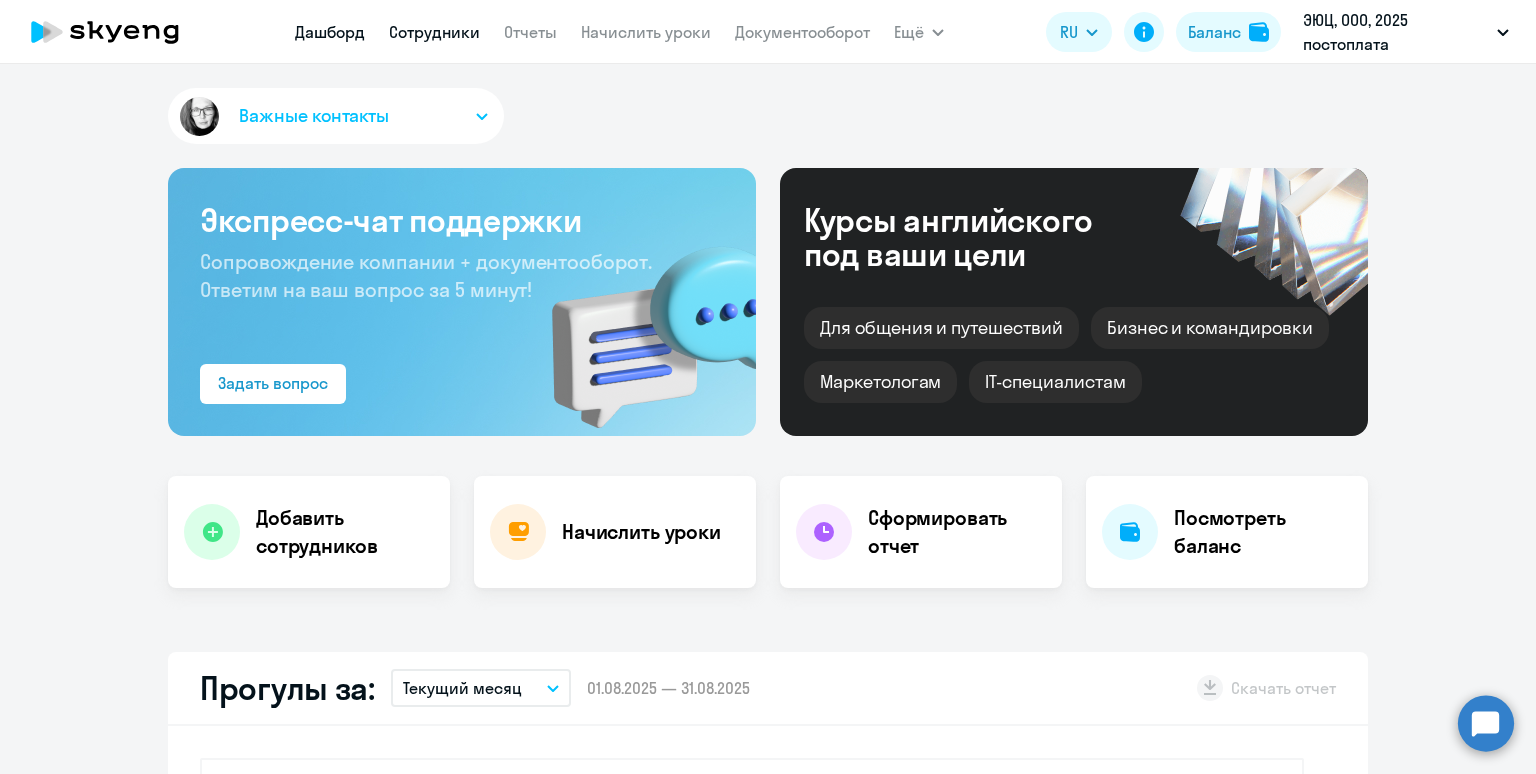 click on "Сотрудники" at bounding box center [434, 32] 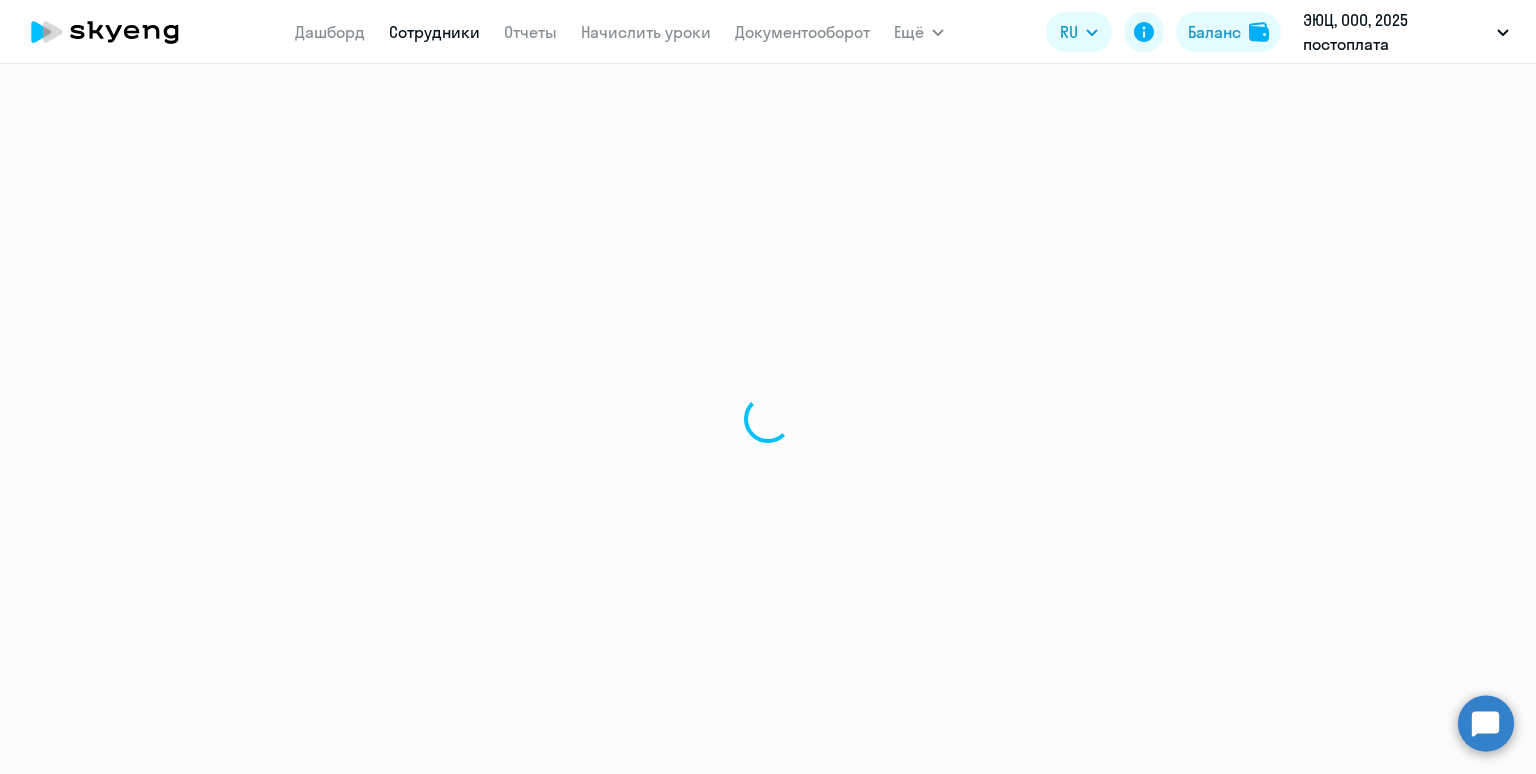 select on "30" 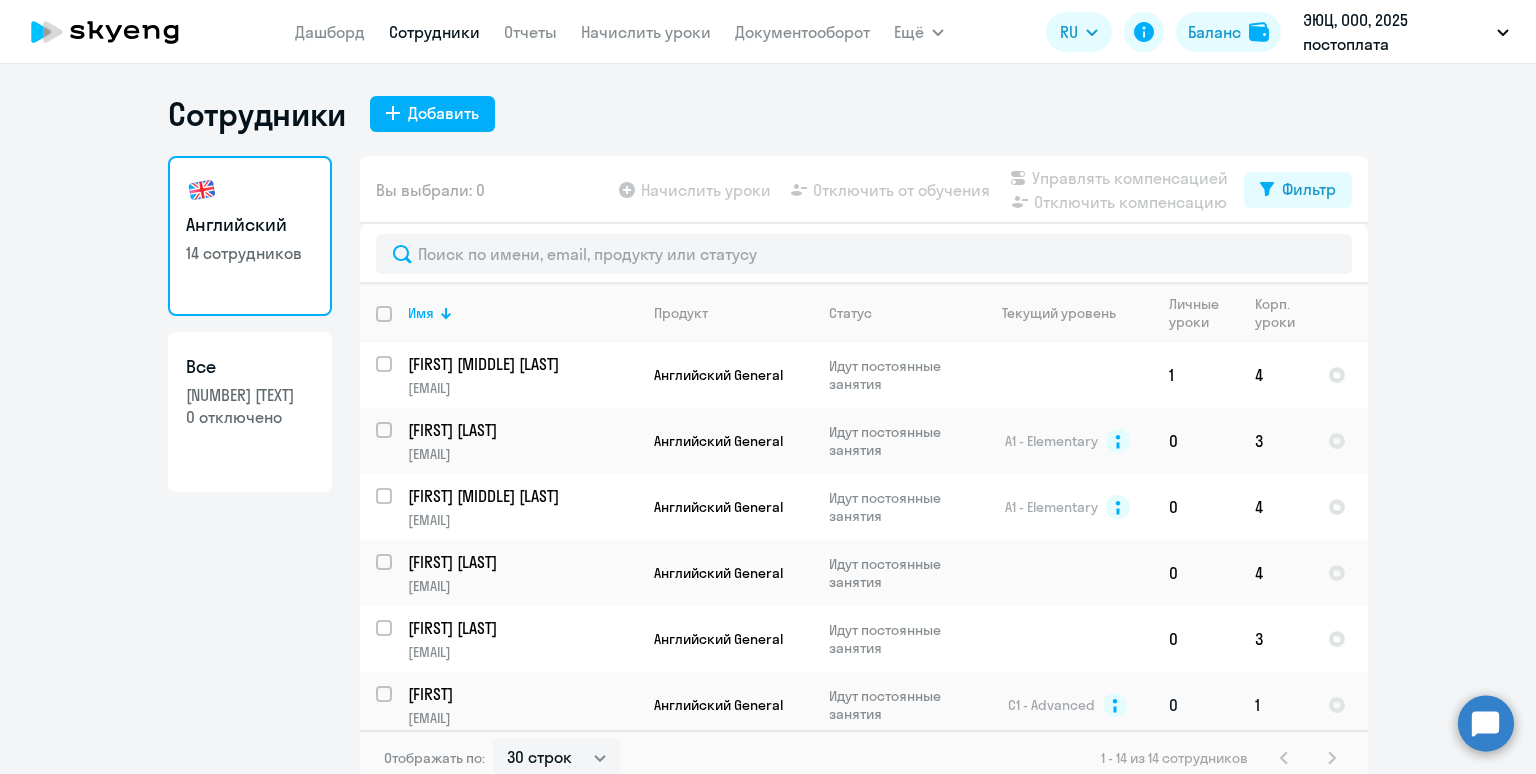click at bounding box center [396, 706] 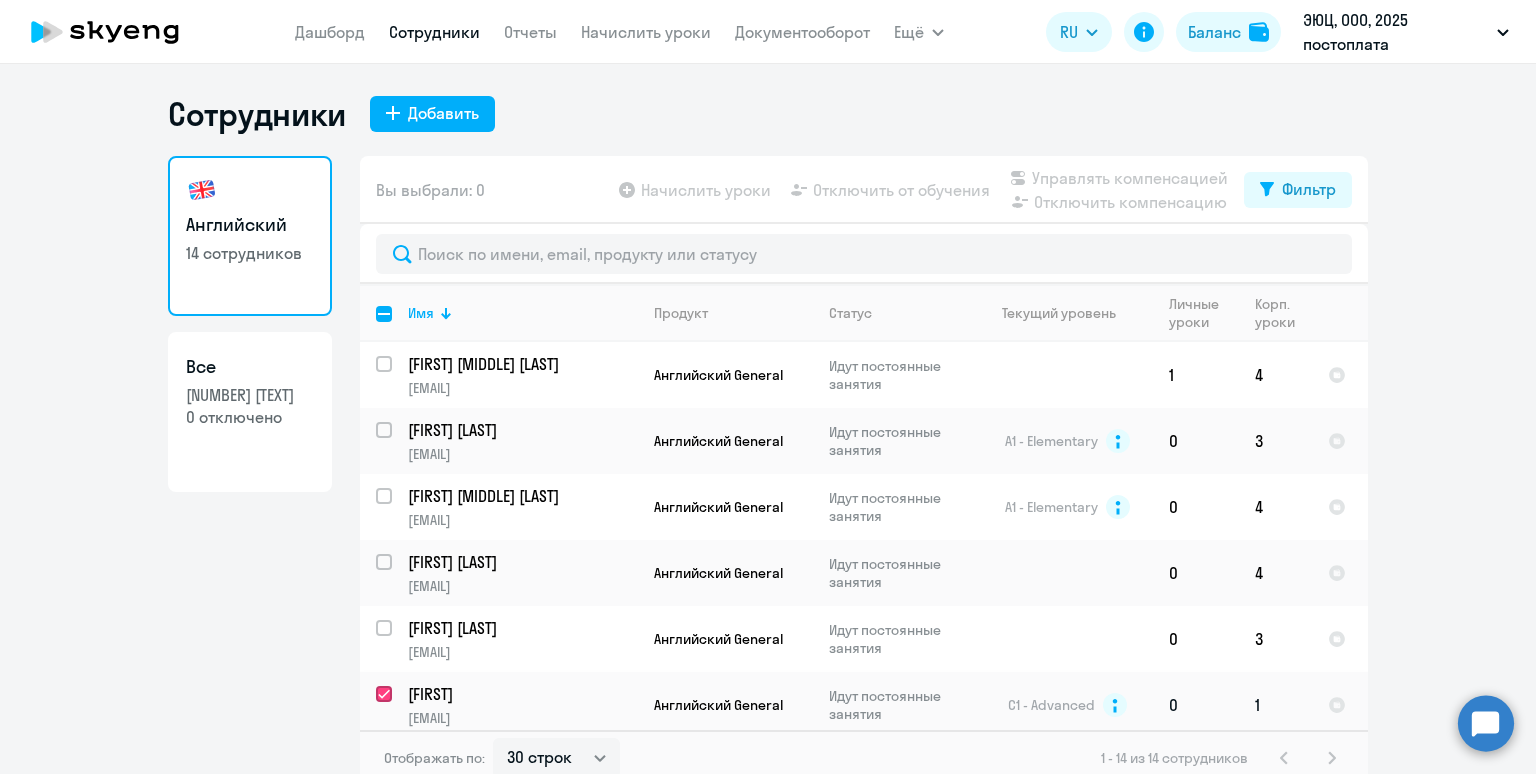 checkbox on "true" 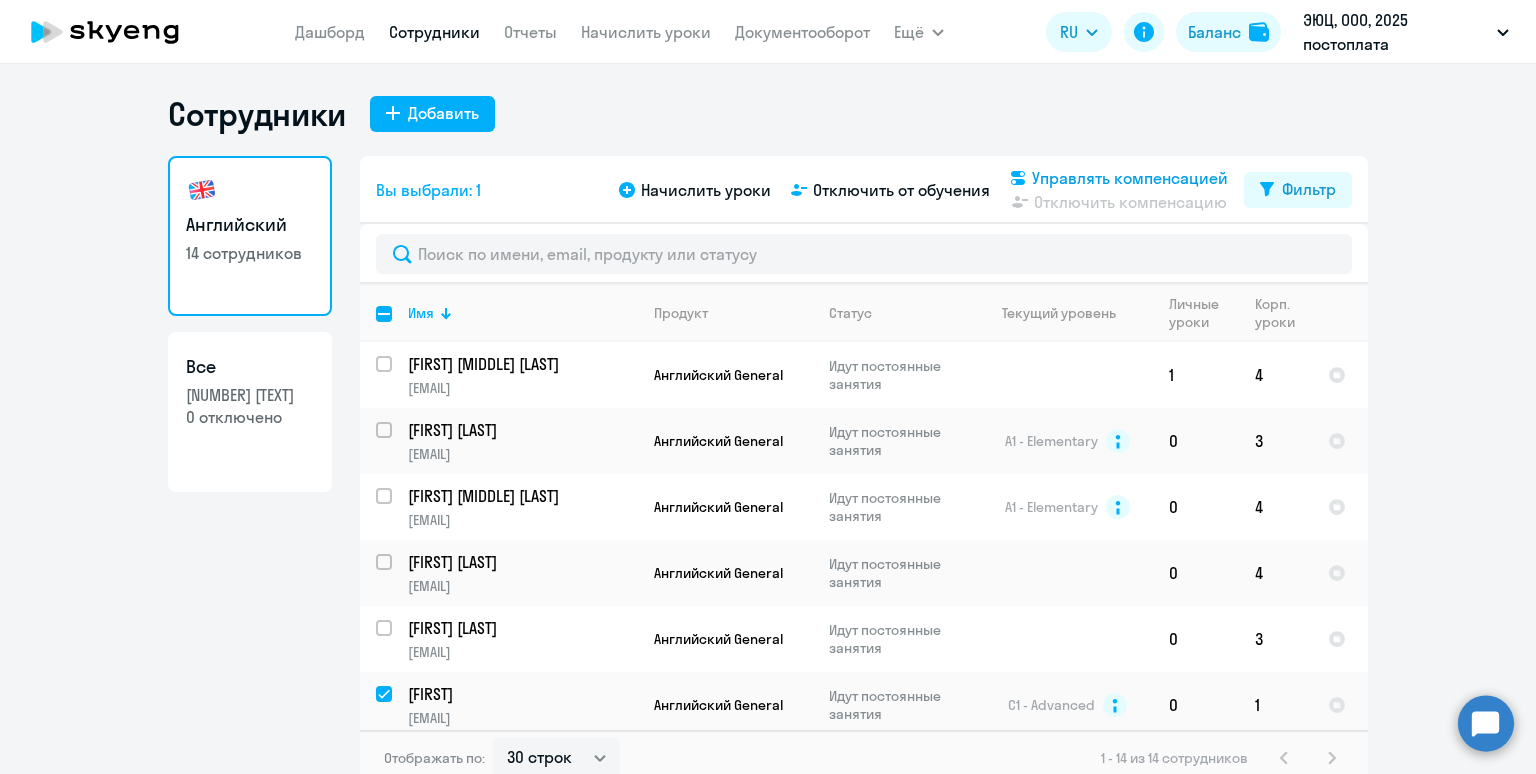 click on "Управлять компенсацией" 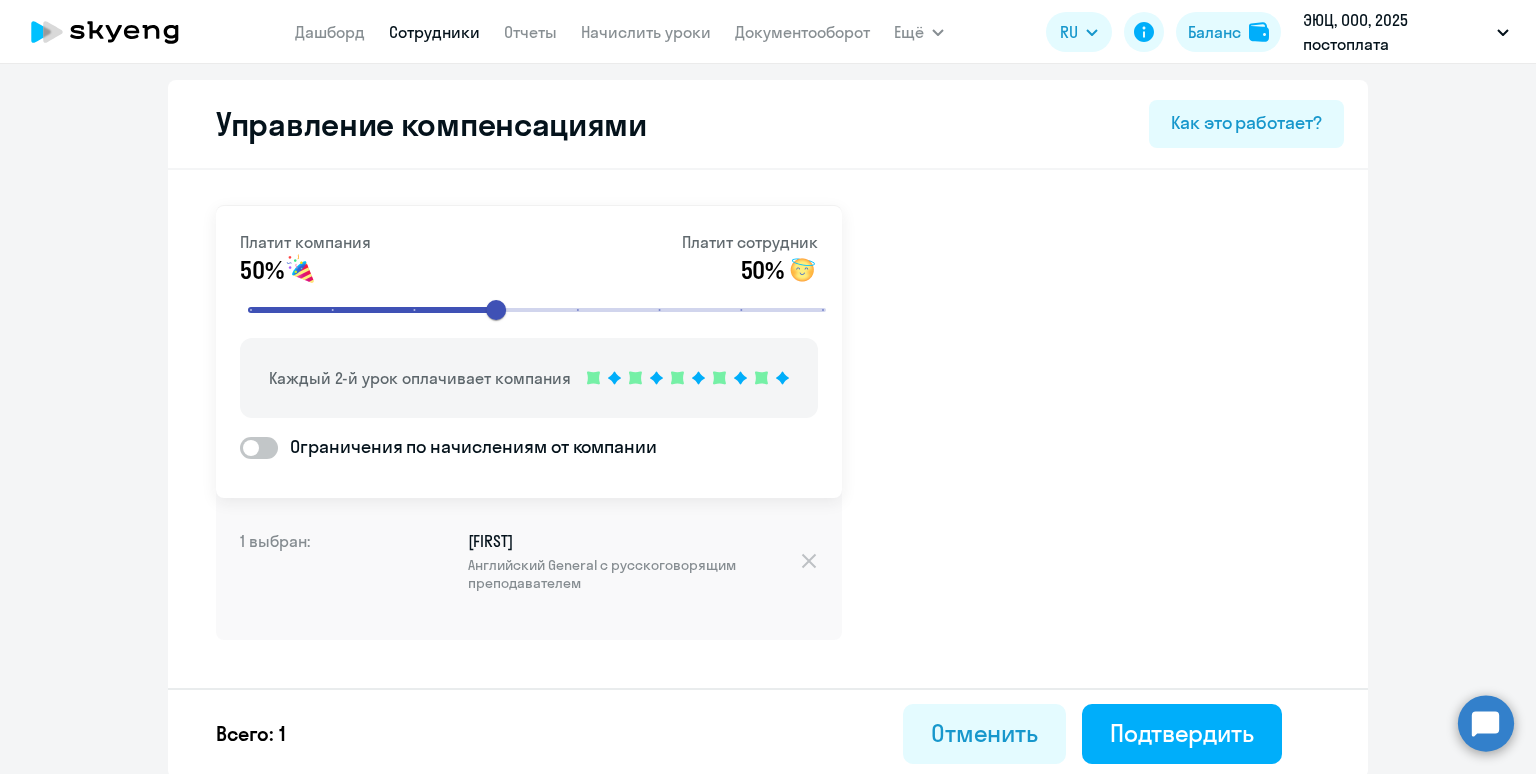 drag, startPoint x: 270, startPoint y: 451, endPoint x: 276, endPoint y: 460, distance: 10.816654 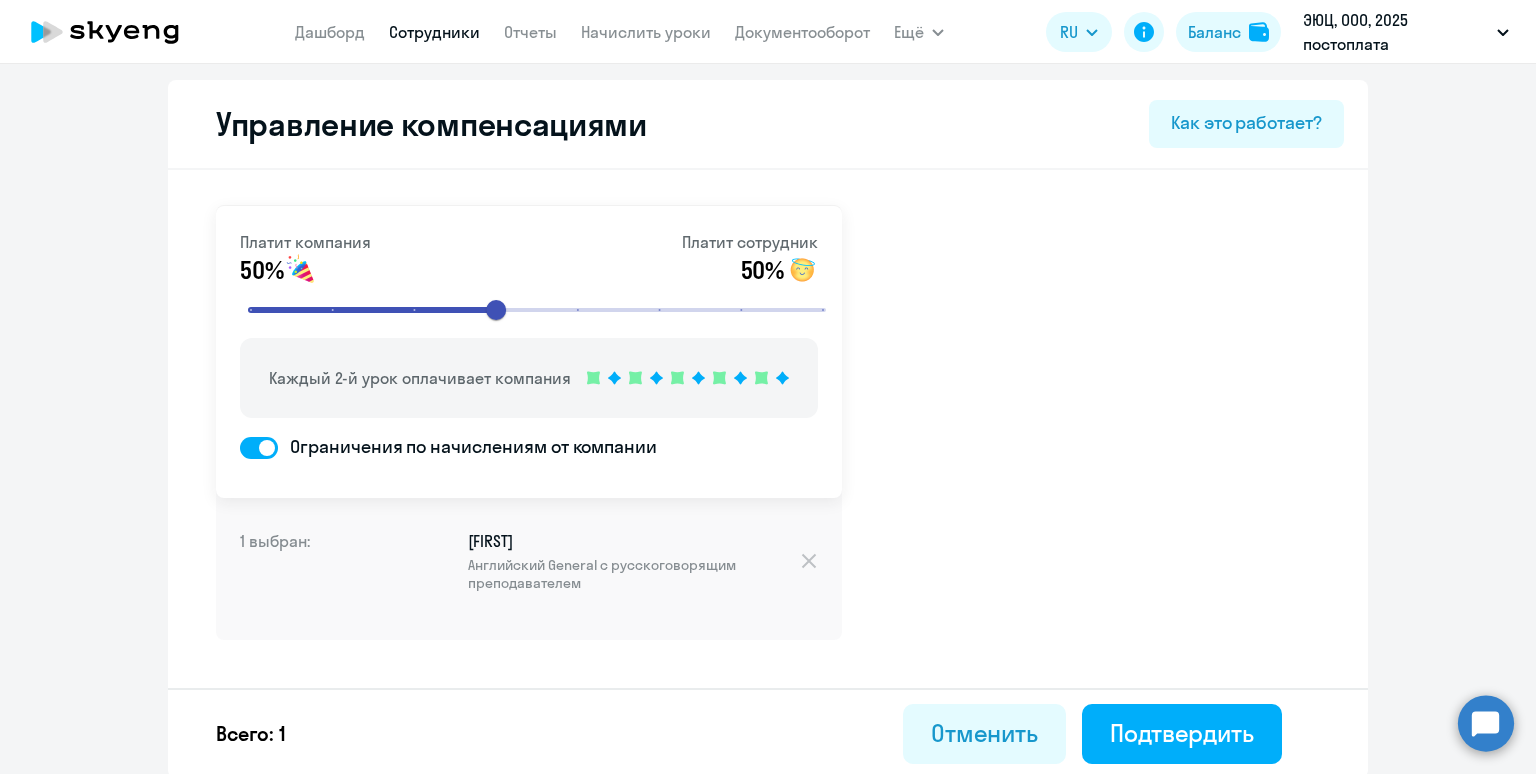 select on "MONTHLY" 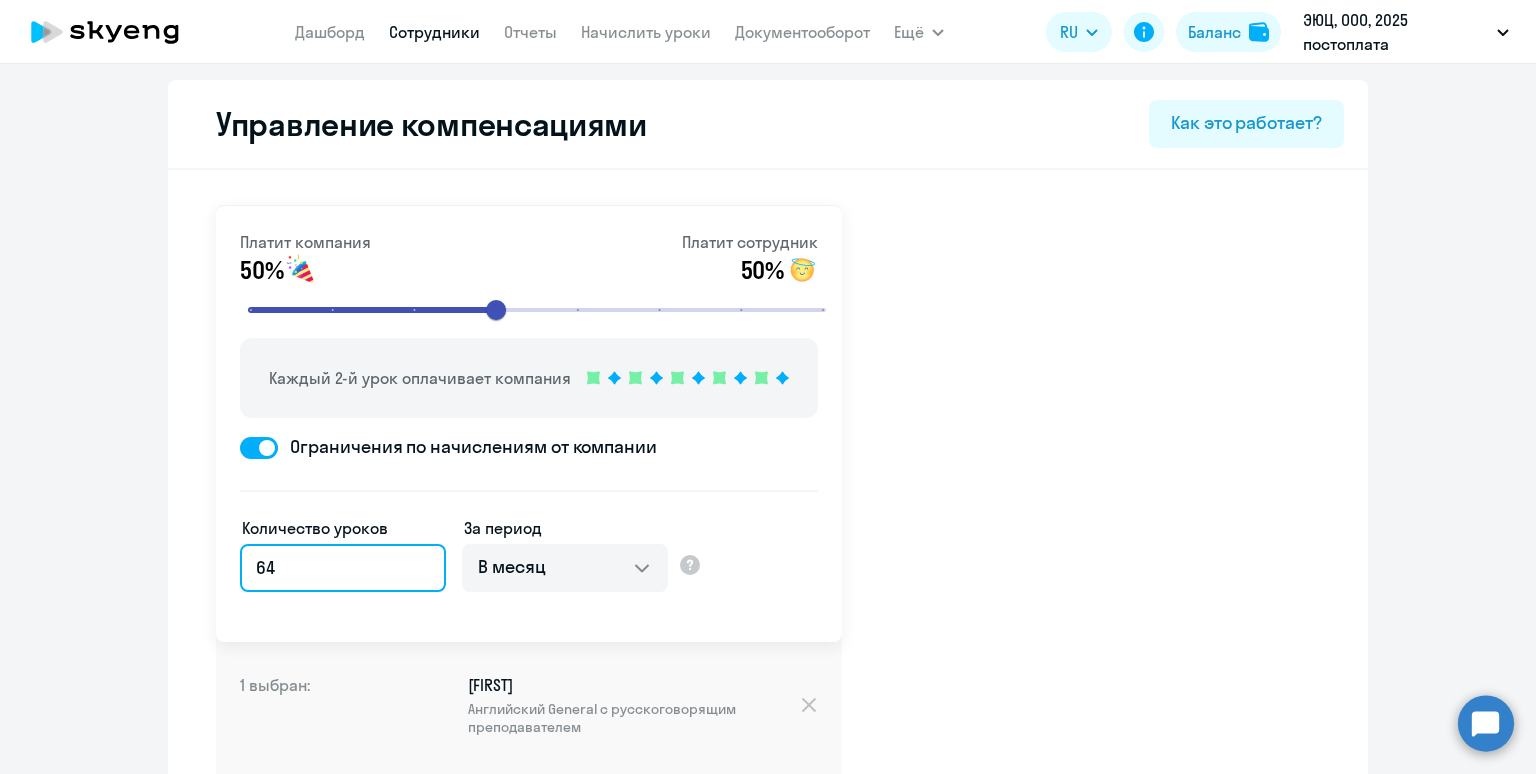 click on "64" at bounding box center [343, 568] 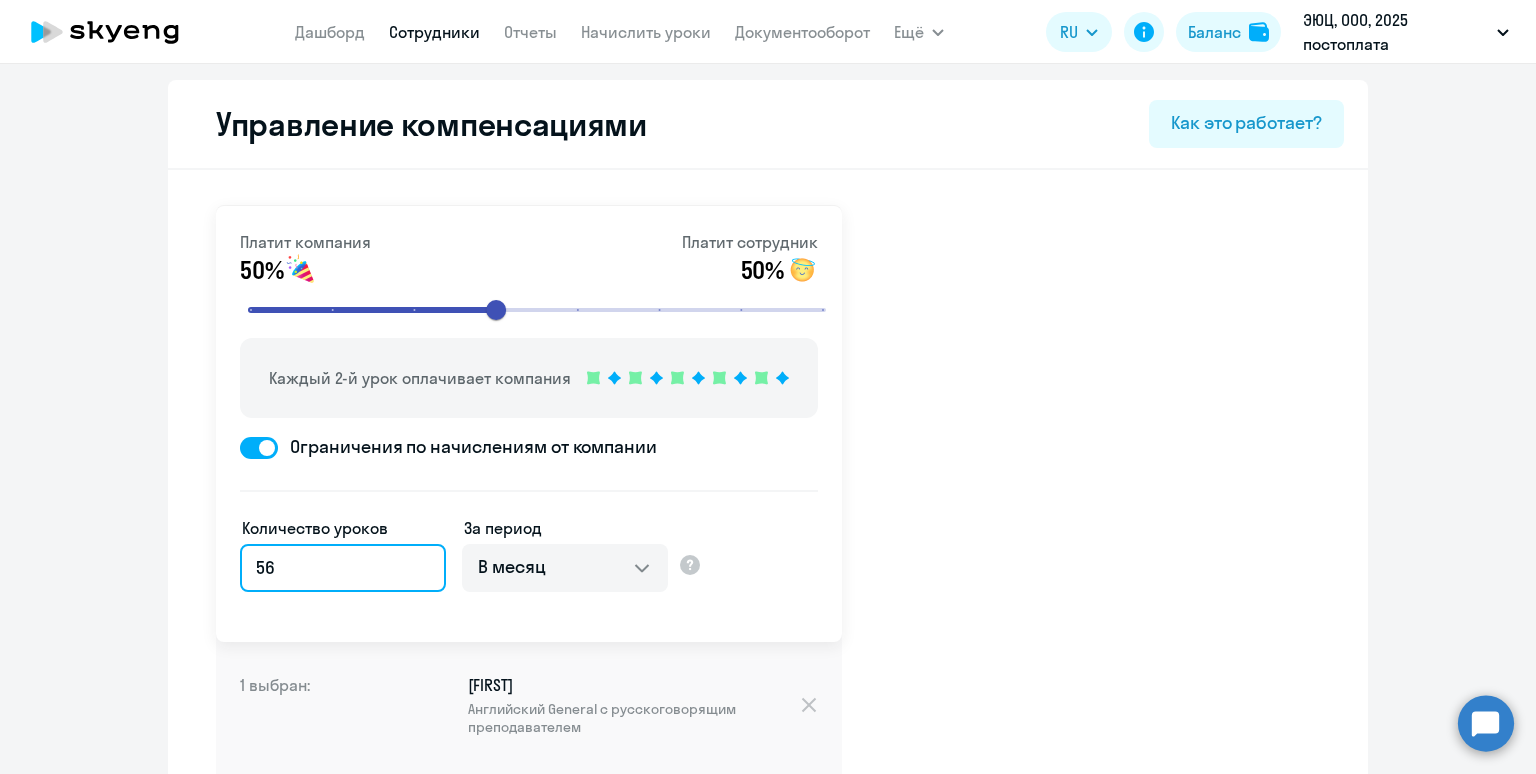 type on "56" 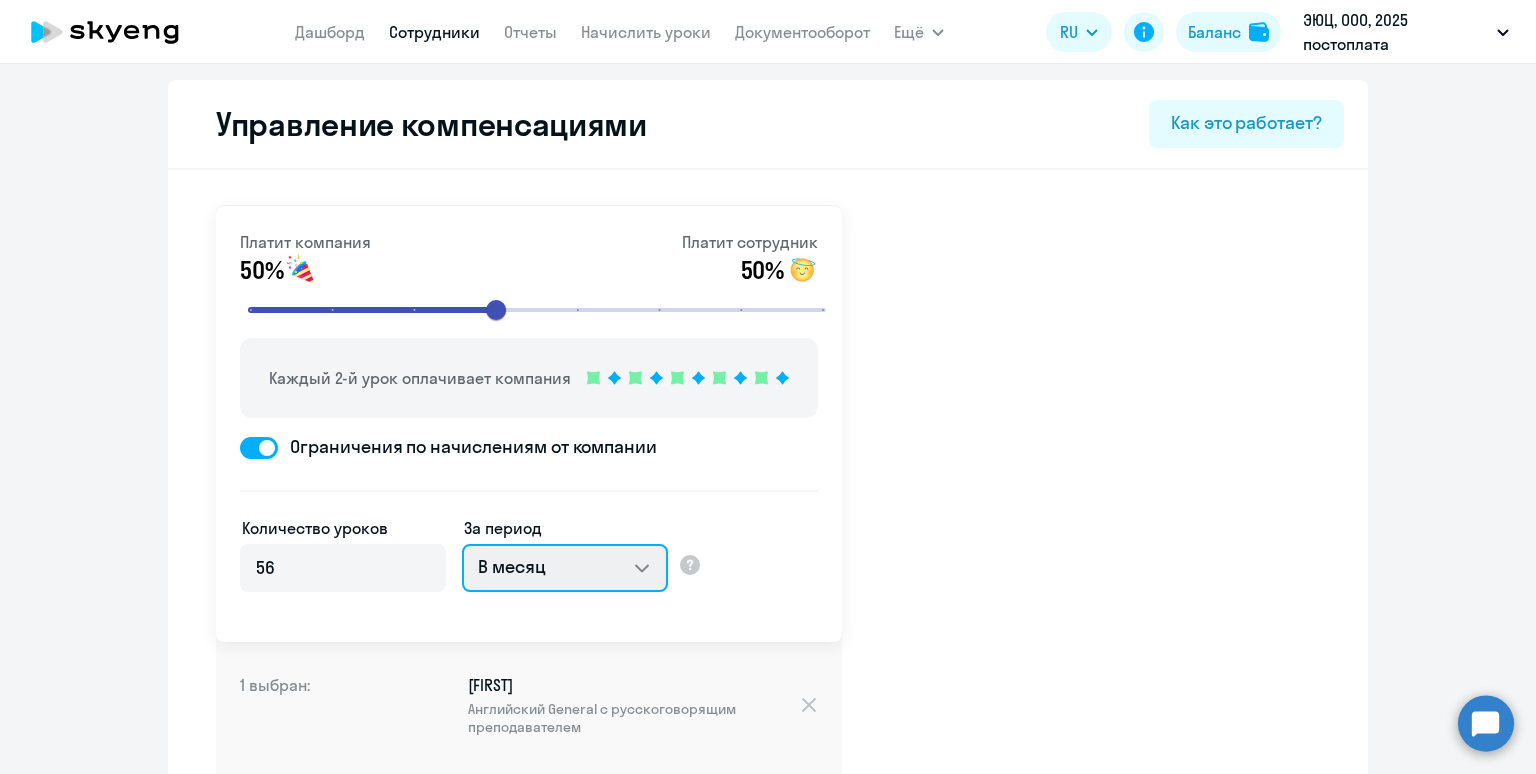 click on "В месяц   За квартал   В год   За все время обучения" at bounding box center [565, 568] 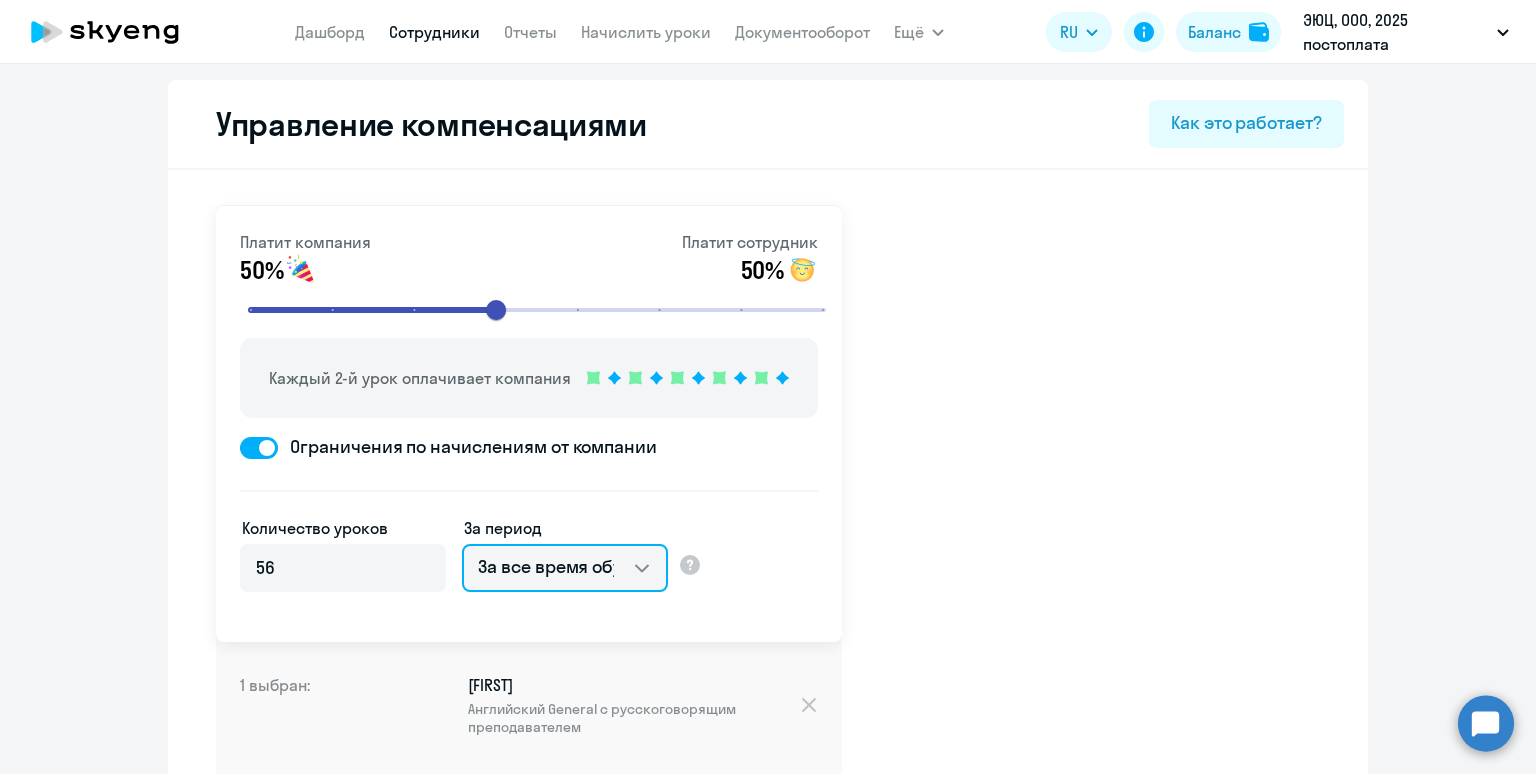 scroll, scrollTop: 148, scrollLeft: 0, axis: vertical 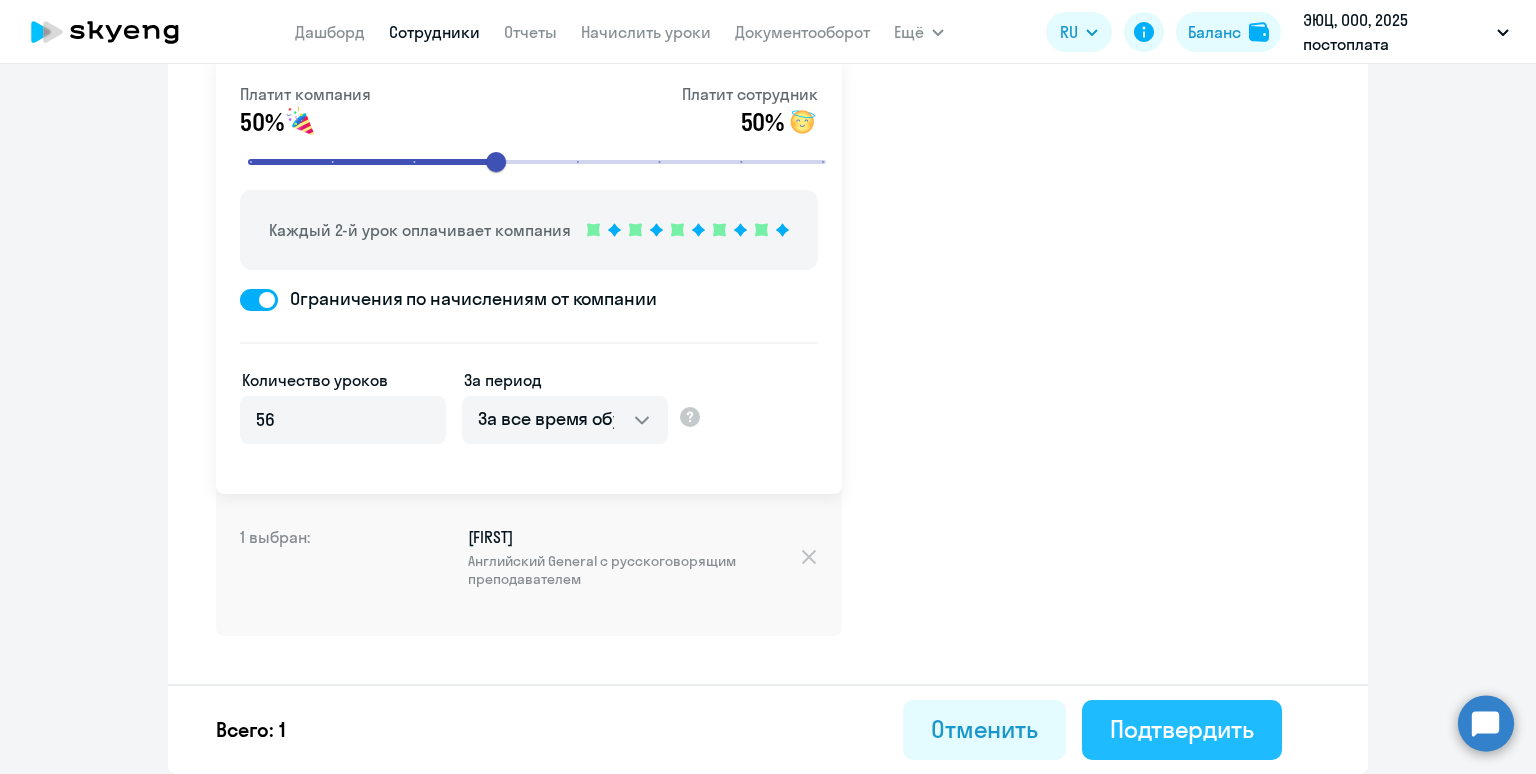 click on "Подтвердить" 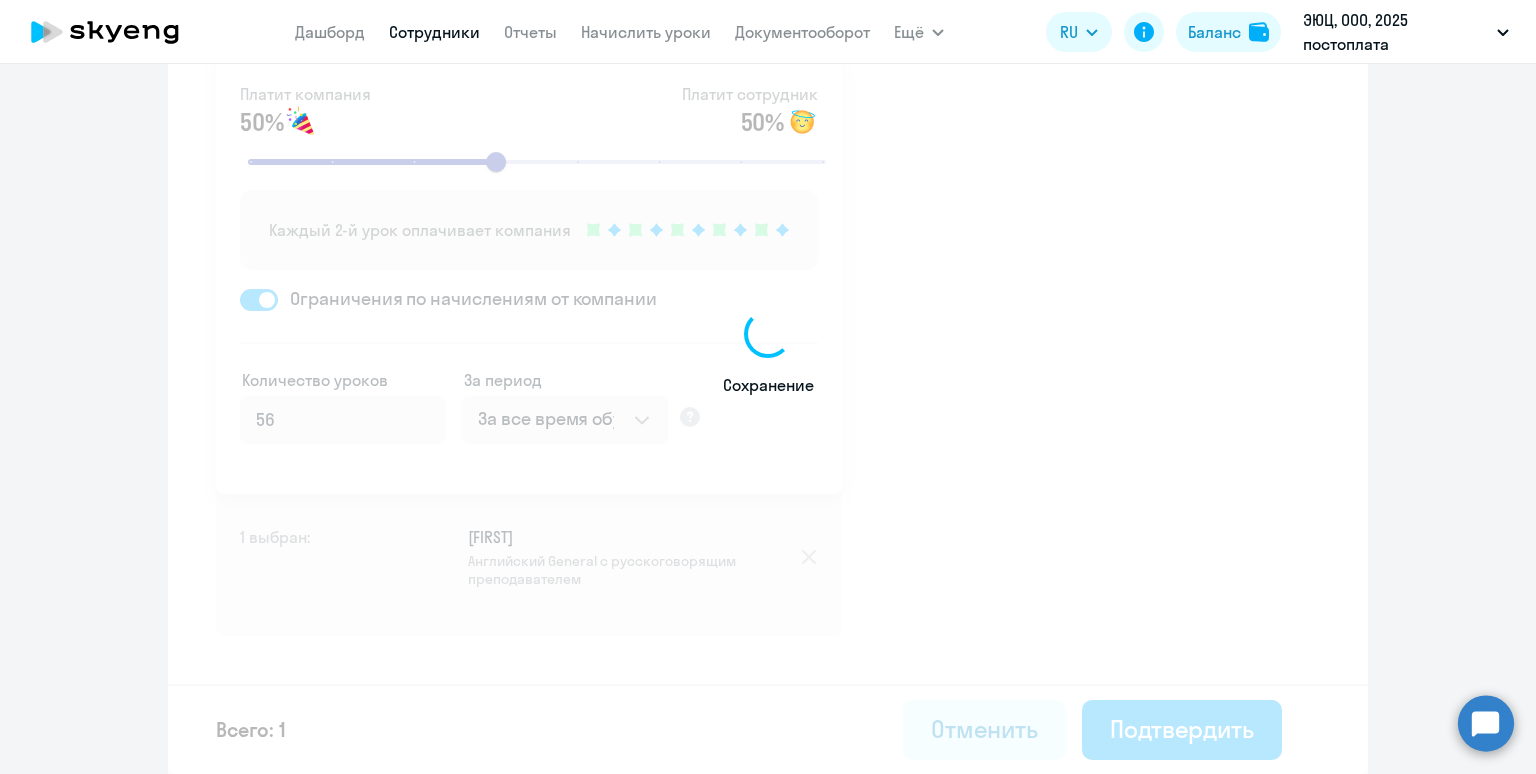 scroll, scrollTop: 0, scrollLeft: 0, axis: both 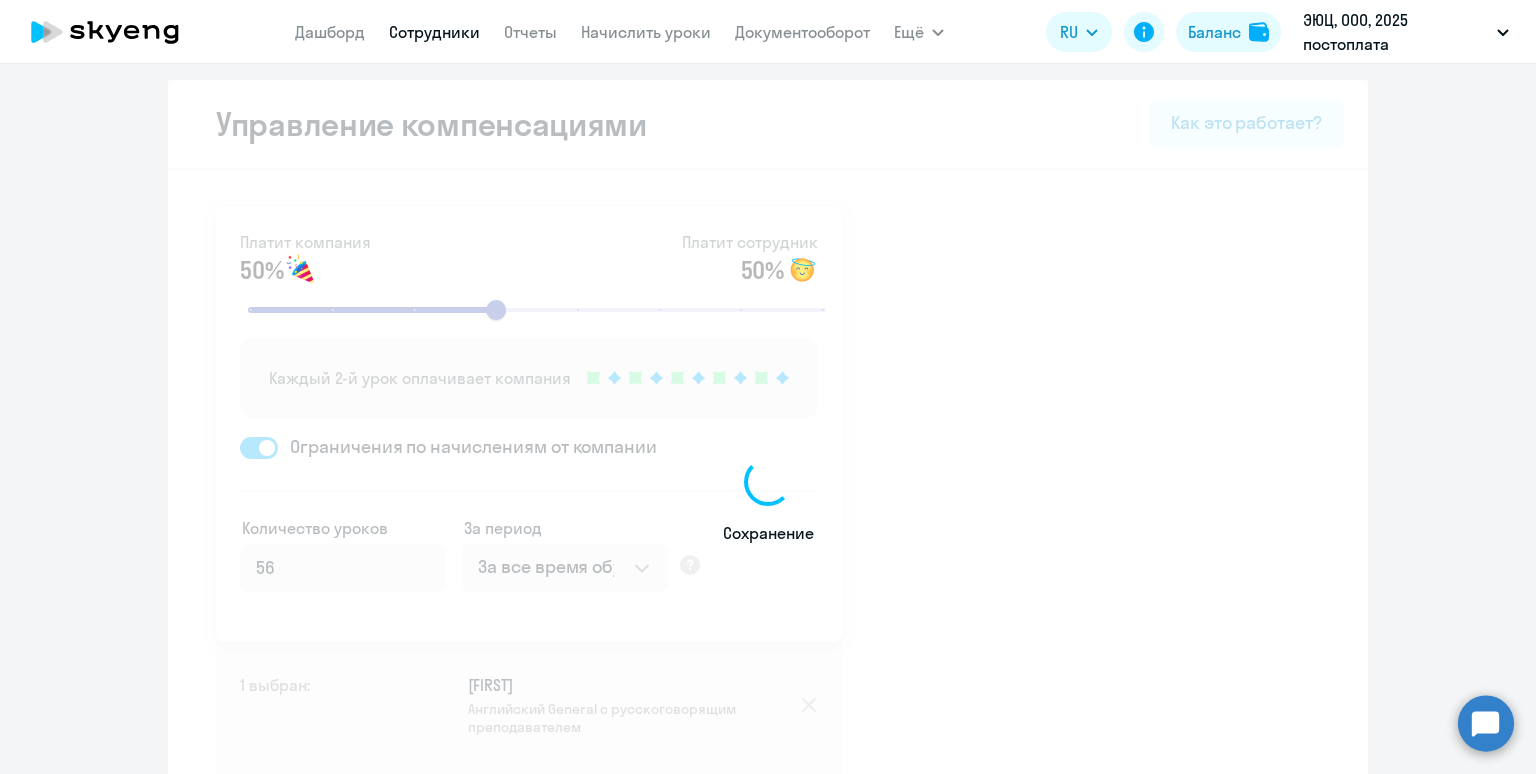 select on "30" 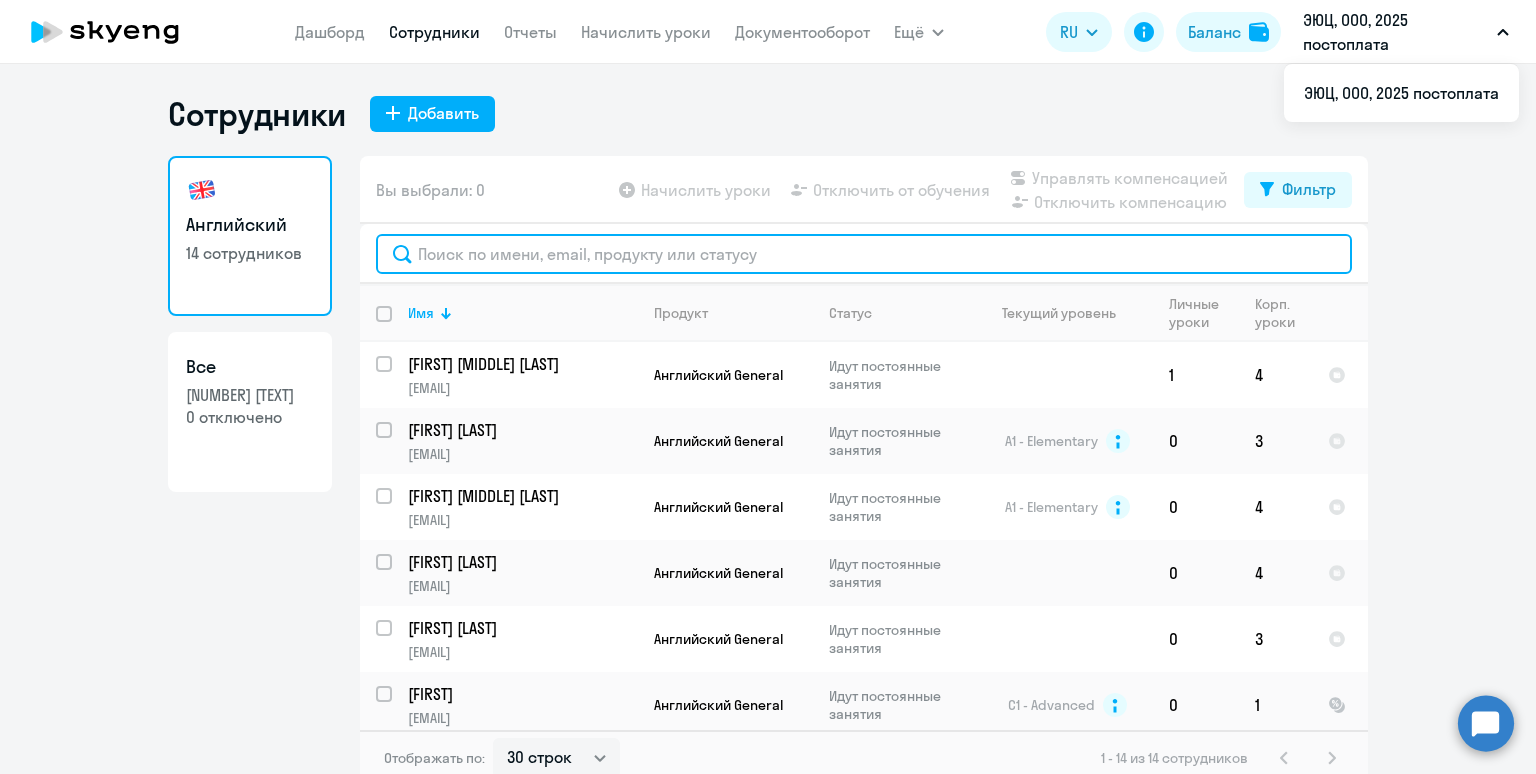 click 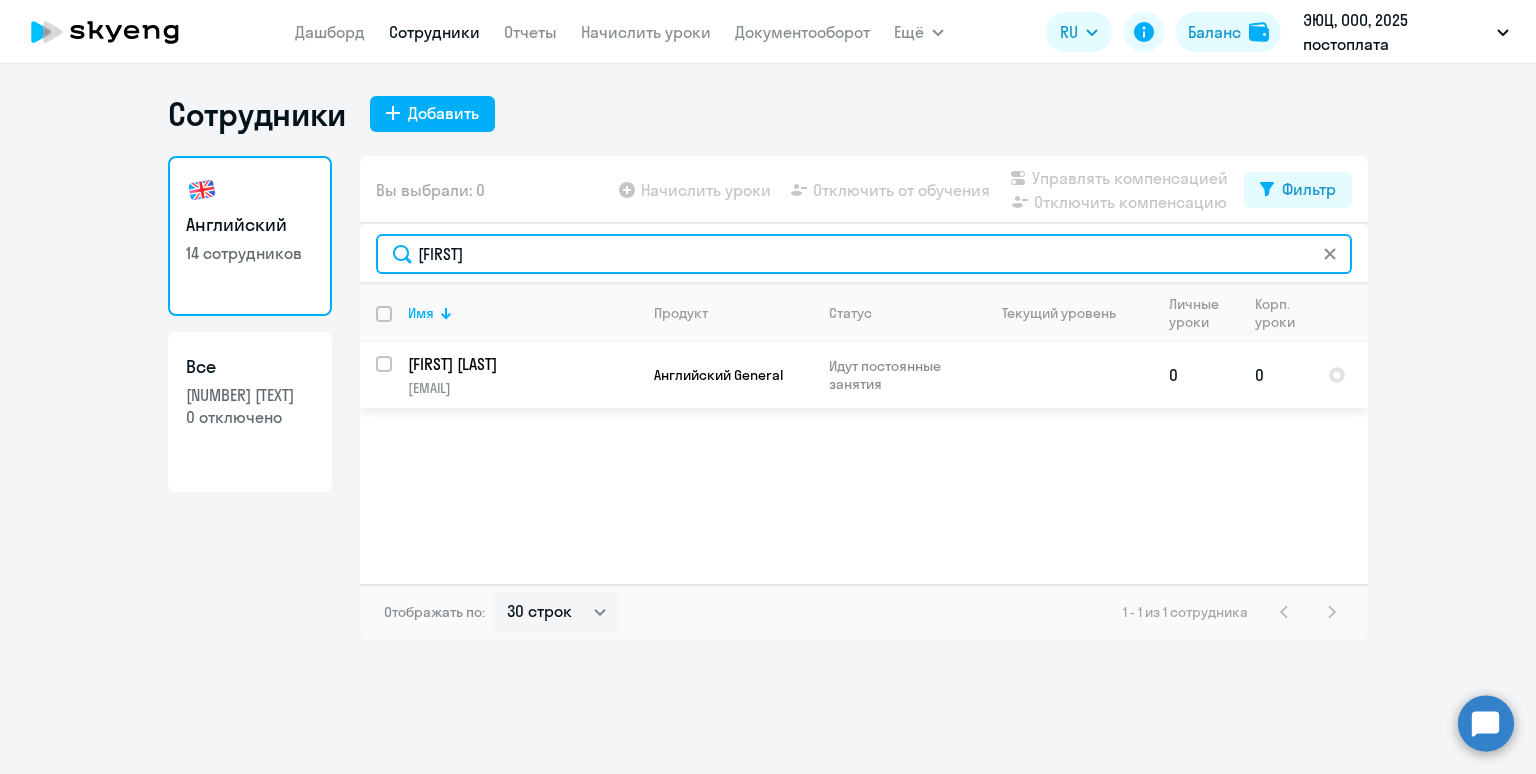 type on "казакова" 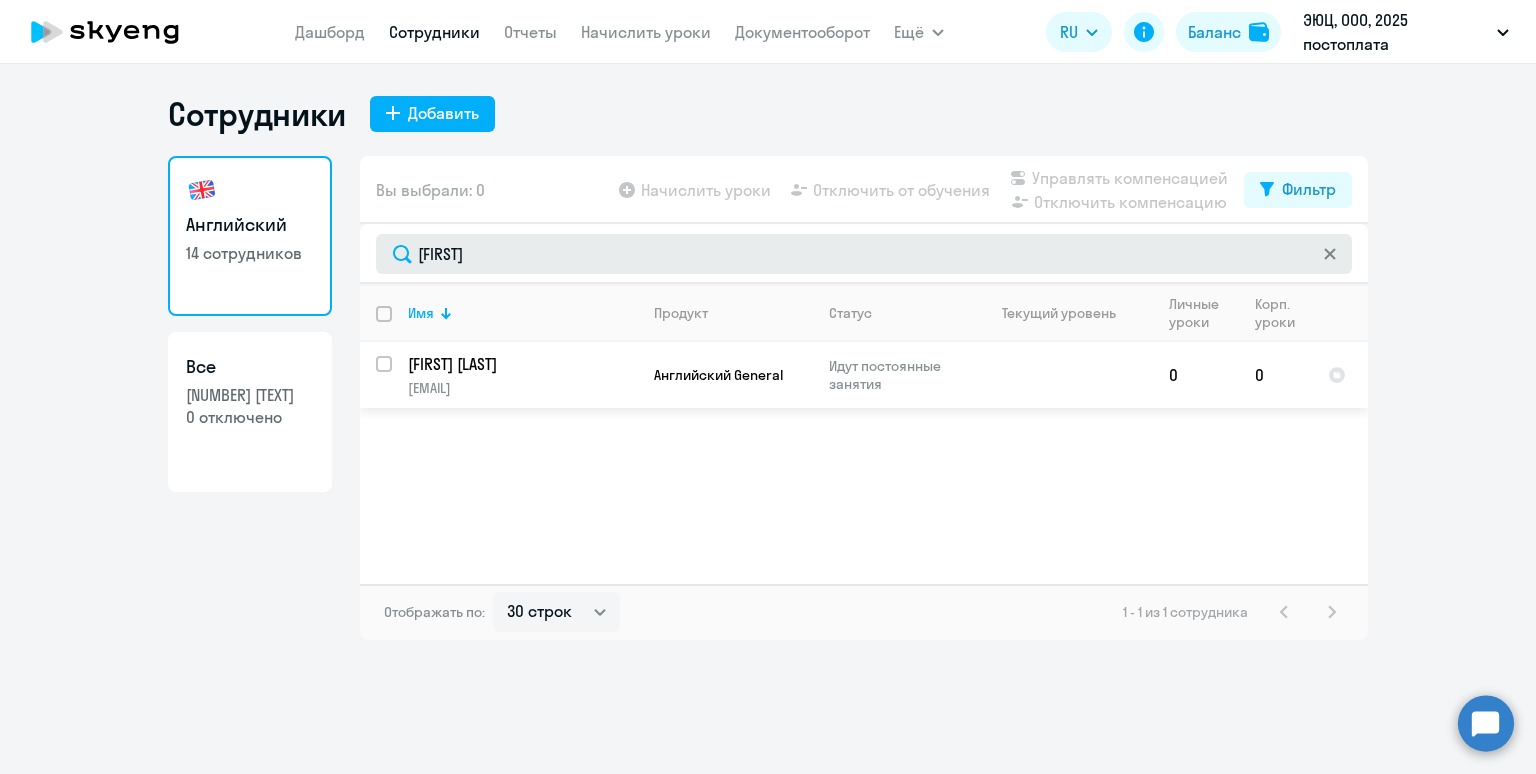drag, startPoint x: 383, startPoint y: 359, endPoint x: 1014, endPoint y: 233, distance: 643.4571 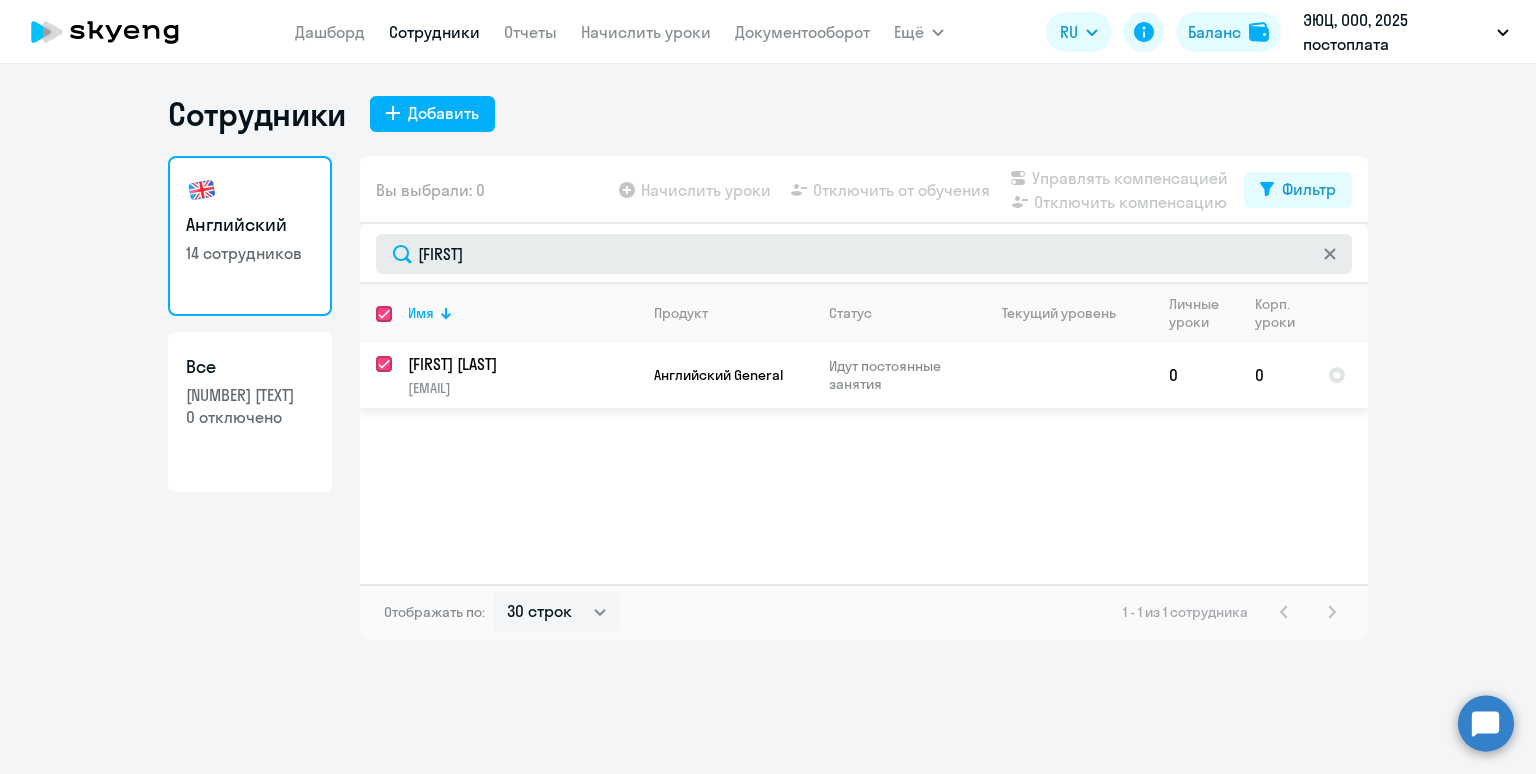 checkbox on "true" 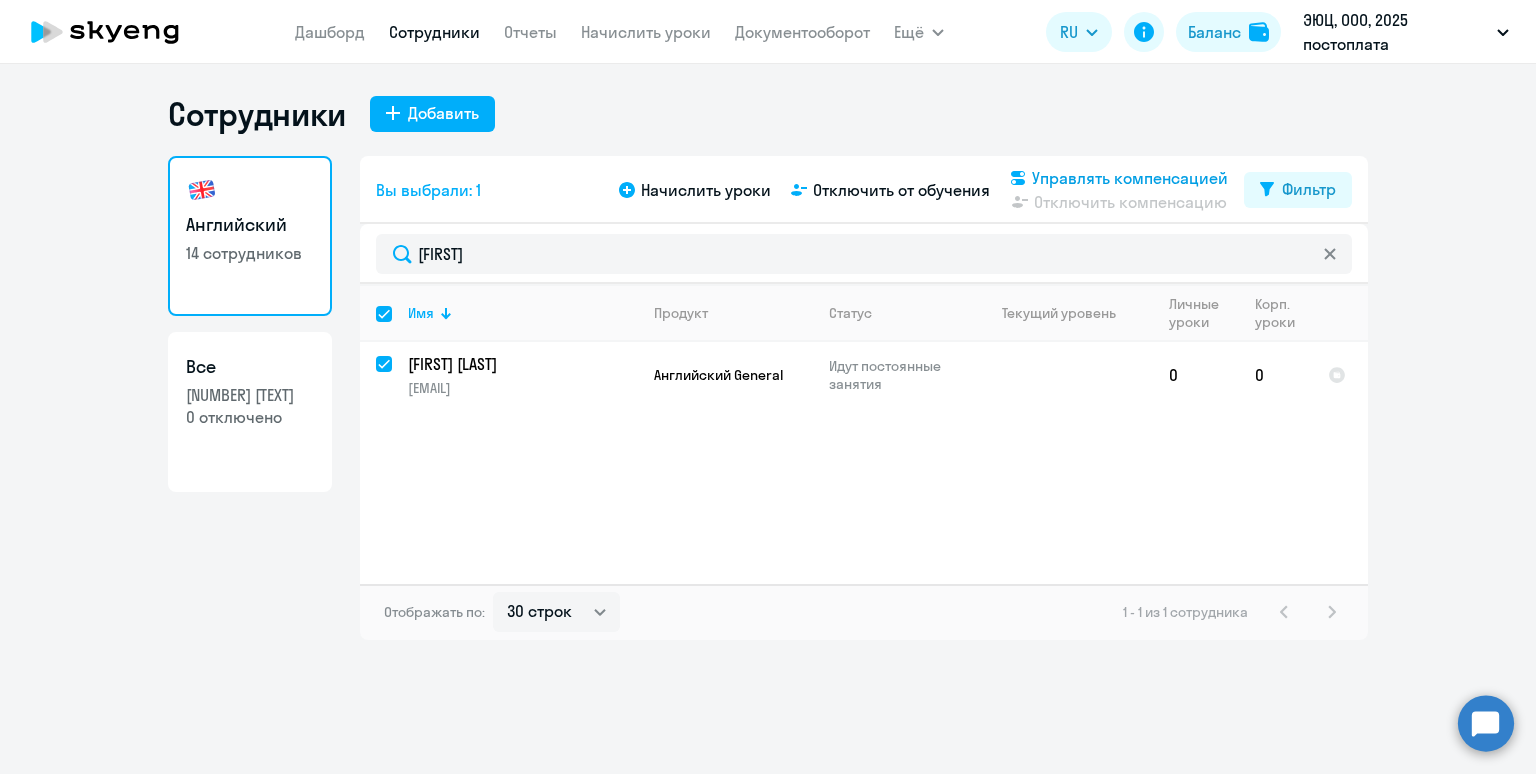 click on "Управлять компенсацией" 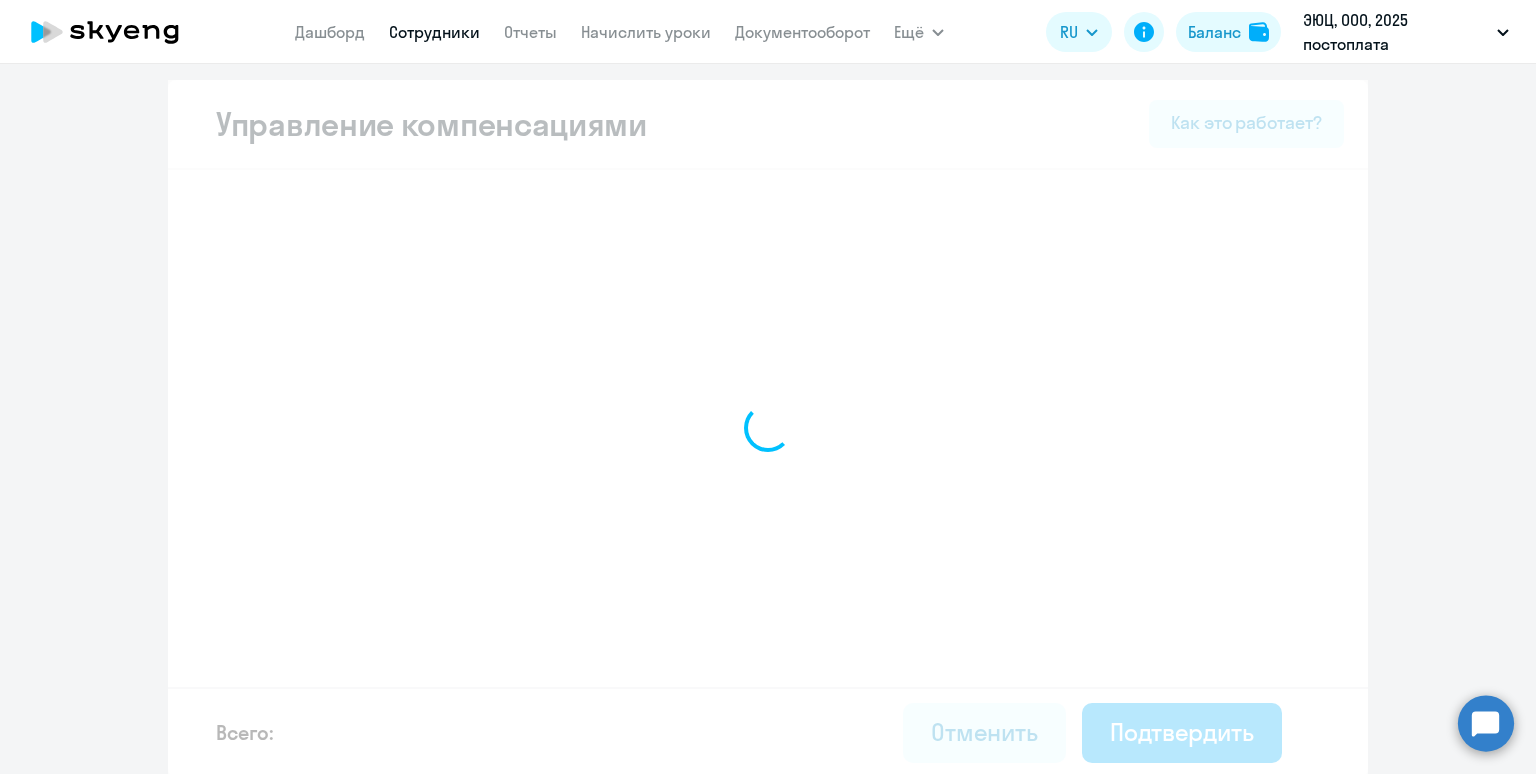 select on "WHOLE_PERIOD" 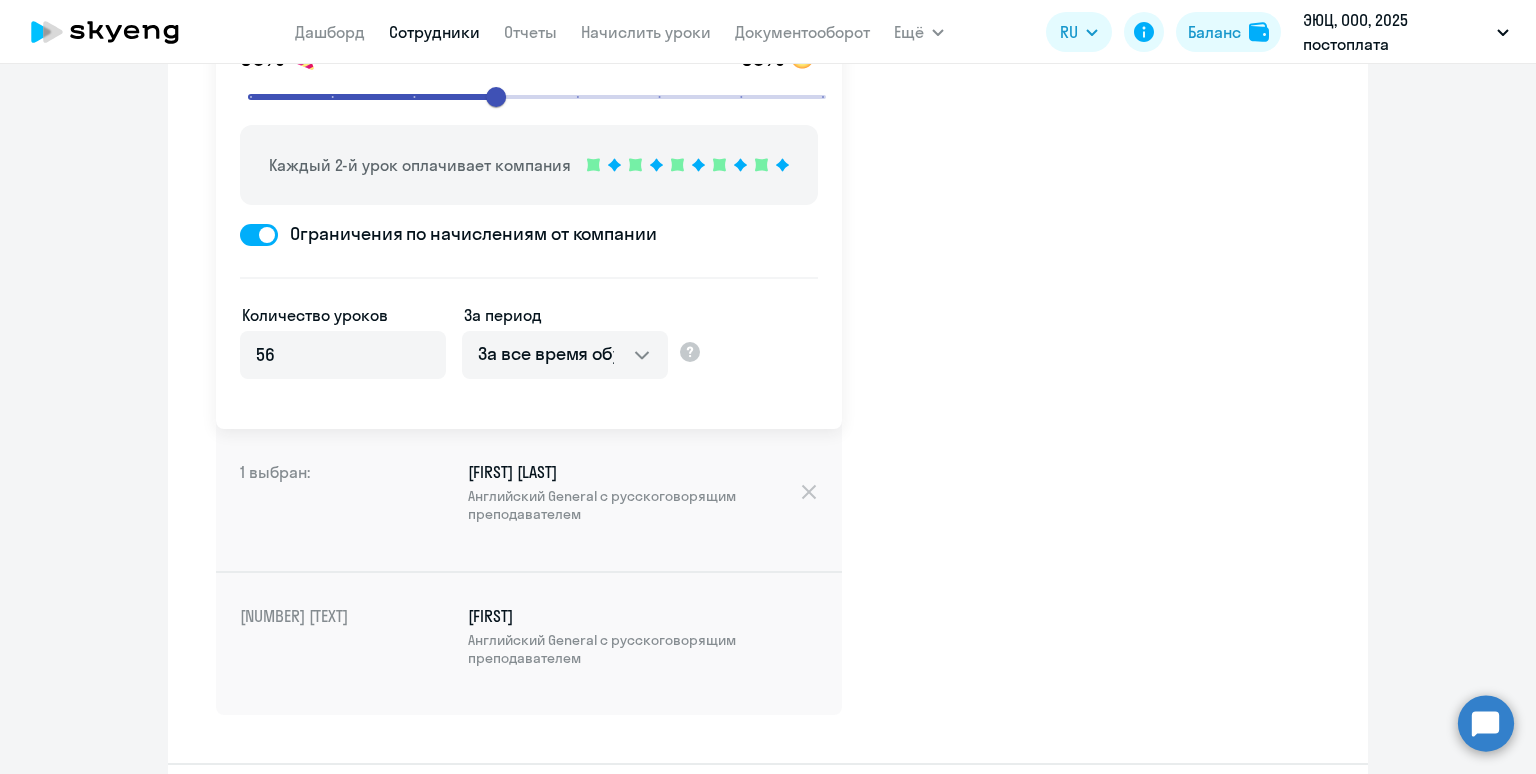 scroll, scrollTop: 292, scrollLeft: 0, axis: vertical 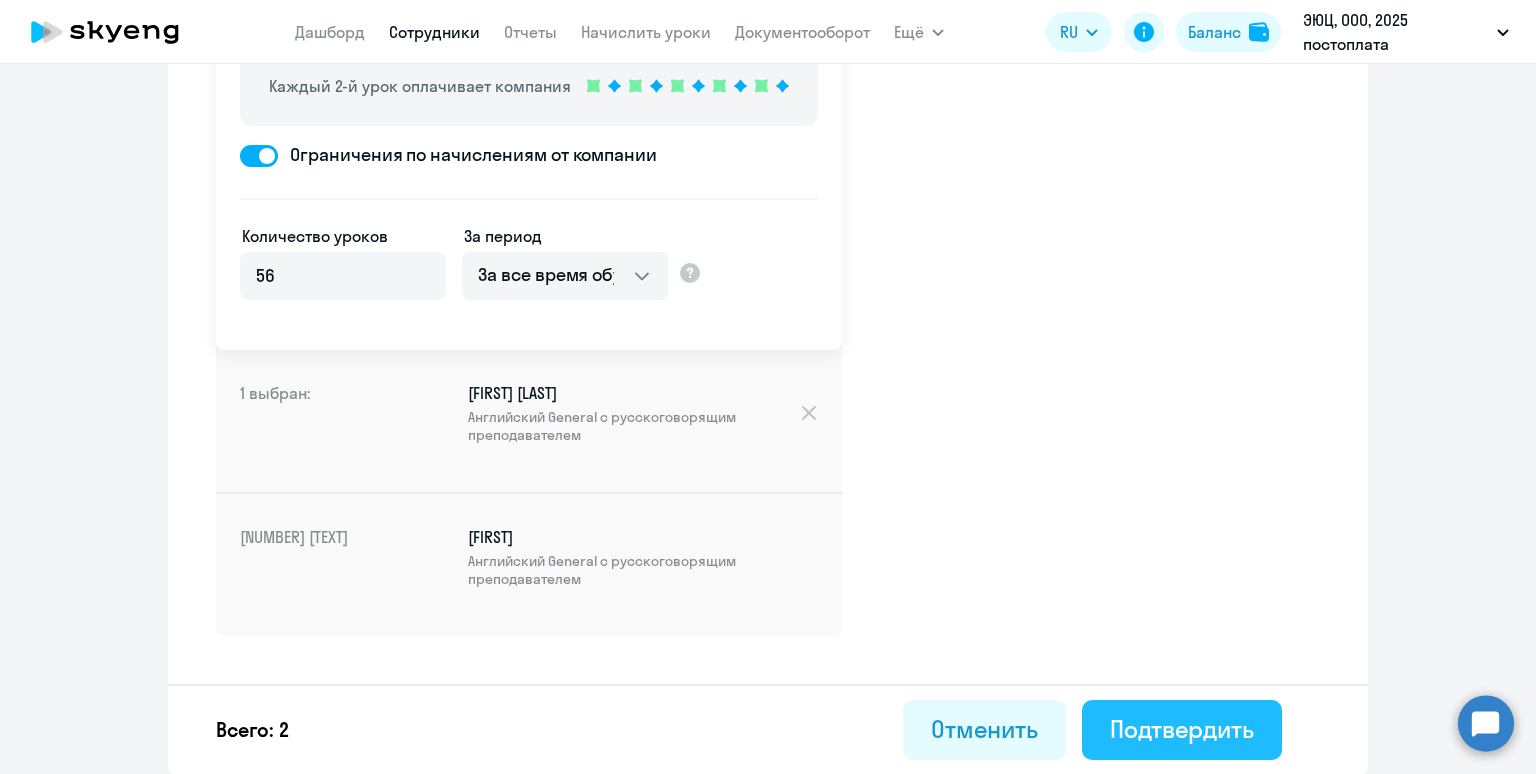click on "Подтвердить" 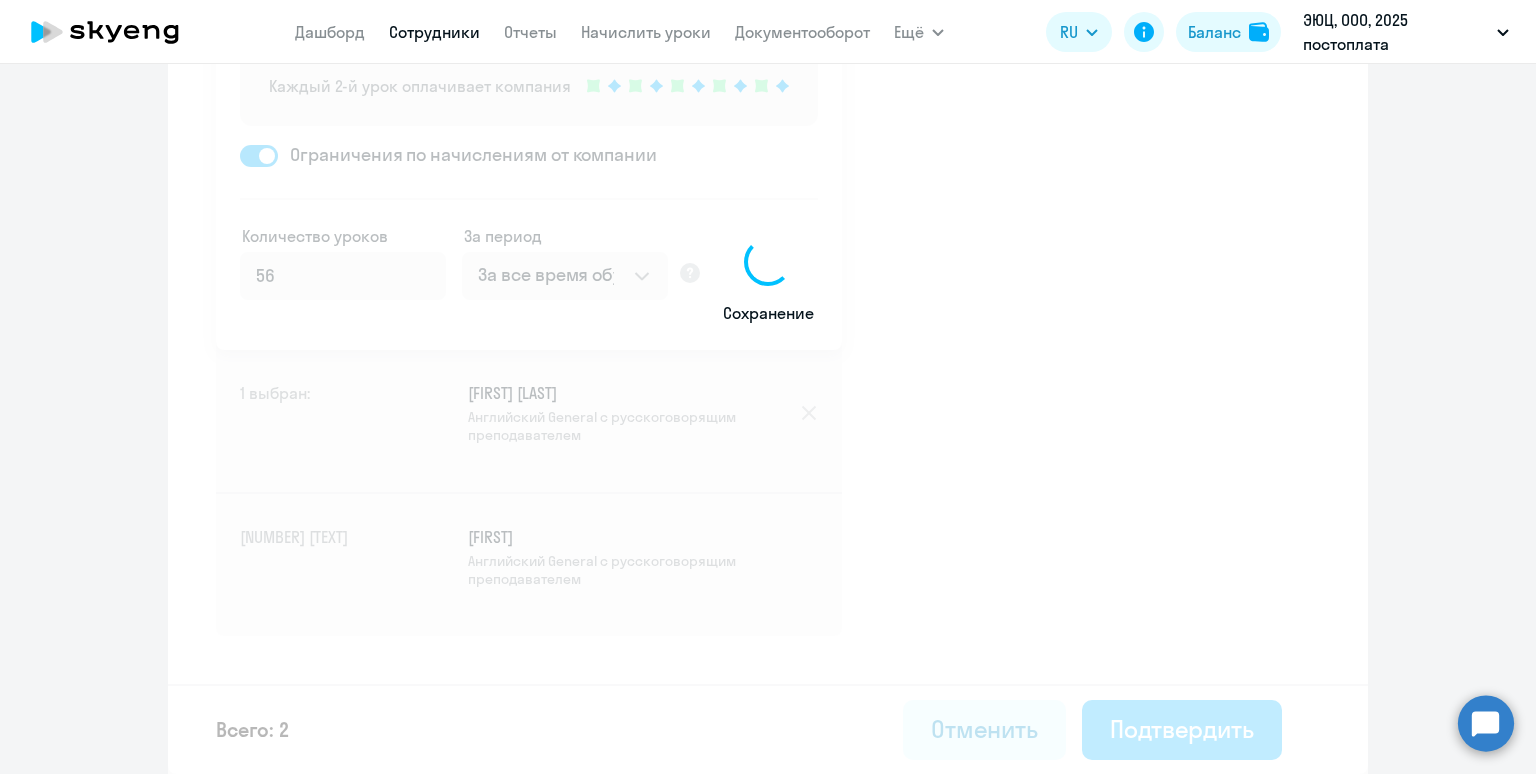 scroll, scrollTop: 0, scrollLeft: 0, axis: both 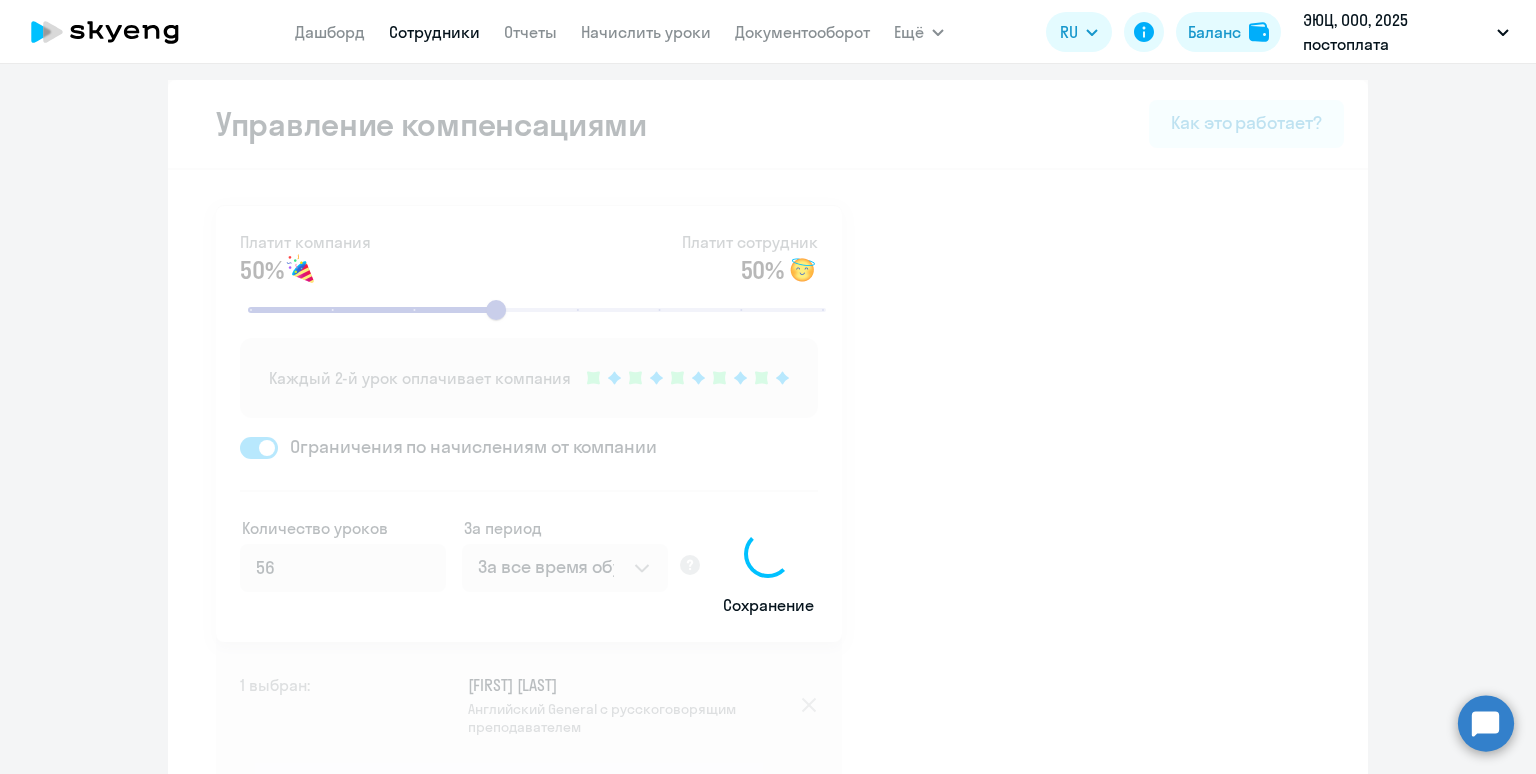 select on "30" 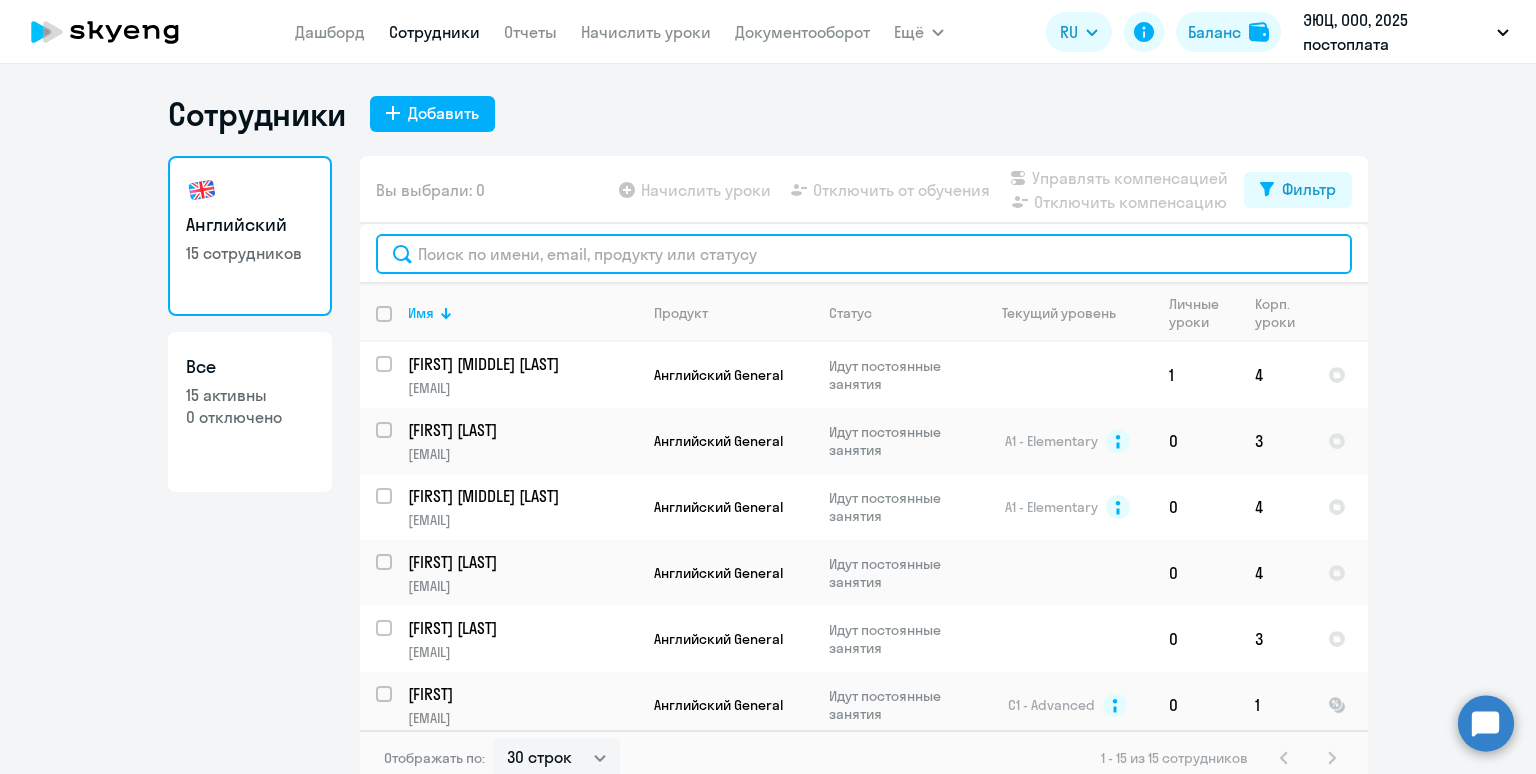 click 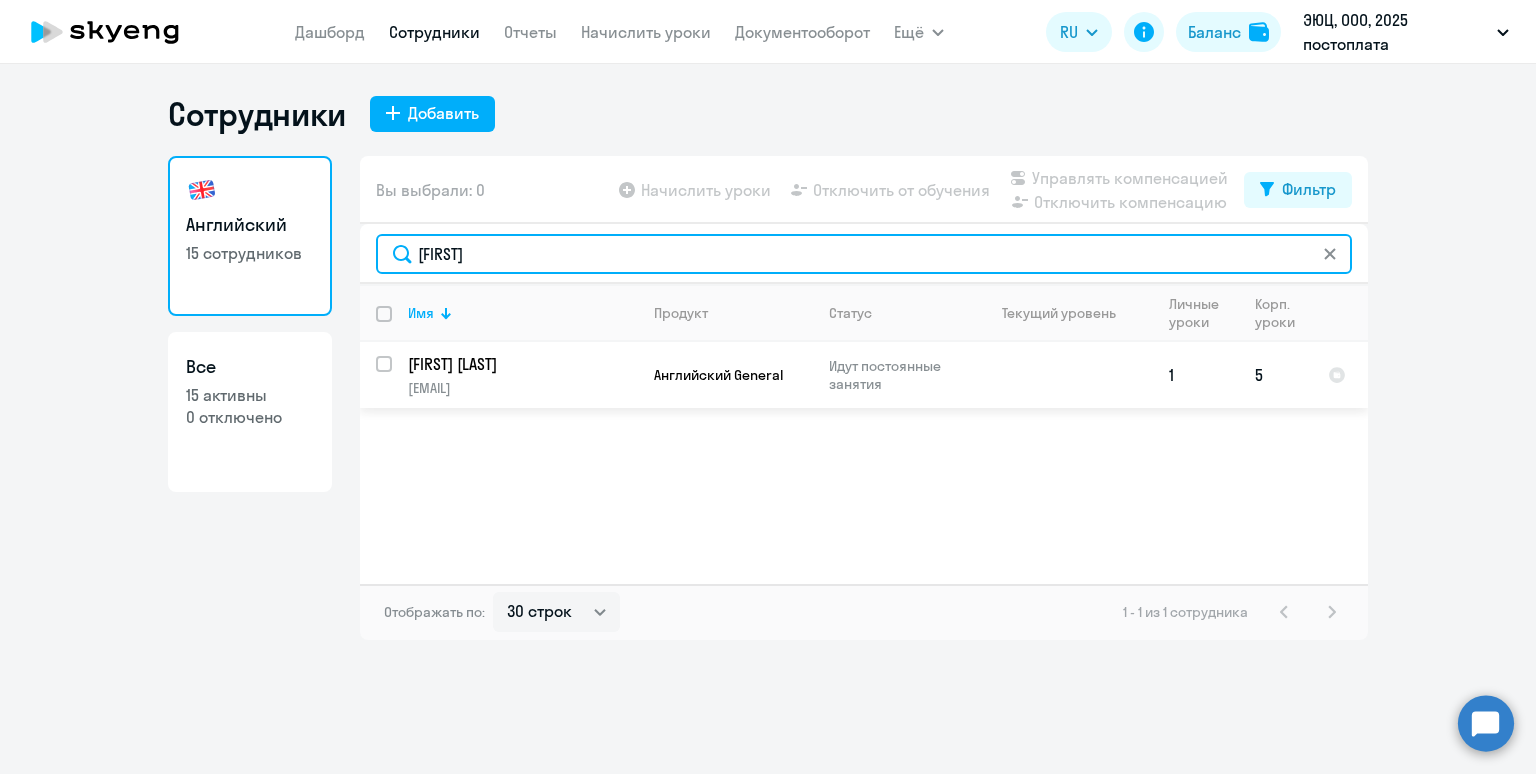 type on "мурат" 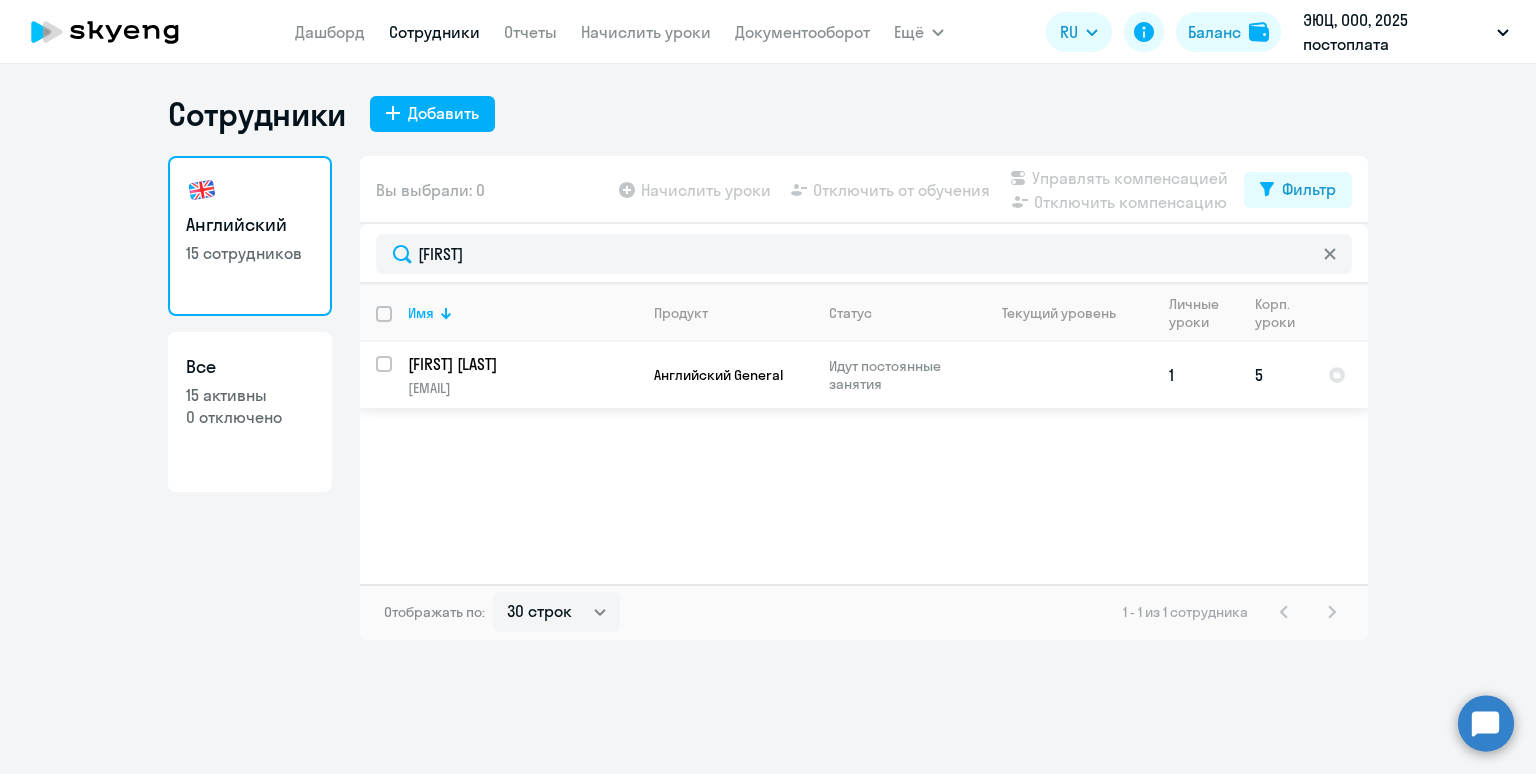 click at bounding box center [396, 376] 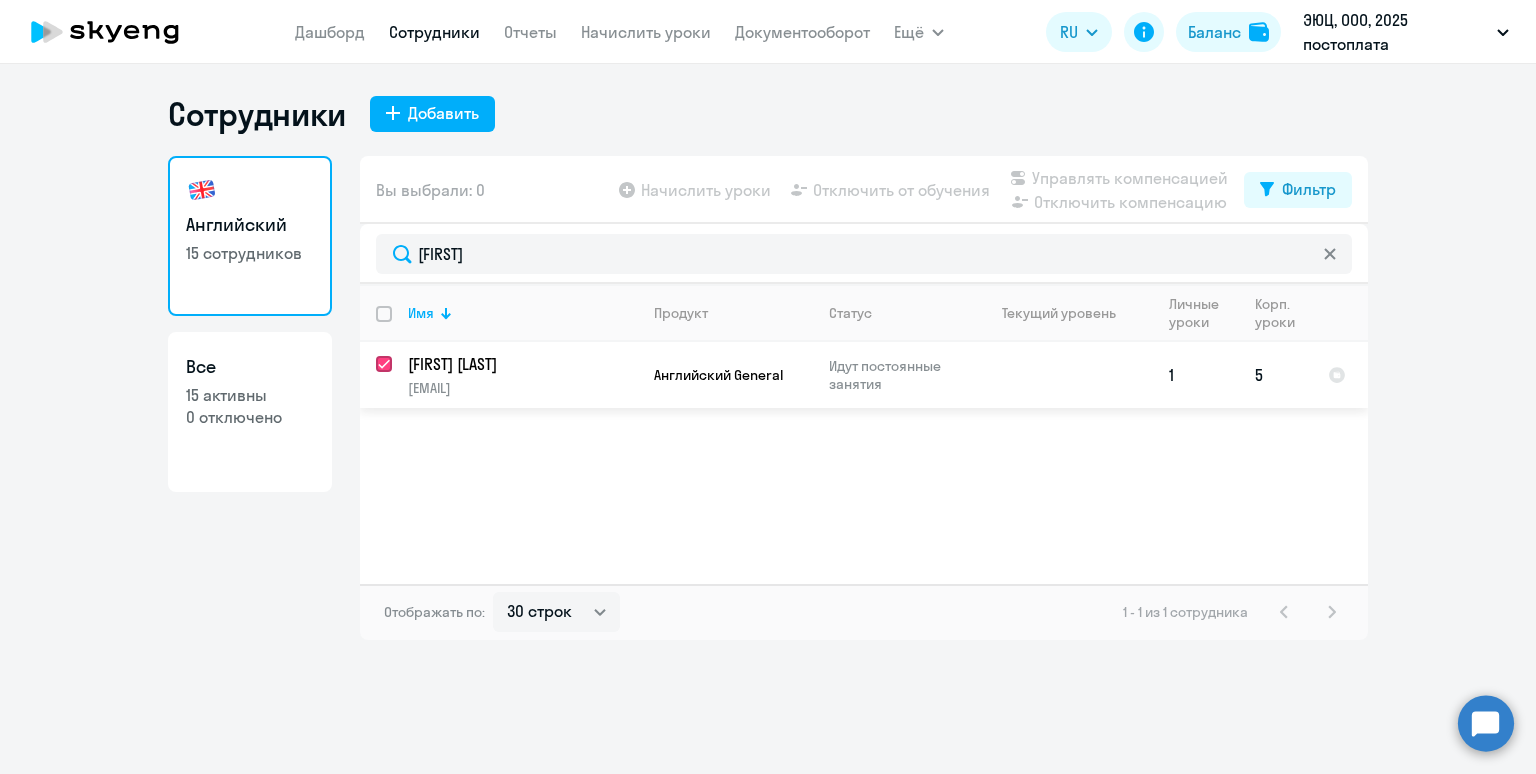 checkbox on "true" 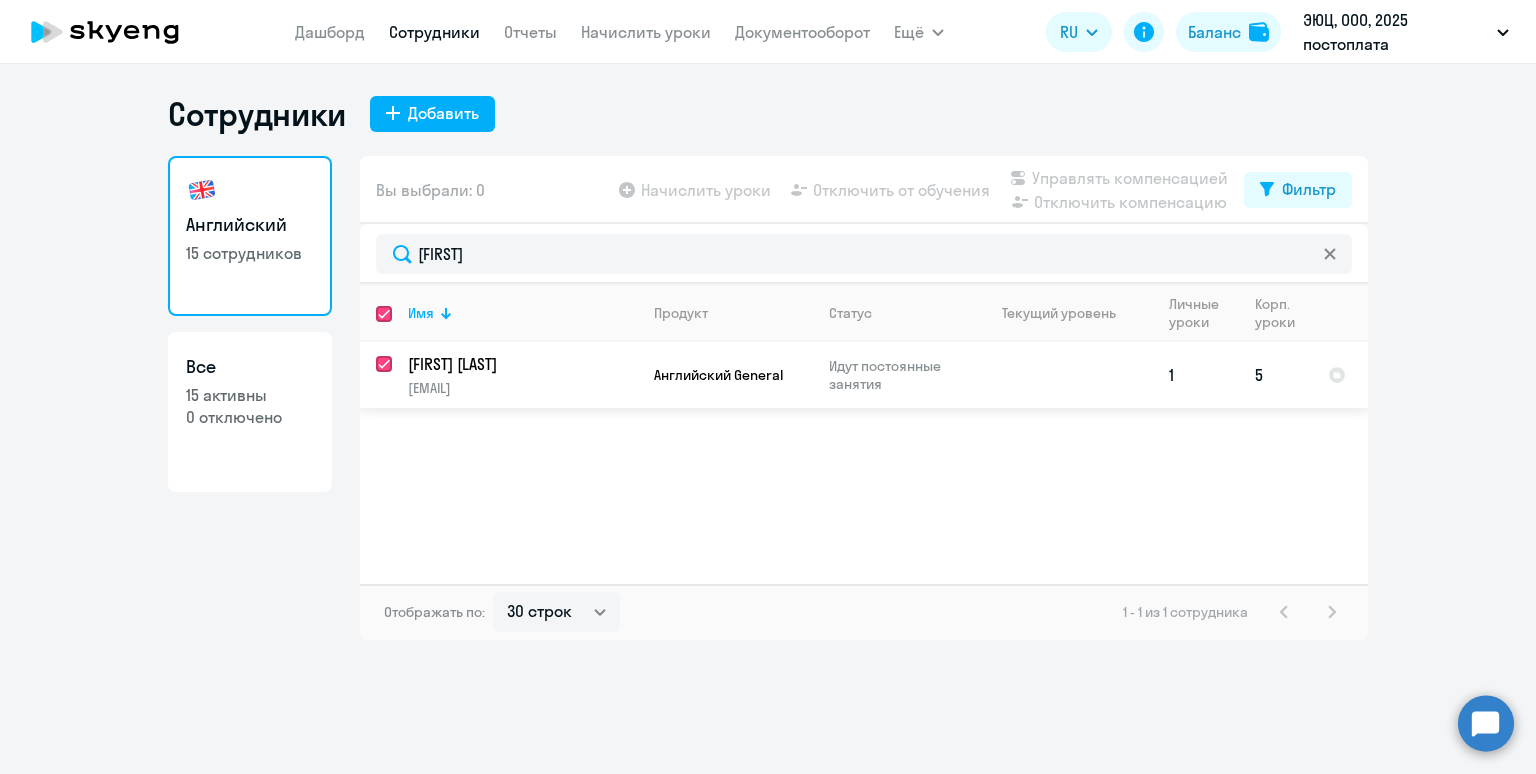 checkbox on "true" 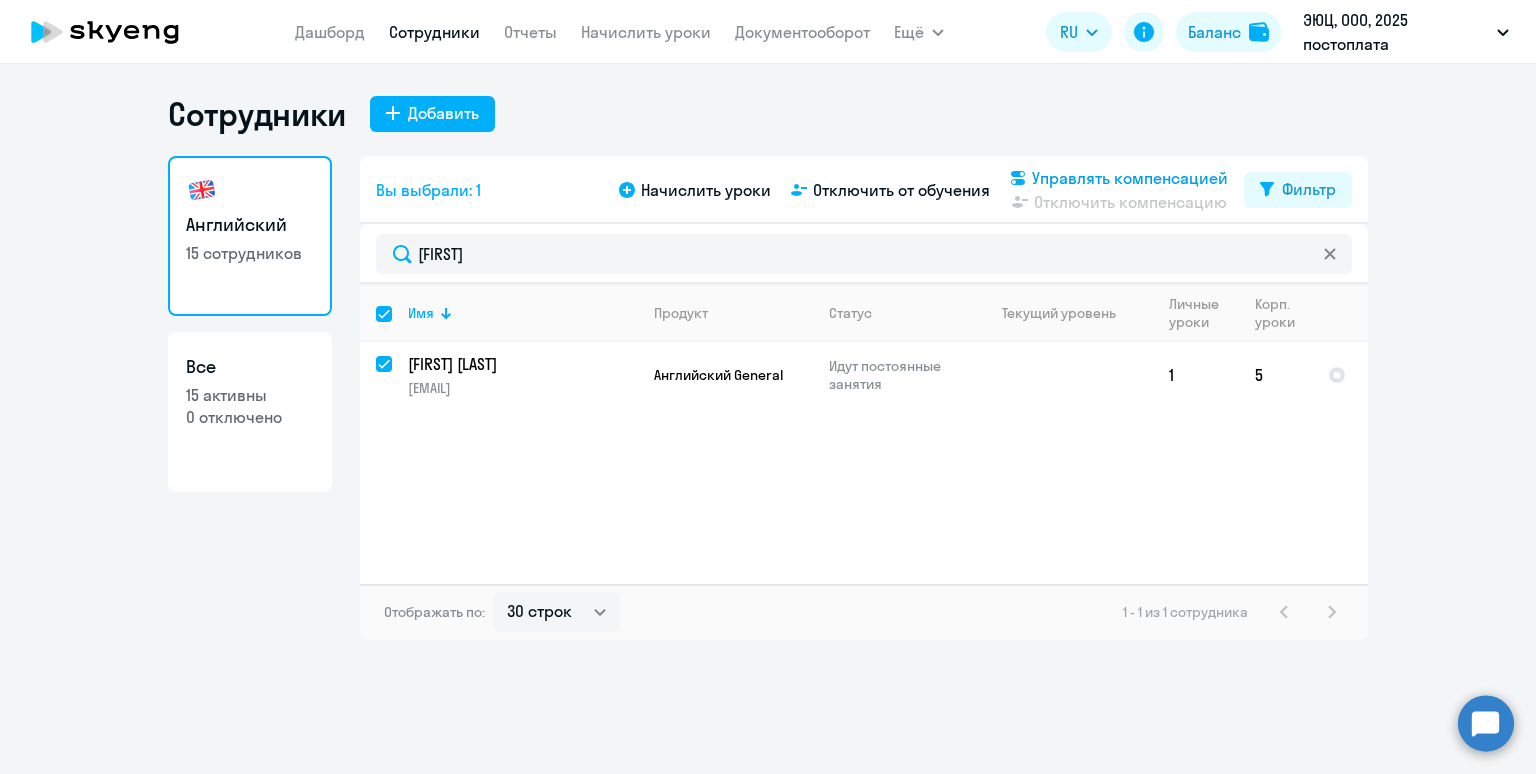 click on "Управлять компенсацией" 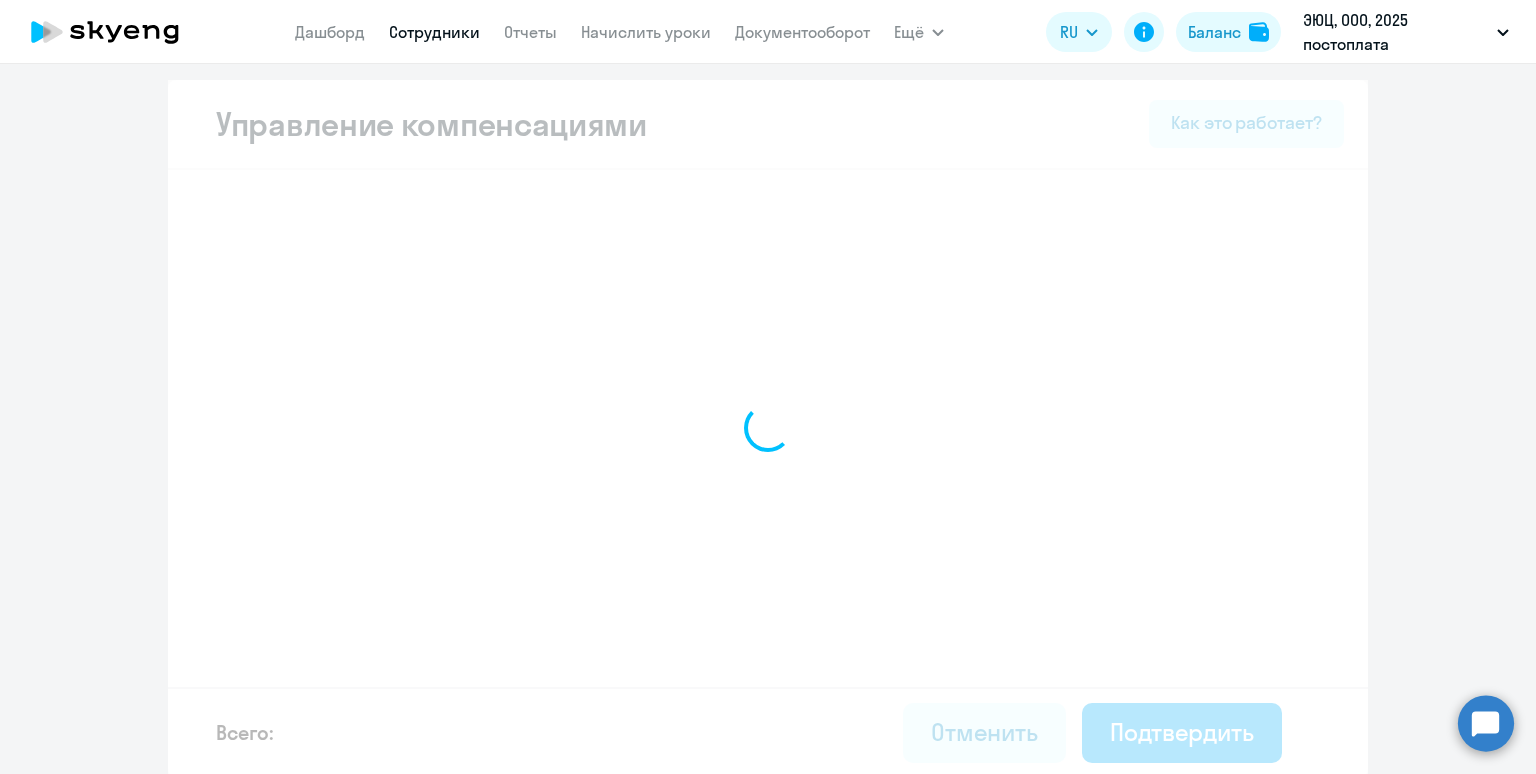 select on "WHOLE_PERIOD" 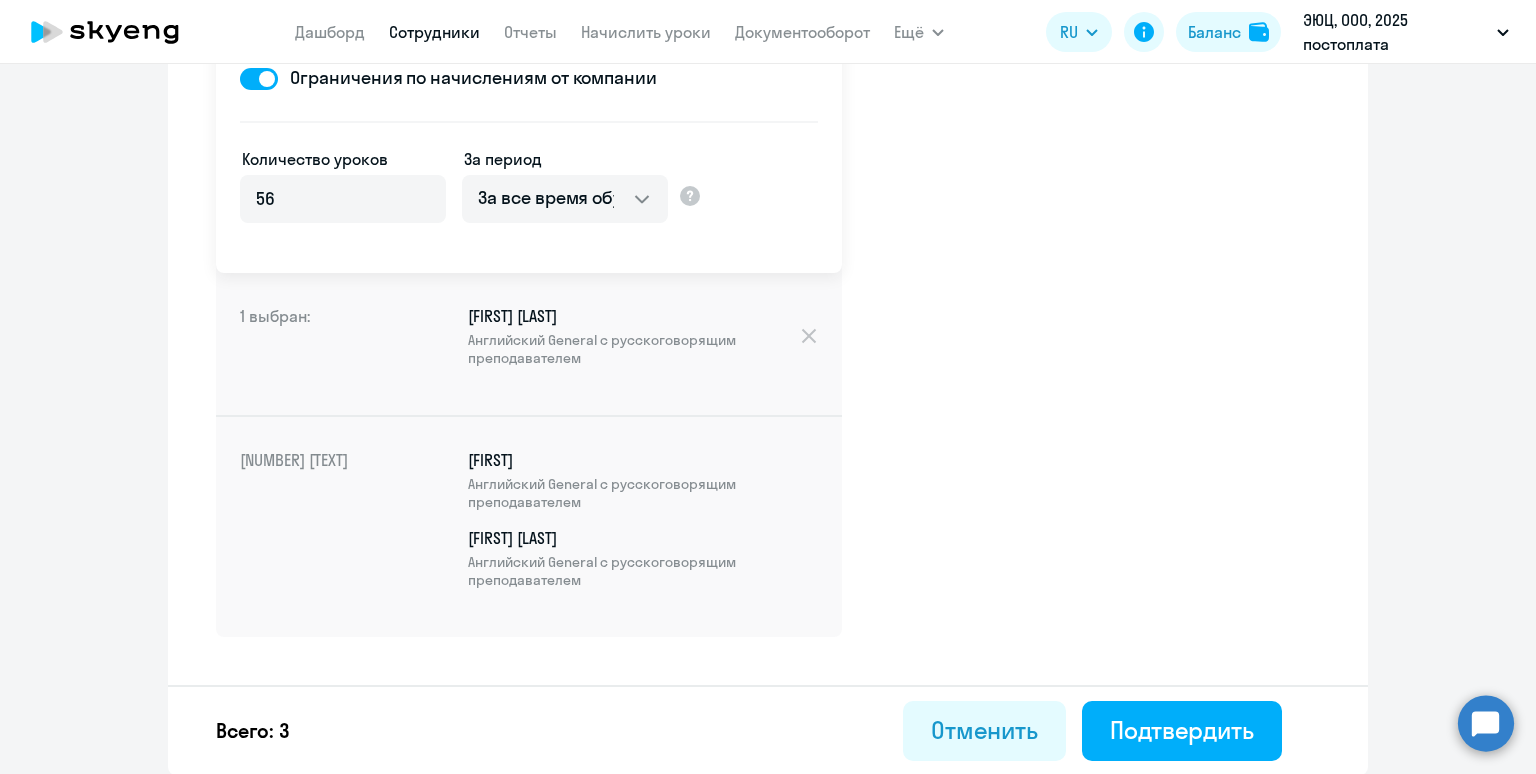 scroll, scrollTop: 370, scrollLeft: 0, axis: vertical 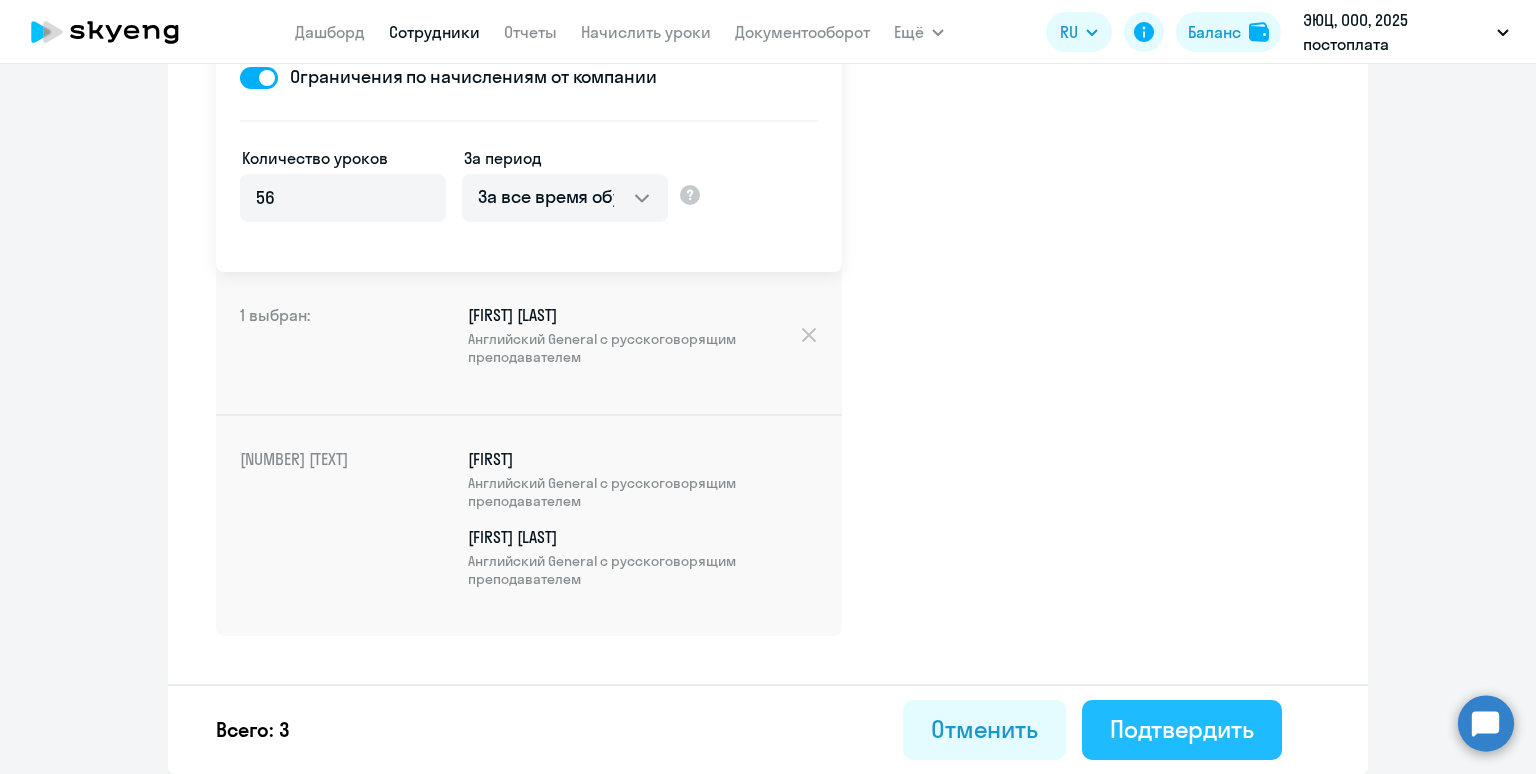 click on "Подтвердить" 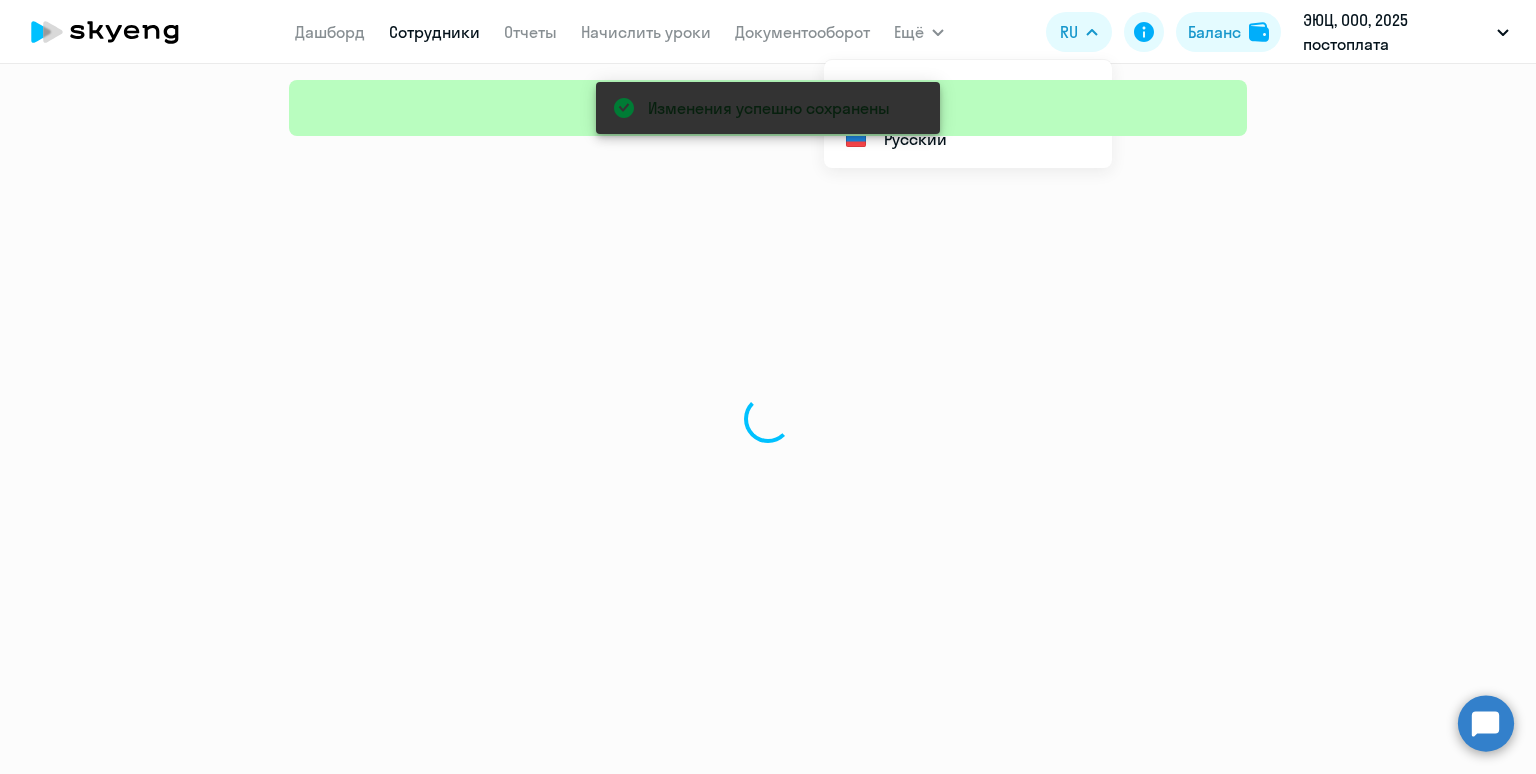 scroll, scrollTop: 0, scrollLeft: 0, axis: both 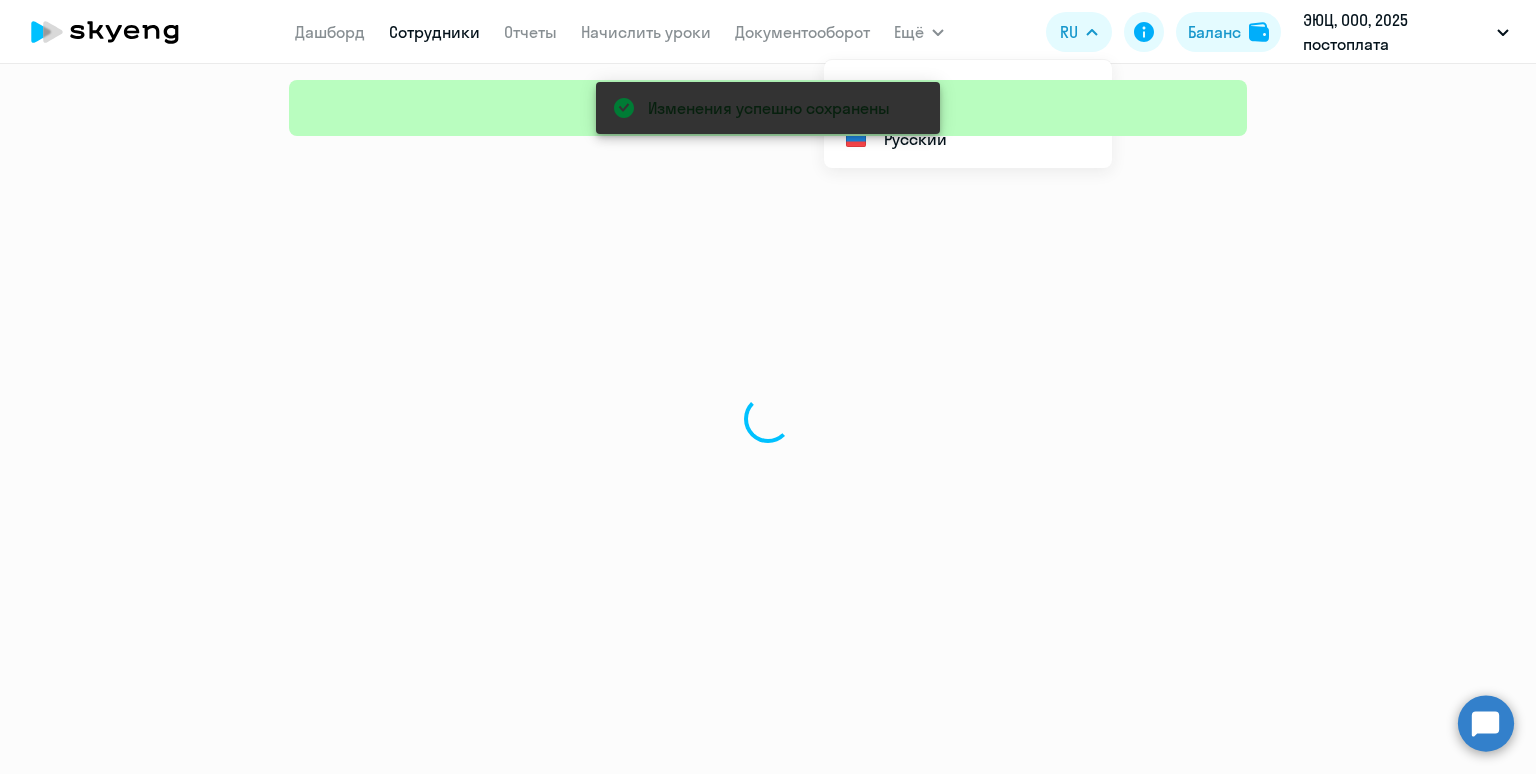 select on "30" 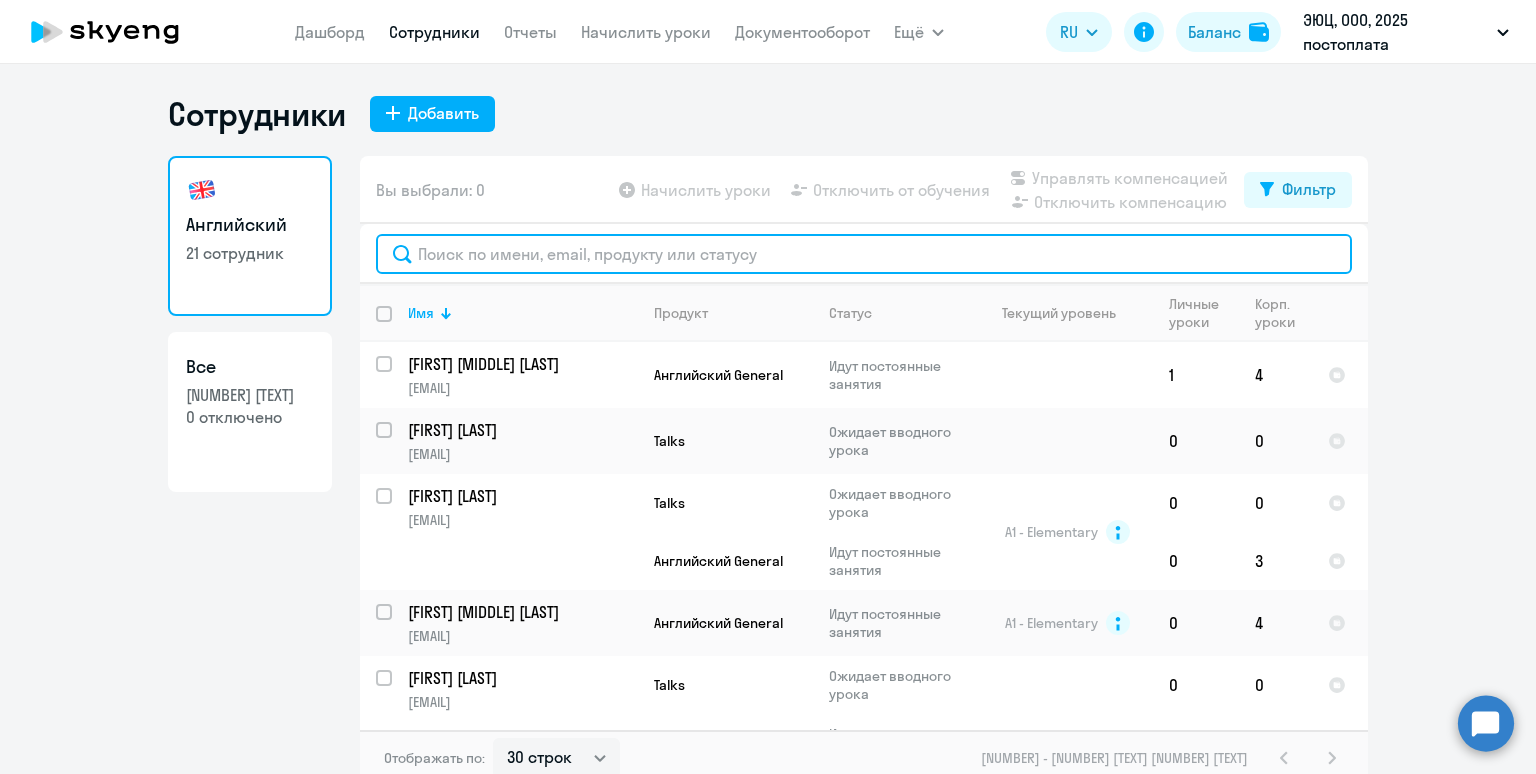 drag, startPoint x: 532, startPoint y: 262, endPoint x: 542, endPoint y: 258, distance: 10.770329 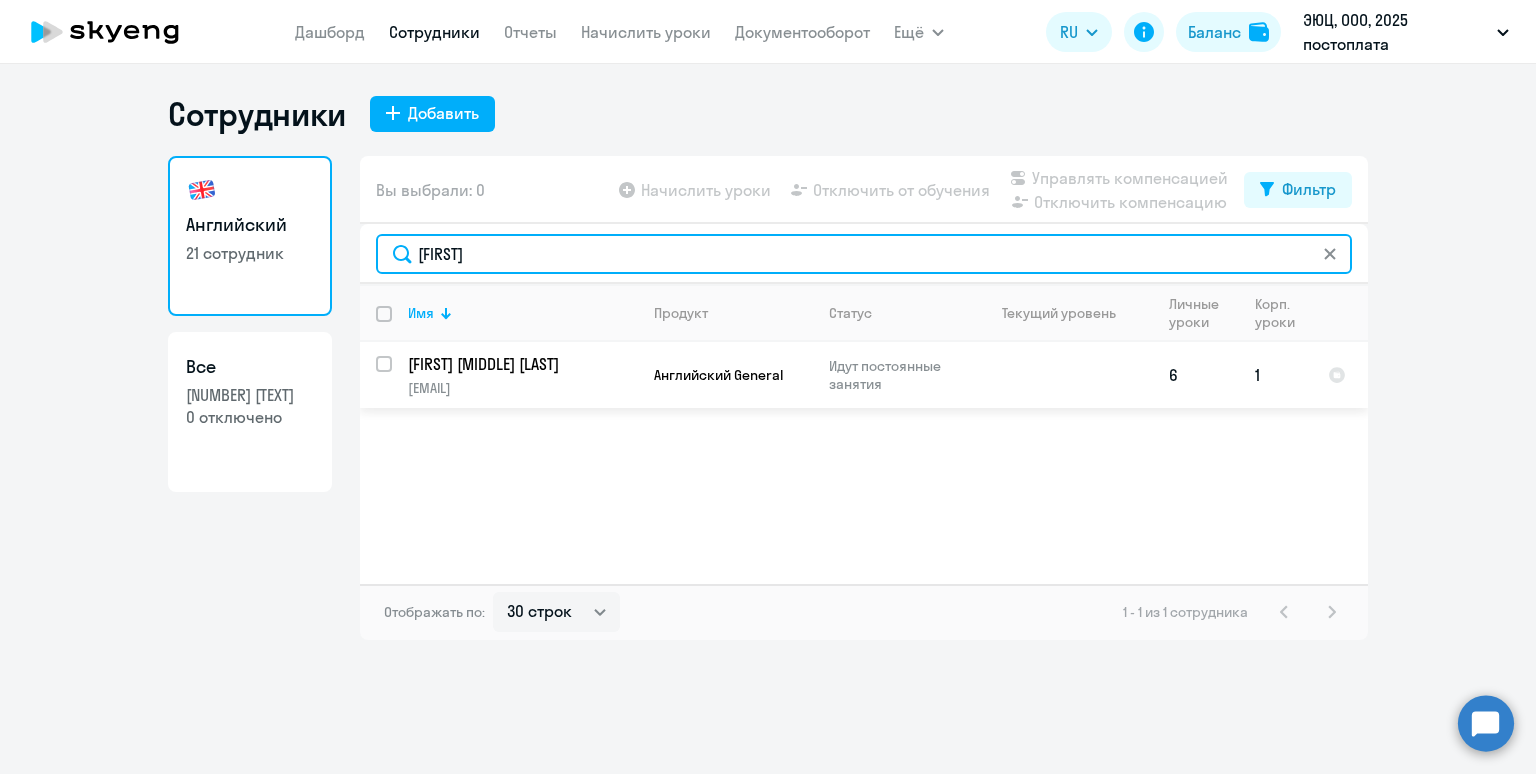 type on "лосе" 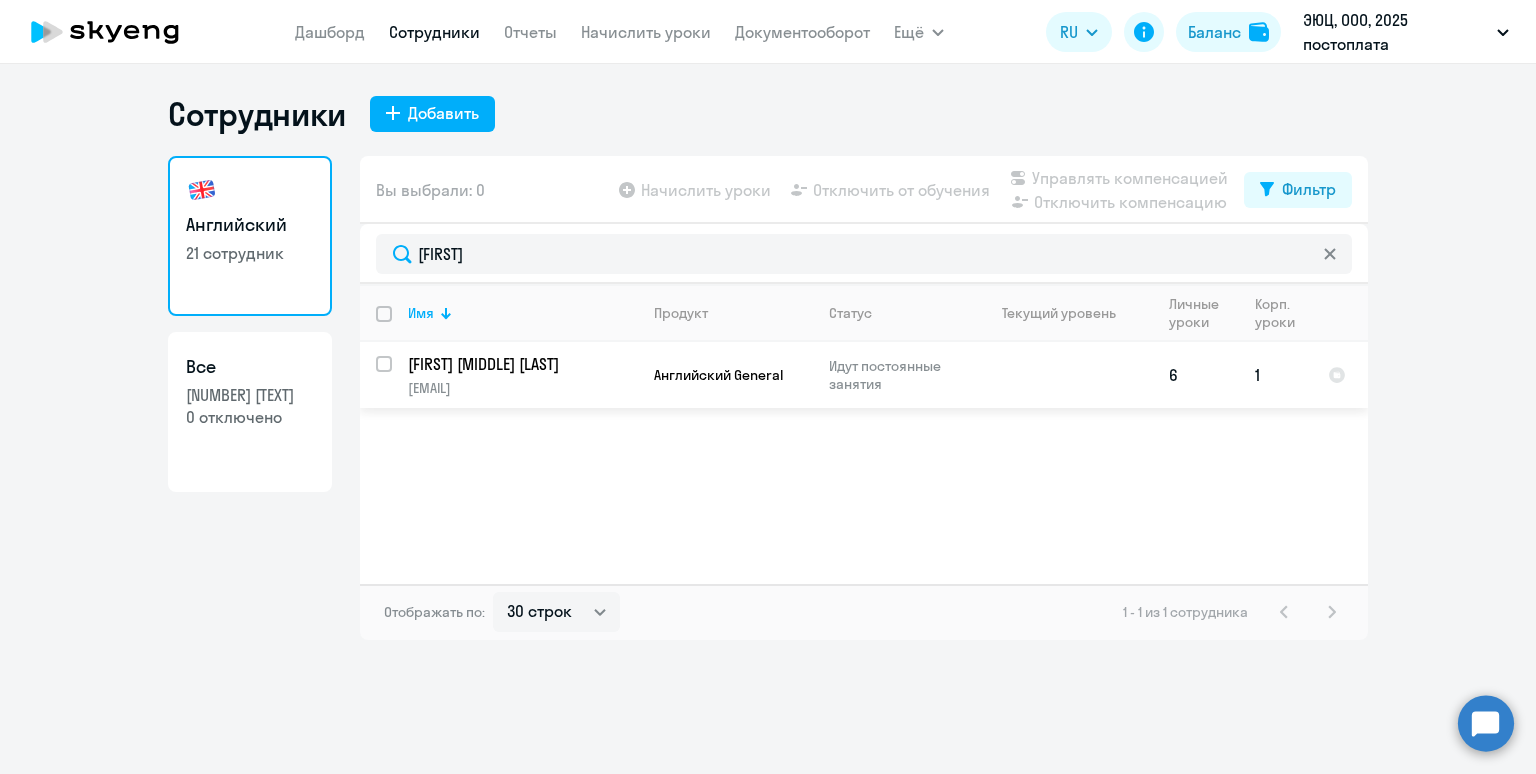 click at bounding box center [396, 376] 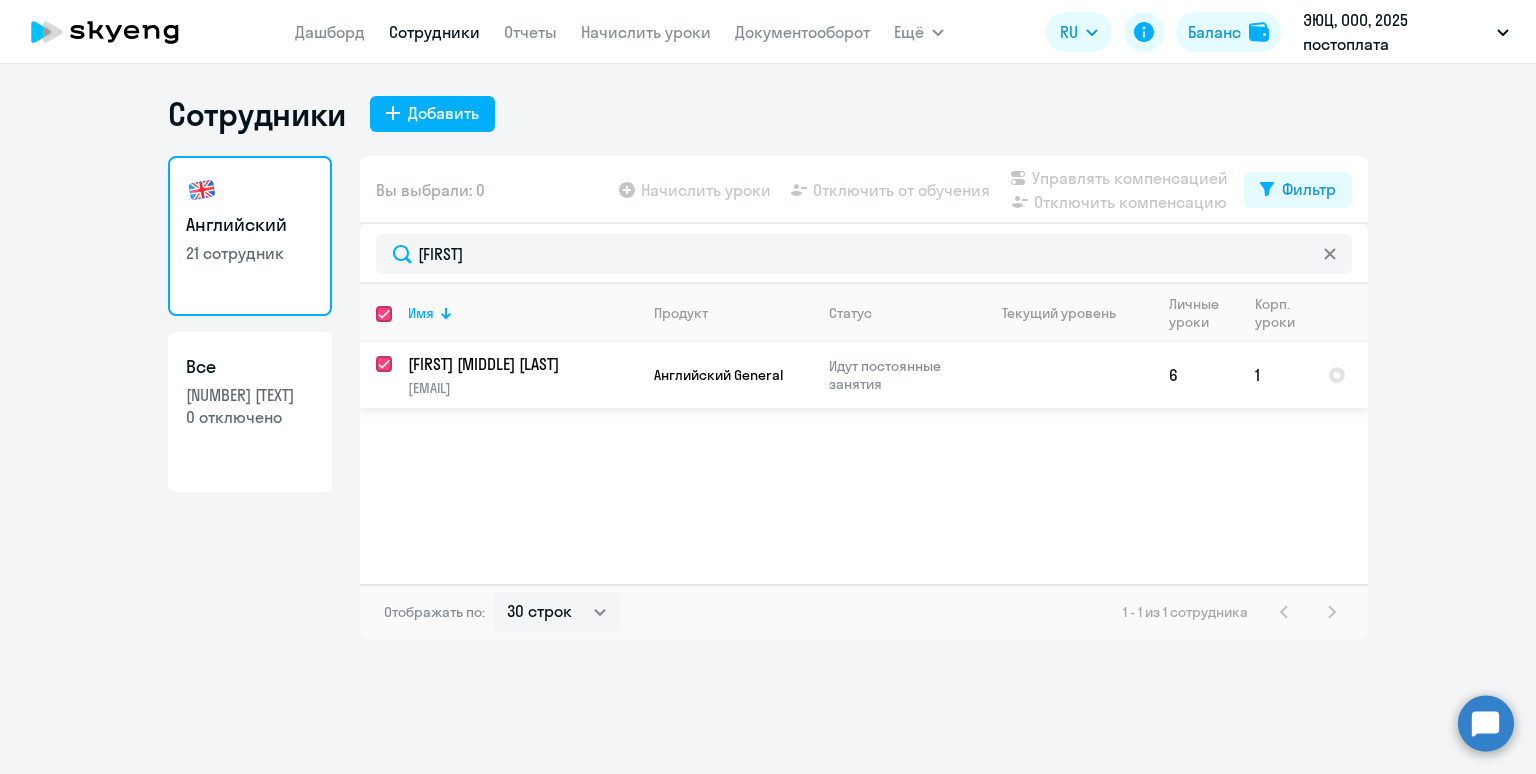 checkbox on "true" 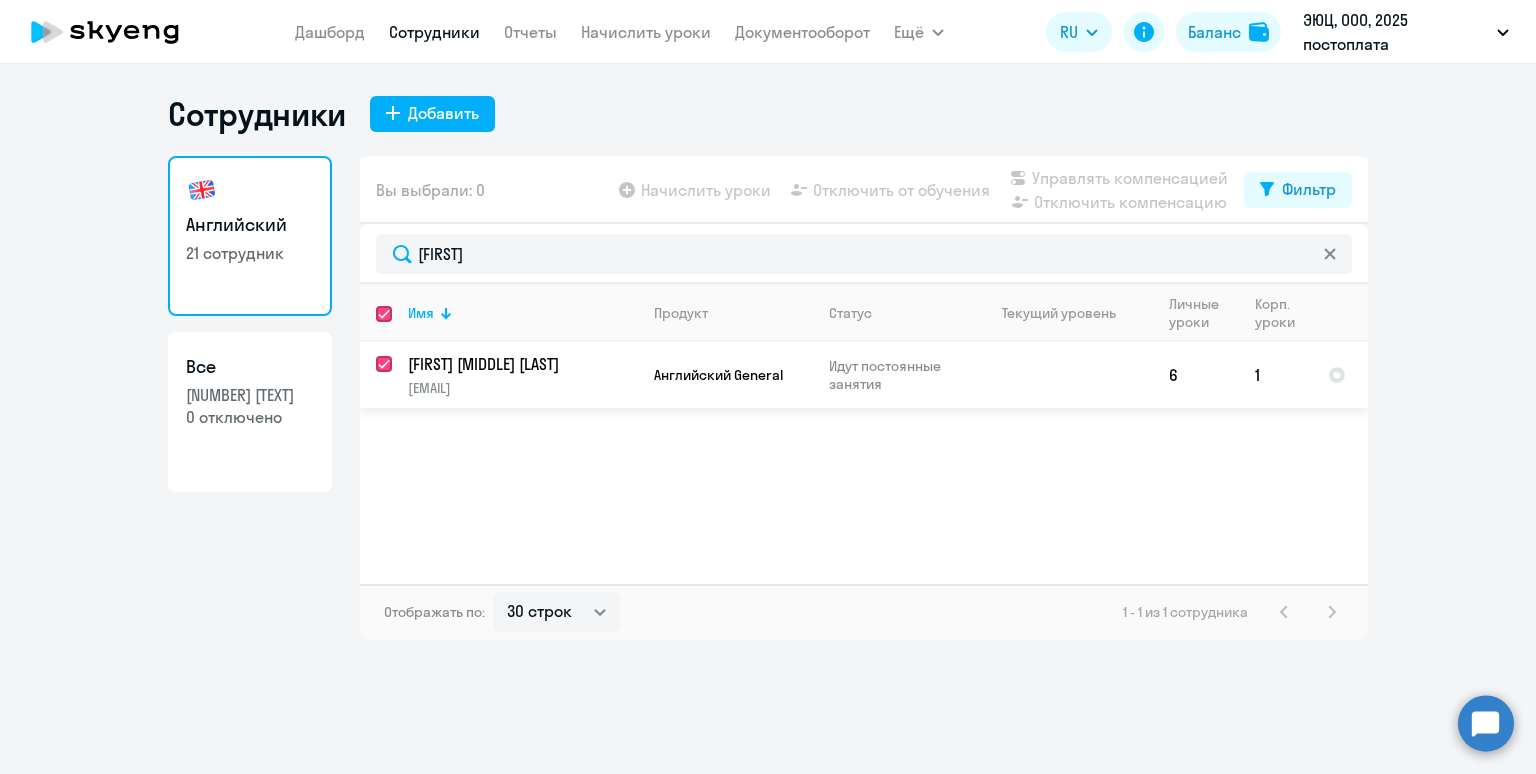 checkbox on "true" 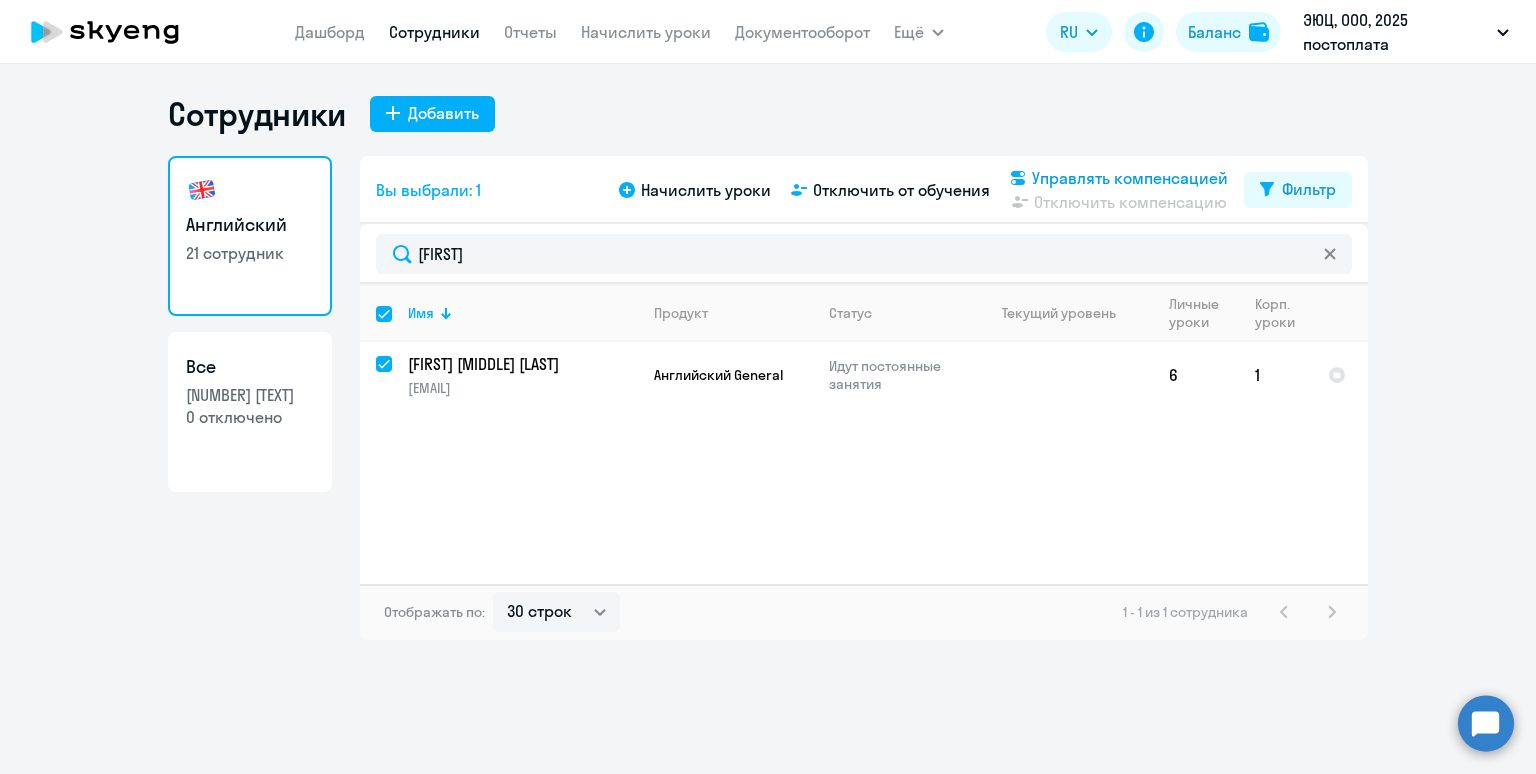 click on "Управлять компенсацией" 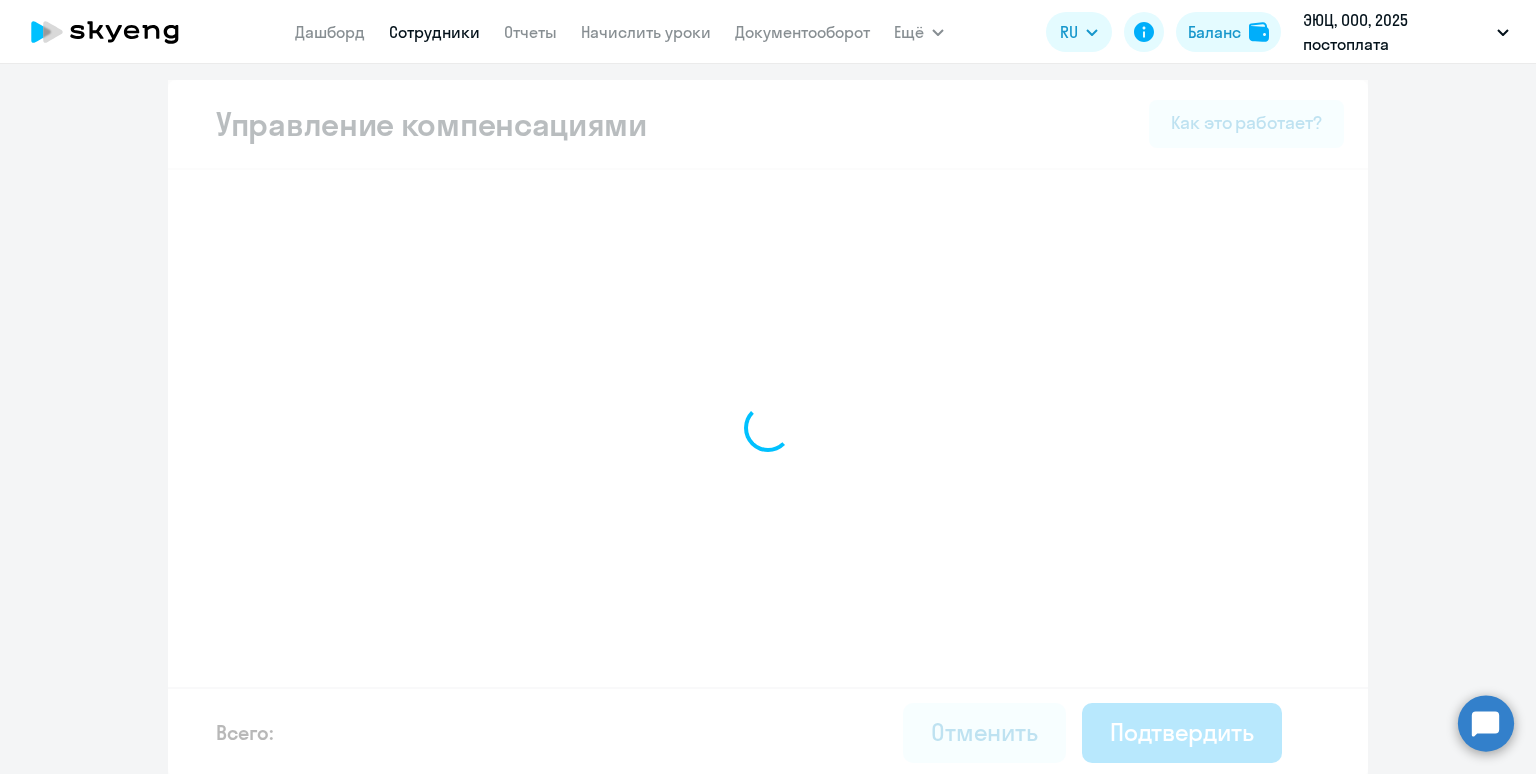select on "WHOLE_PERIOD" 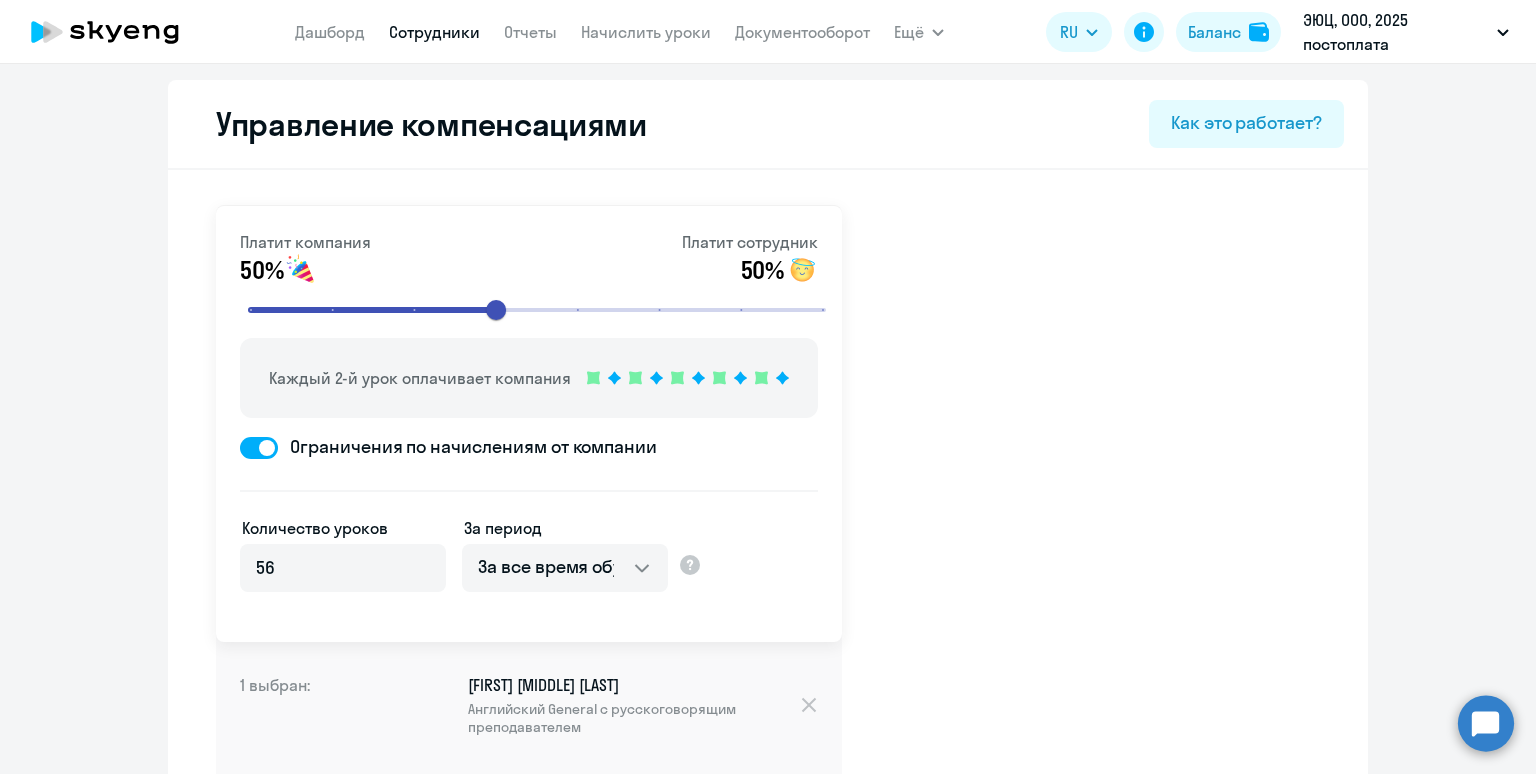 scroll, scrollTop: 448, scrollLeft: 0, axis: vertical 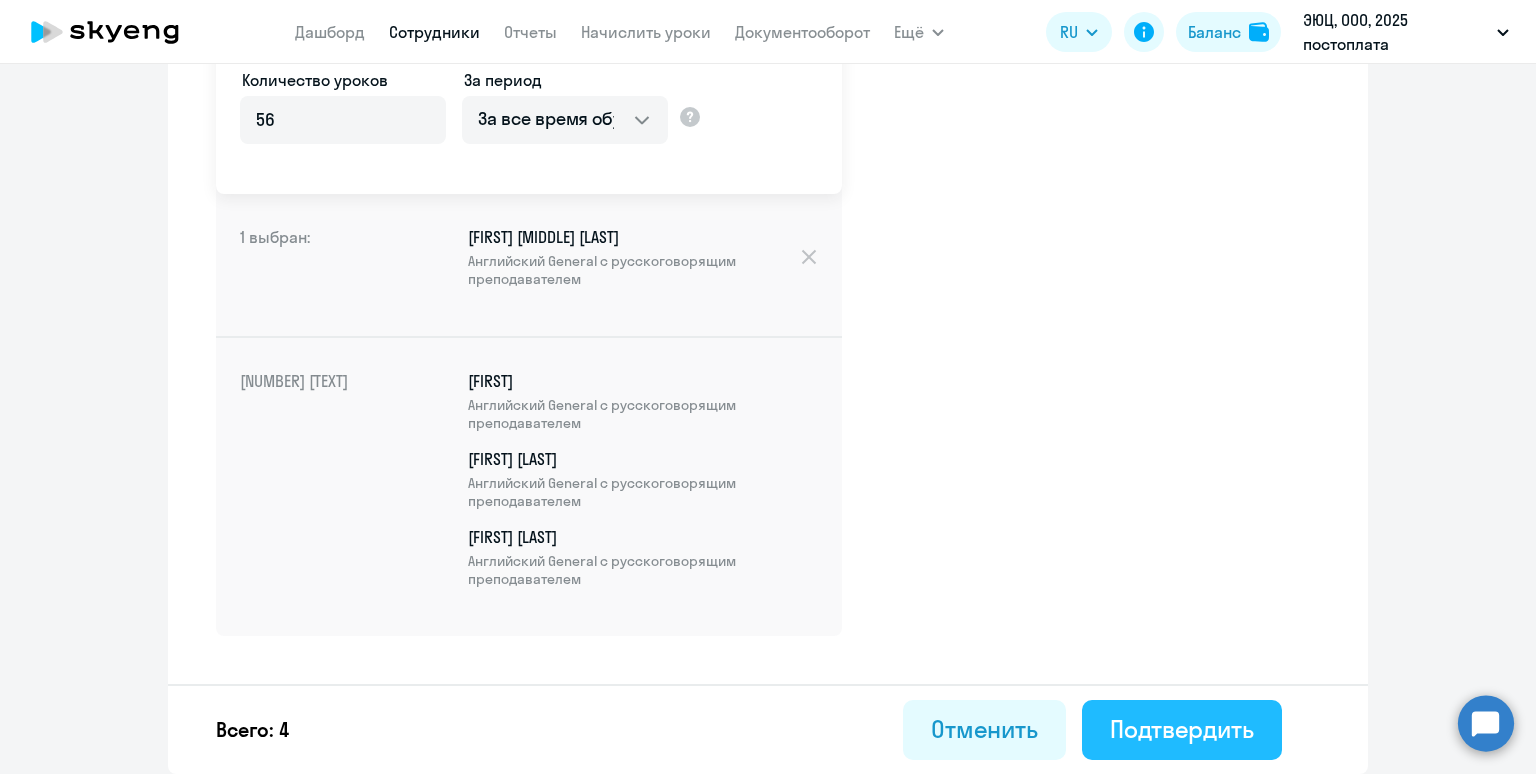 click on "Подтвердить" 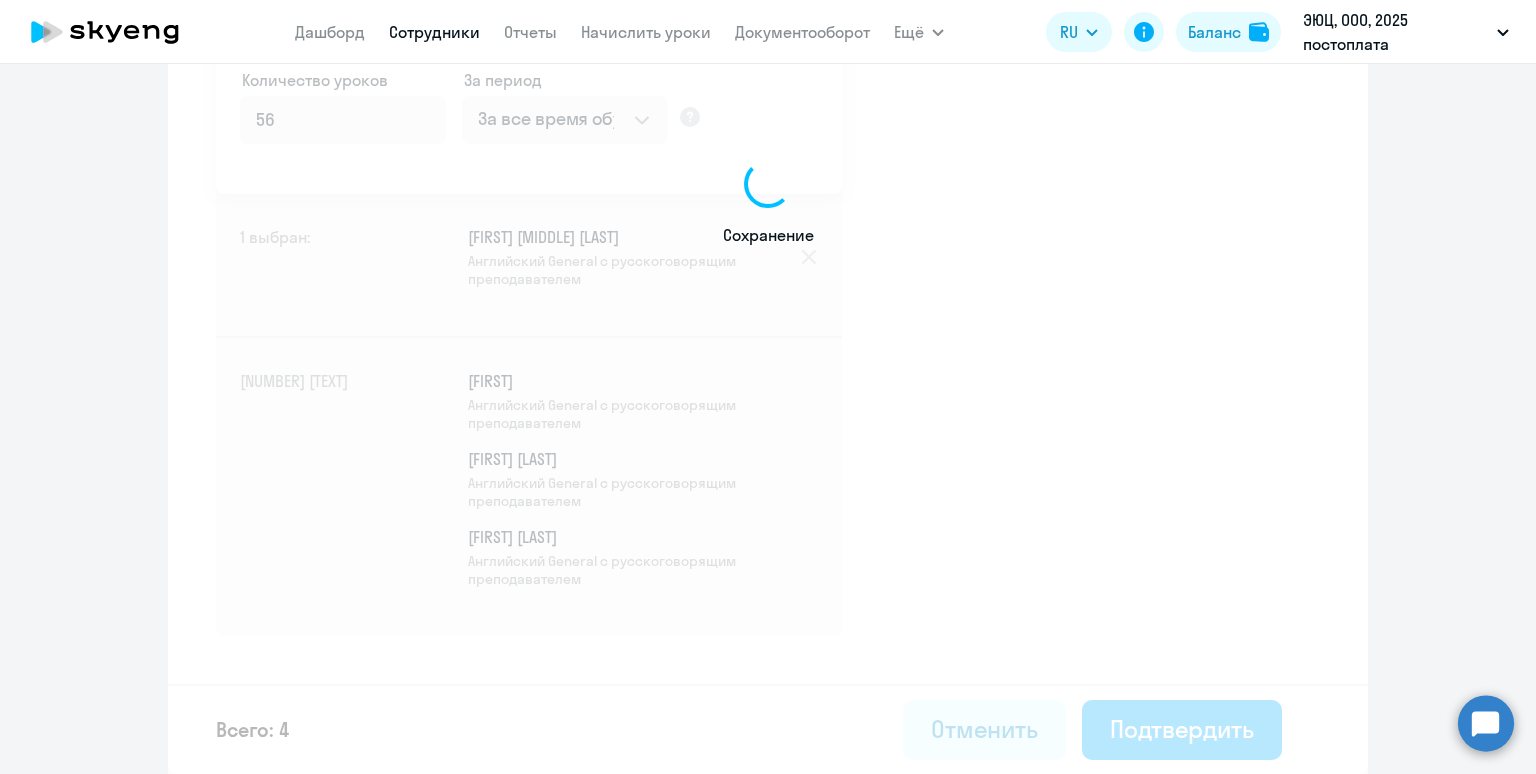 scroll, scrollTop: 0, scrollLeft: 0, axis: both 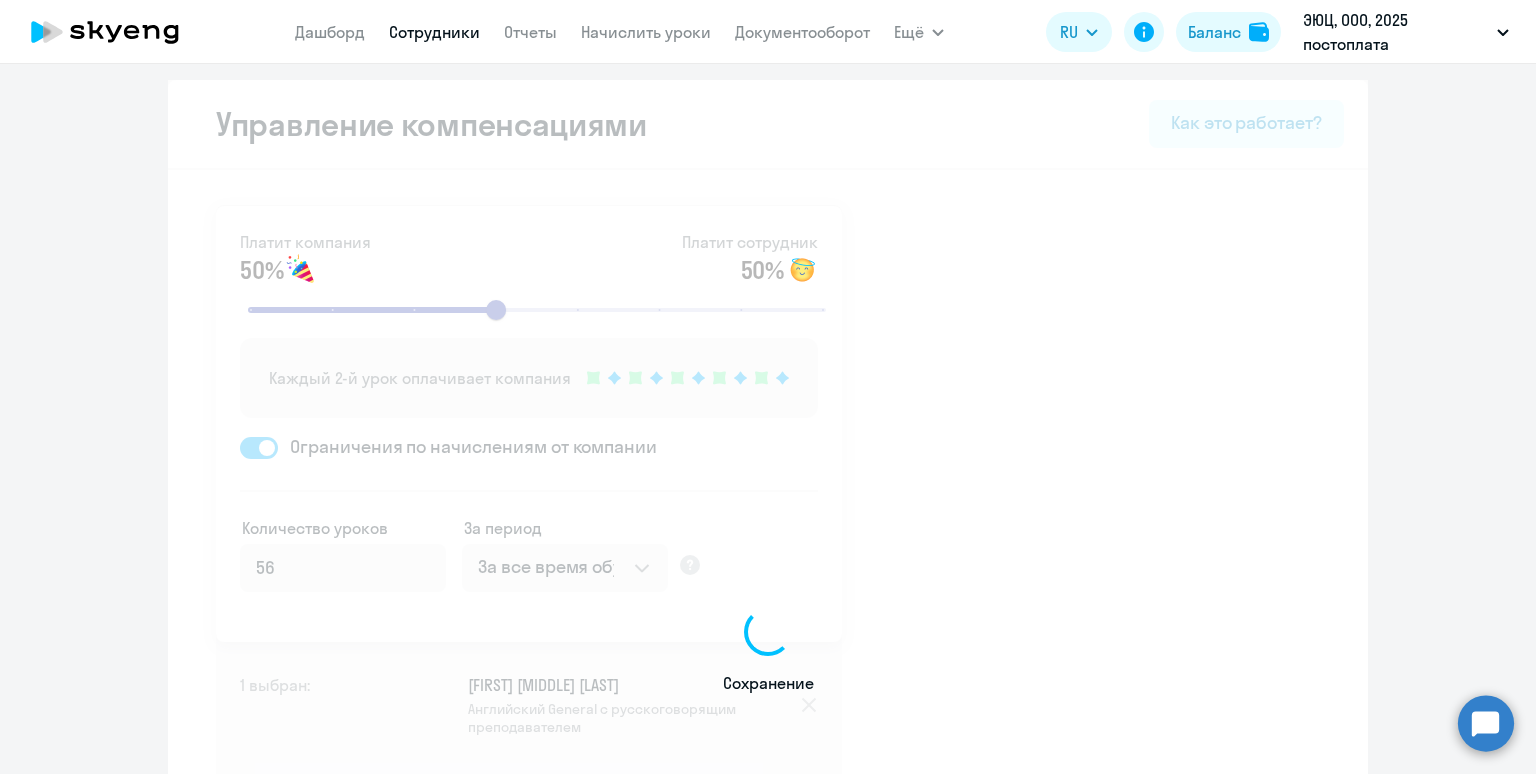 select on "30" 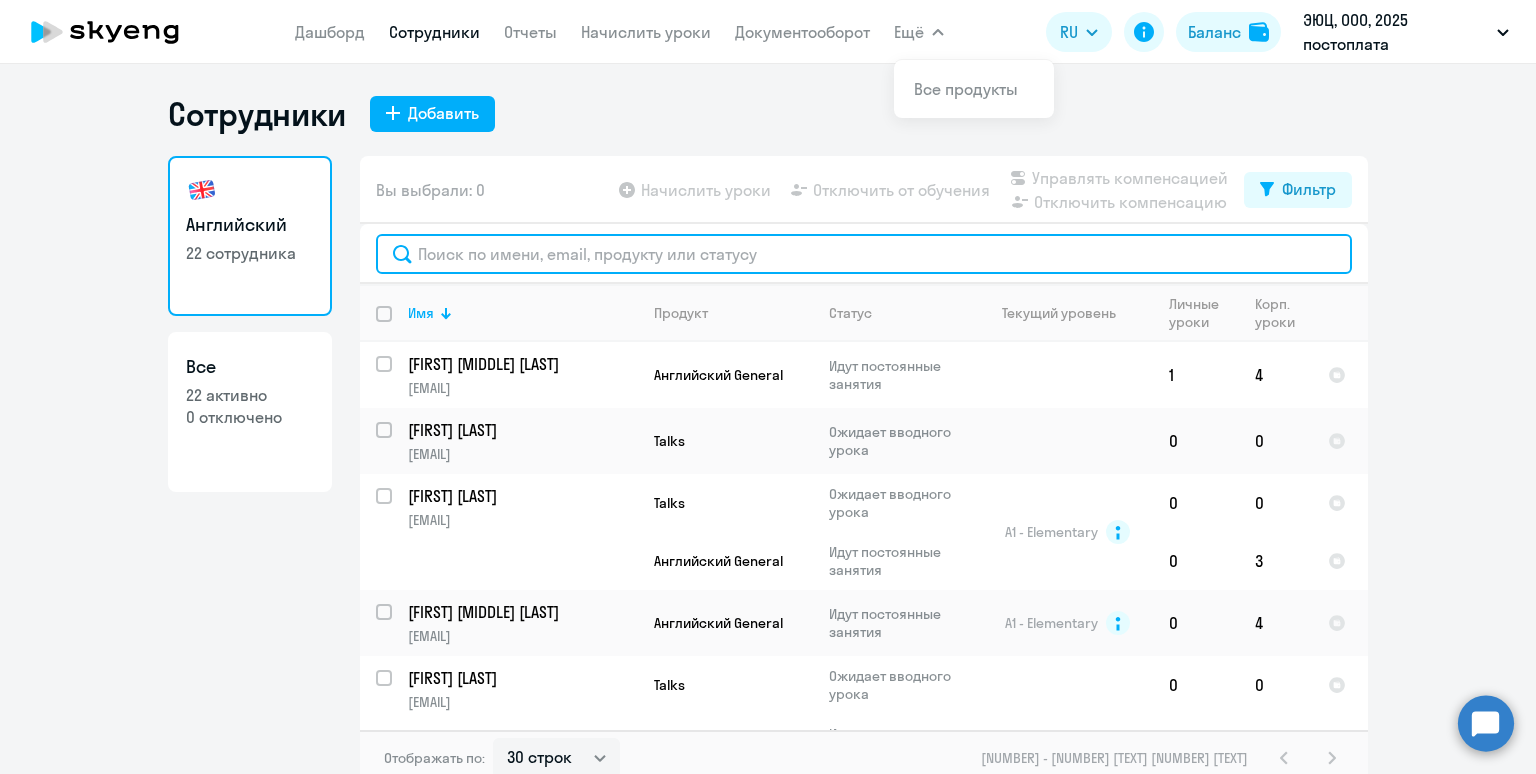 click 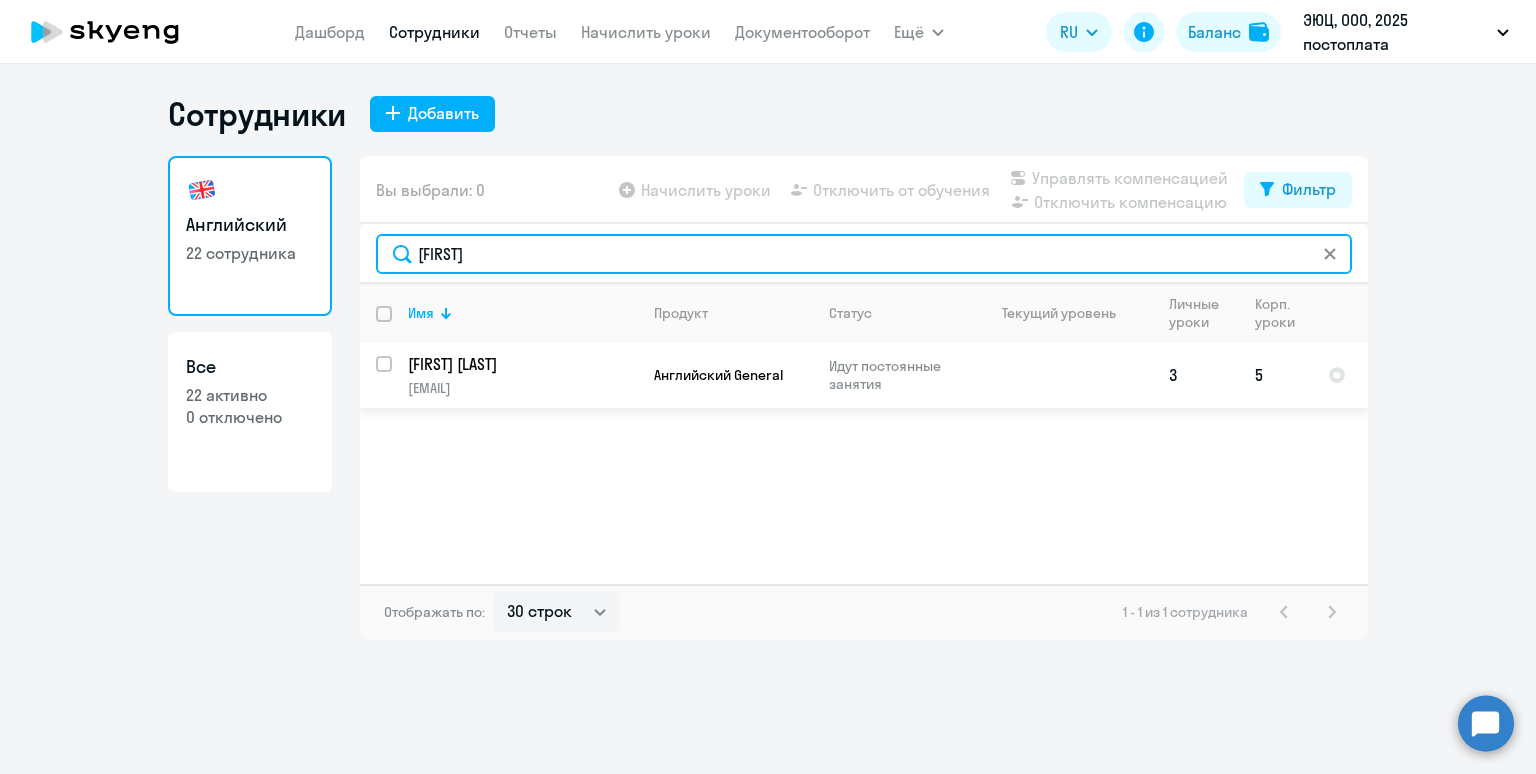 type on "мамед" 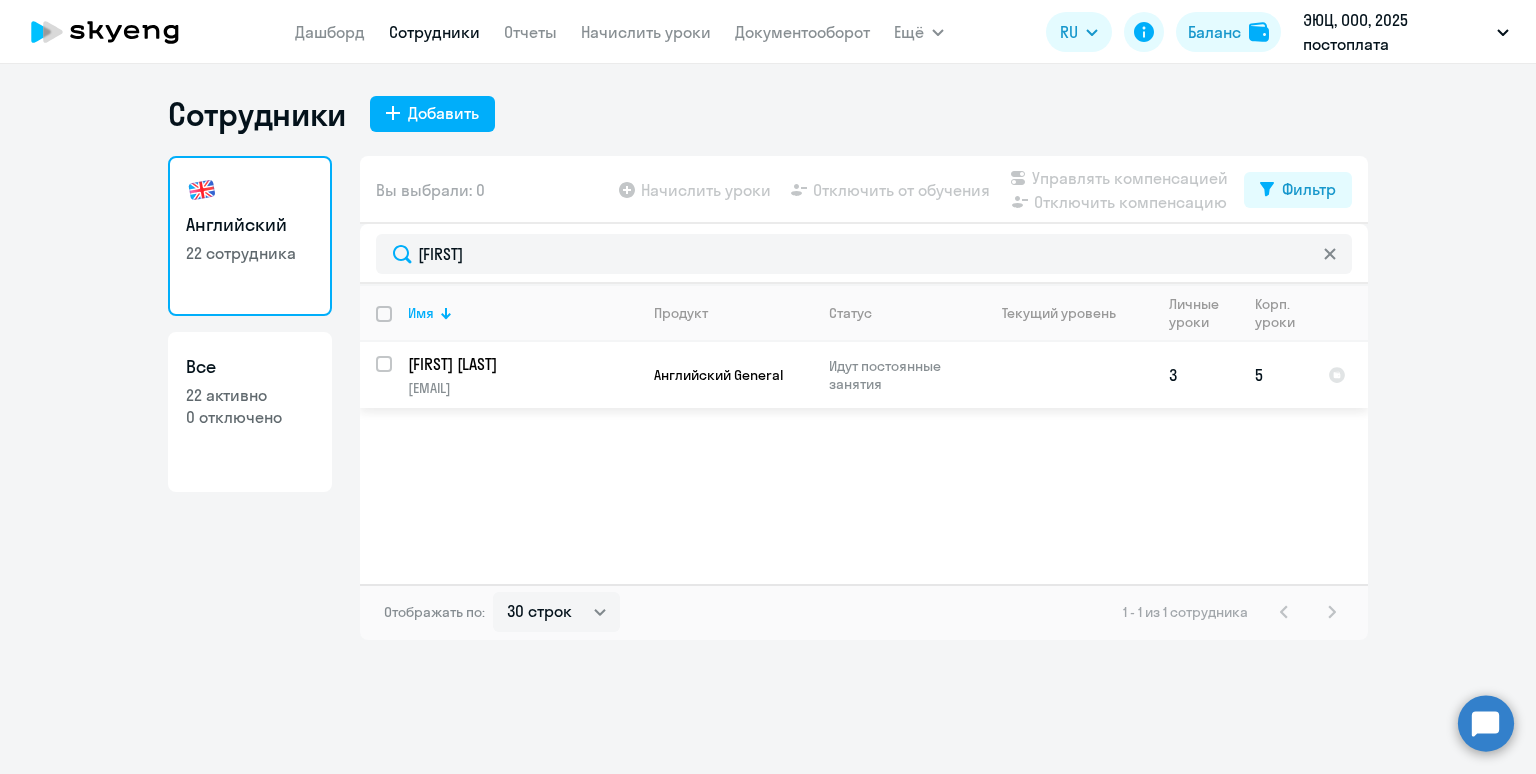 click on "Мамедова Зульфия" 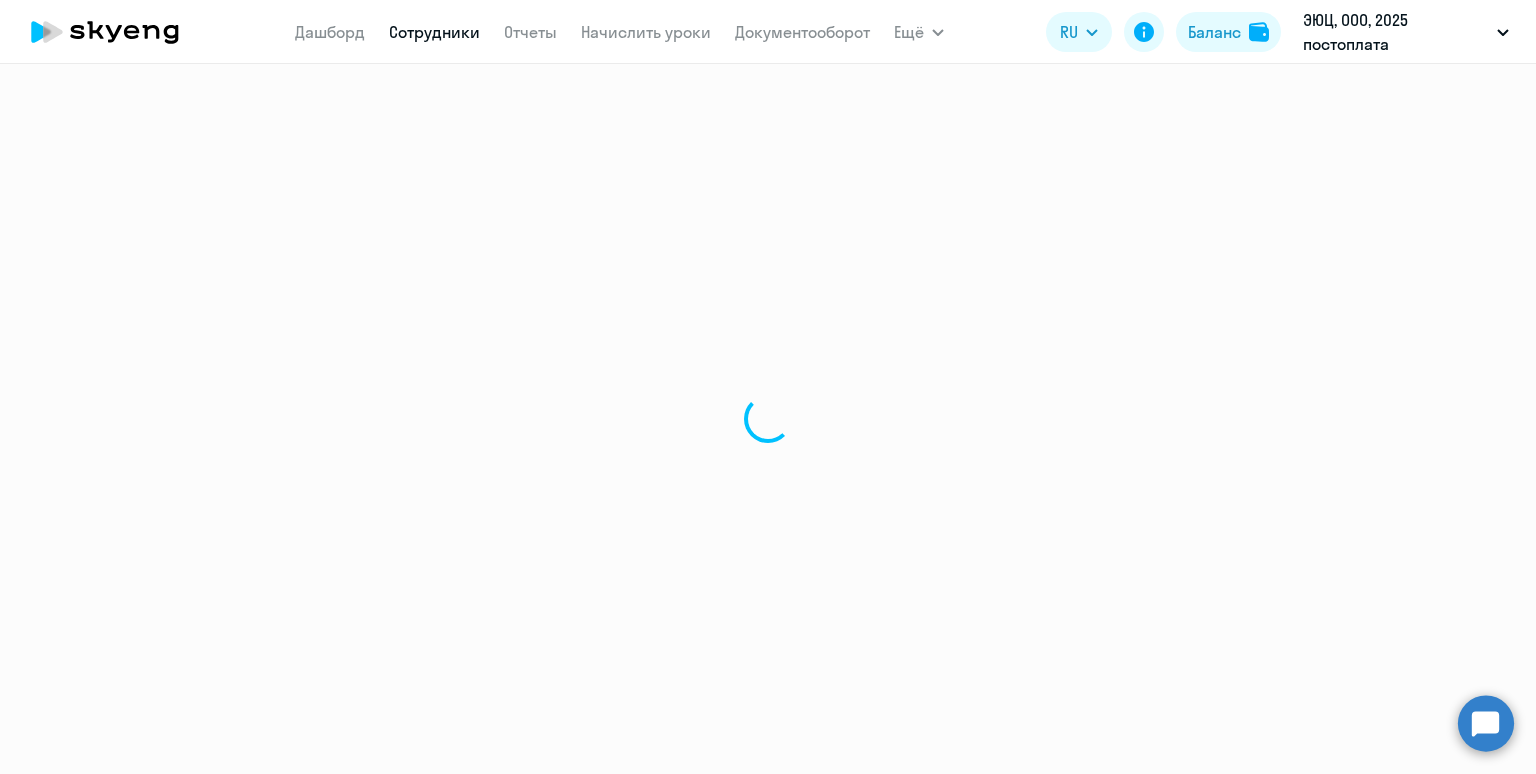 select on "english" 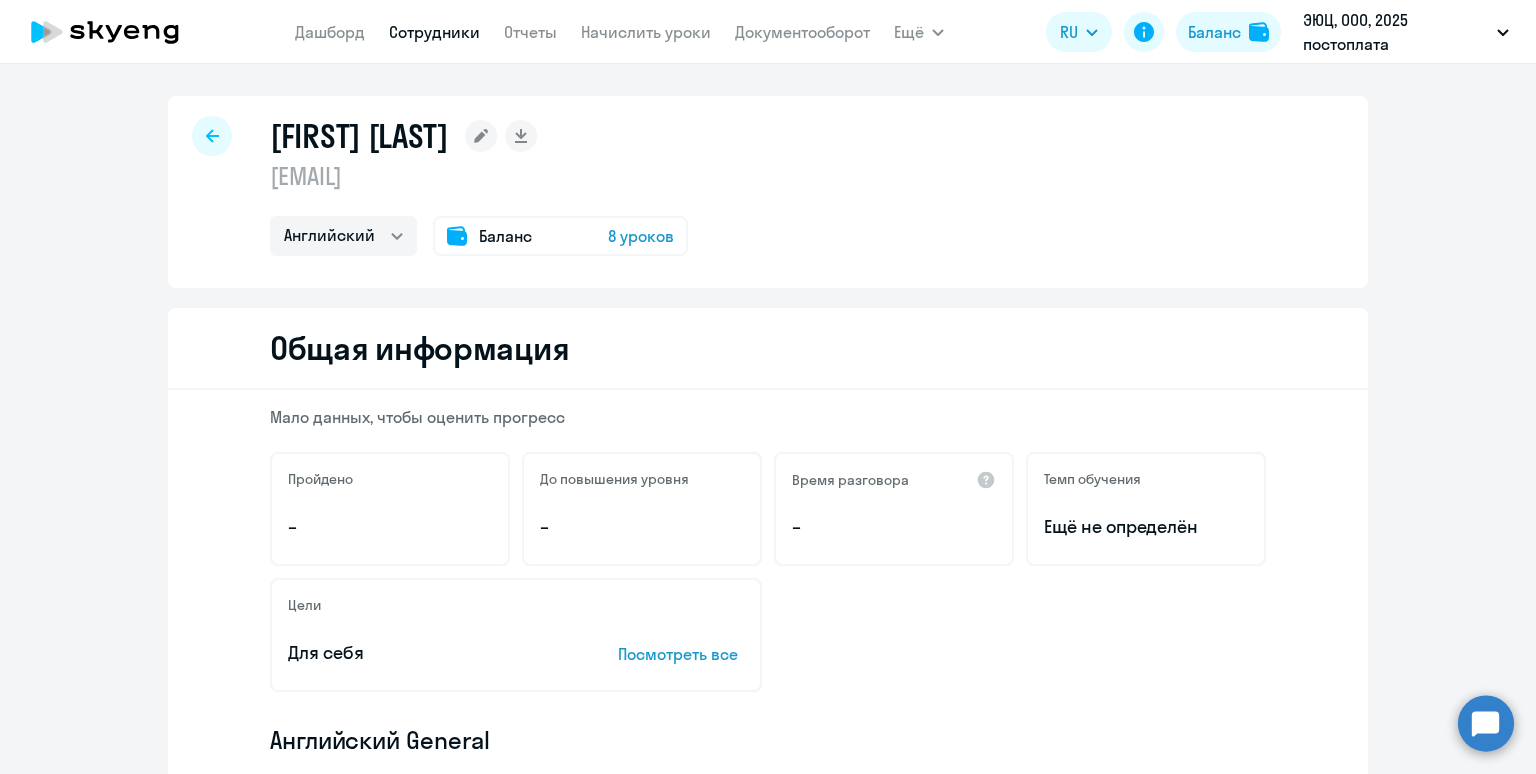 click 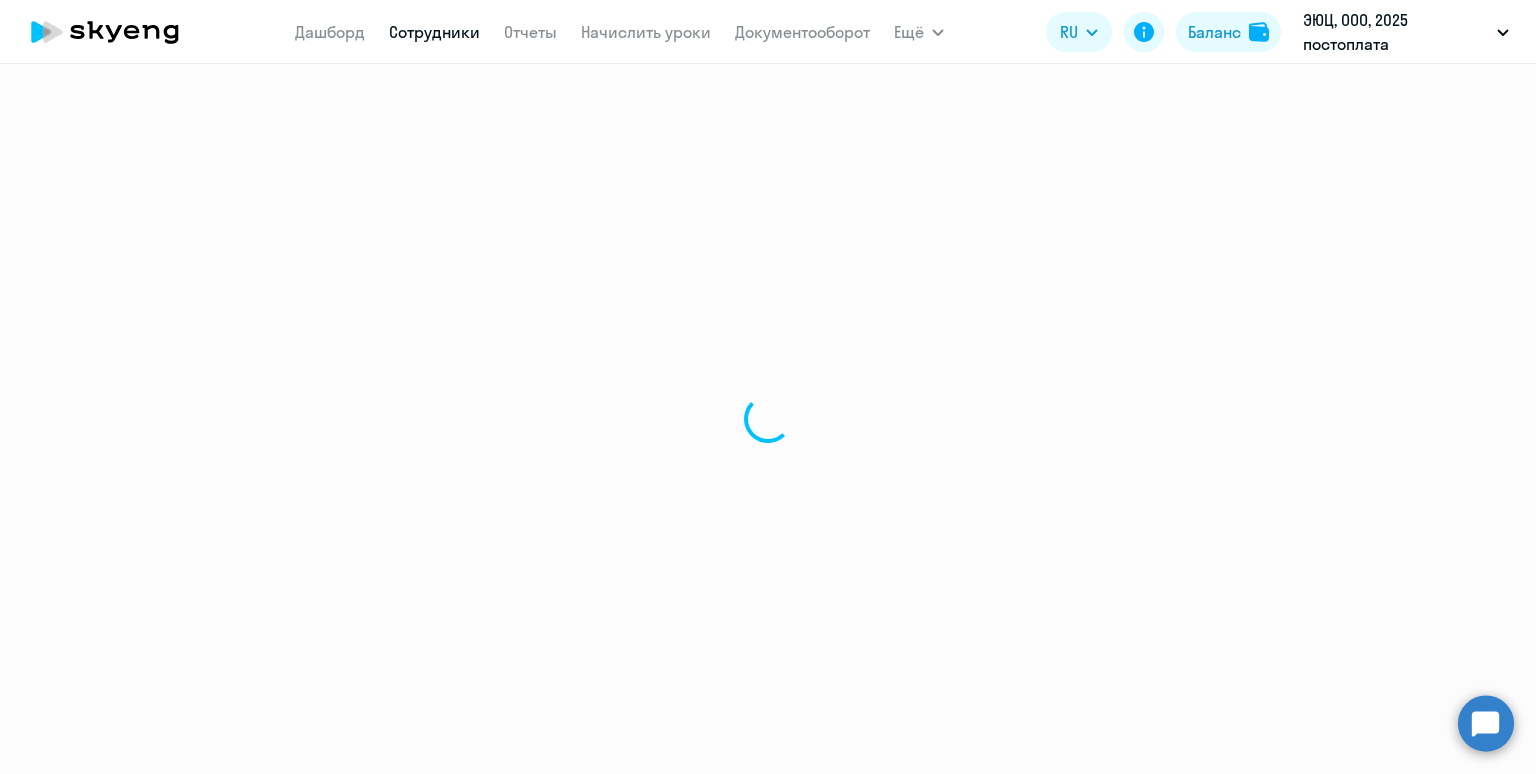 select on "30" 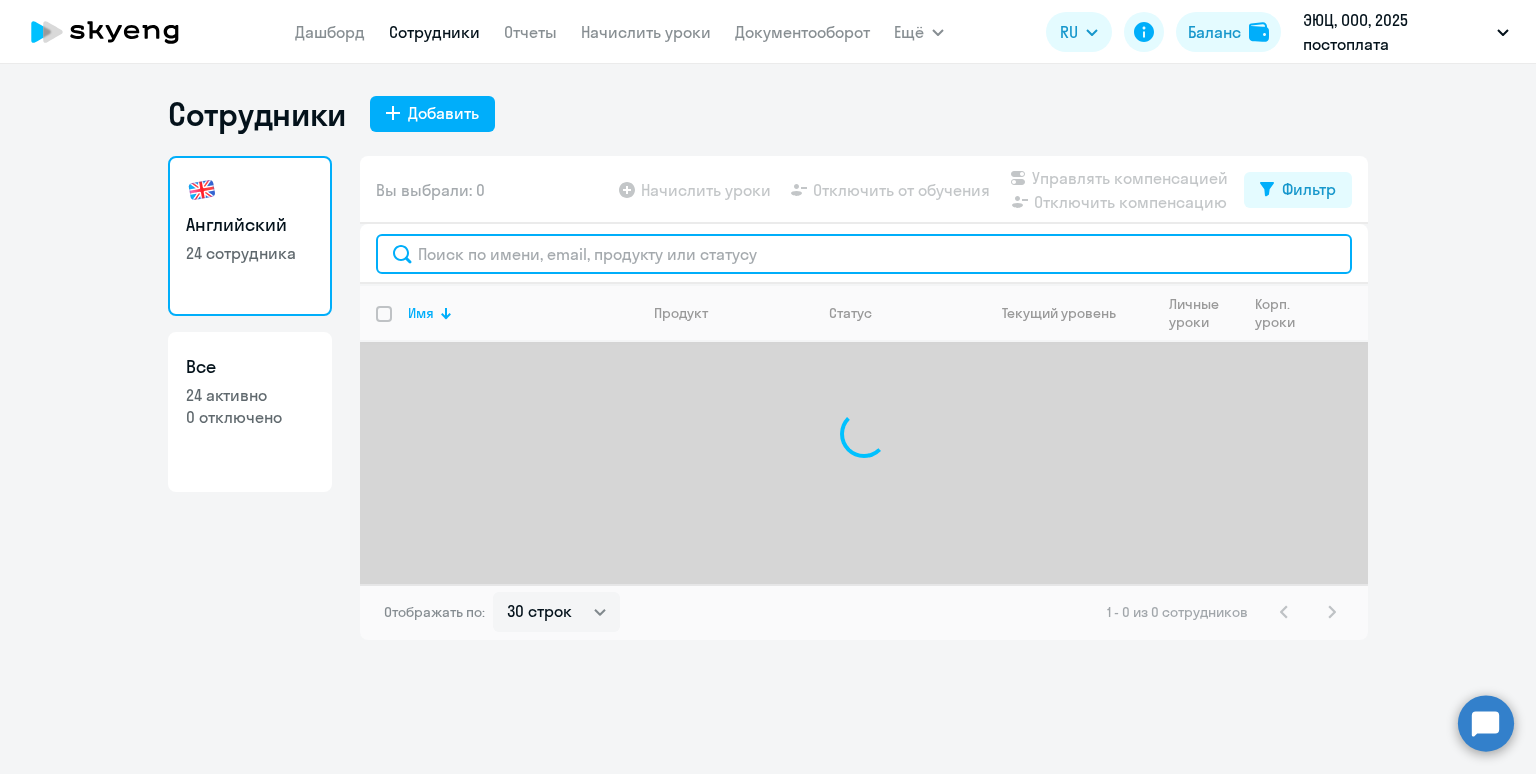 click 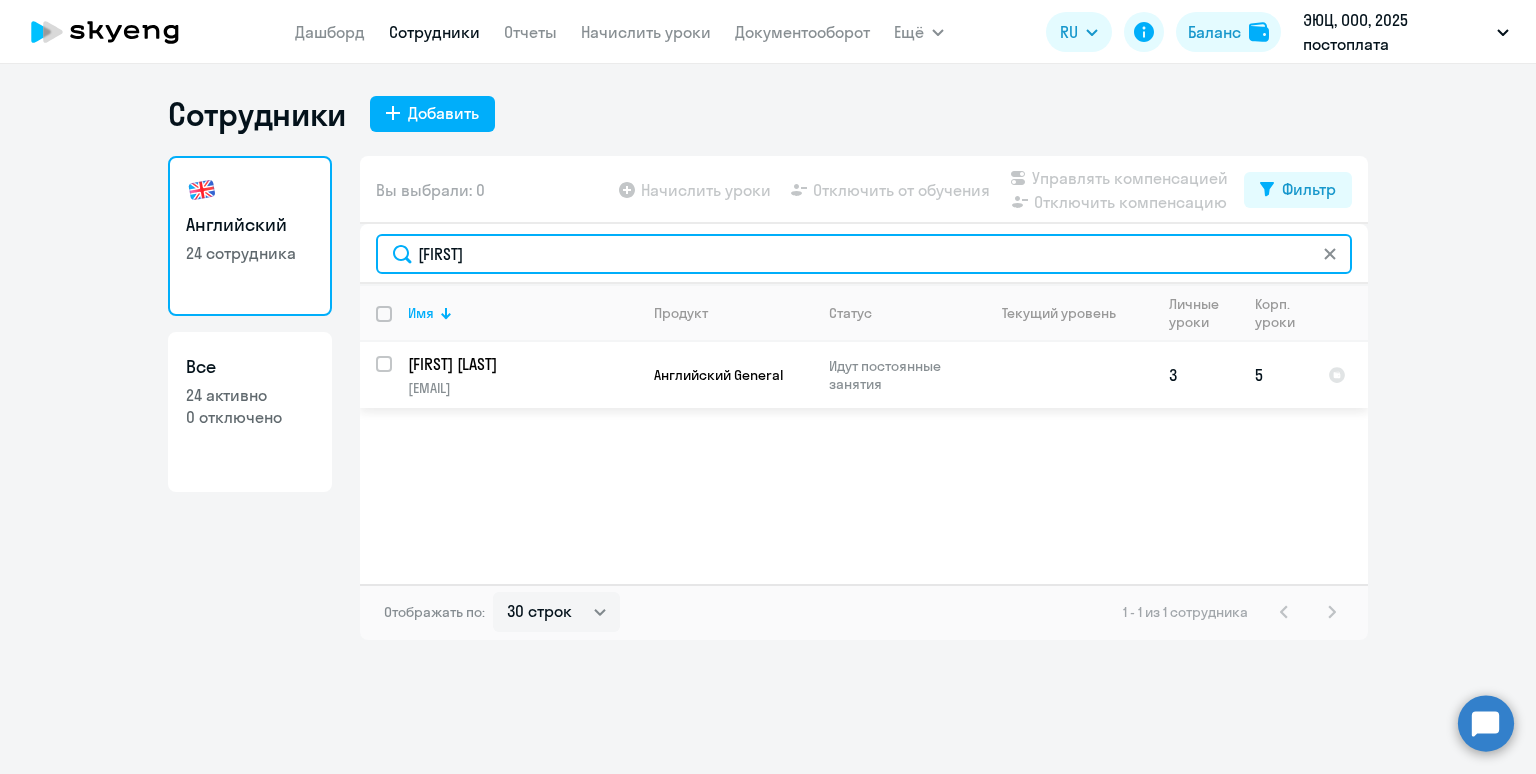 type on "маме" 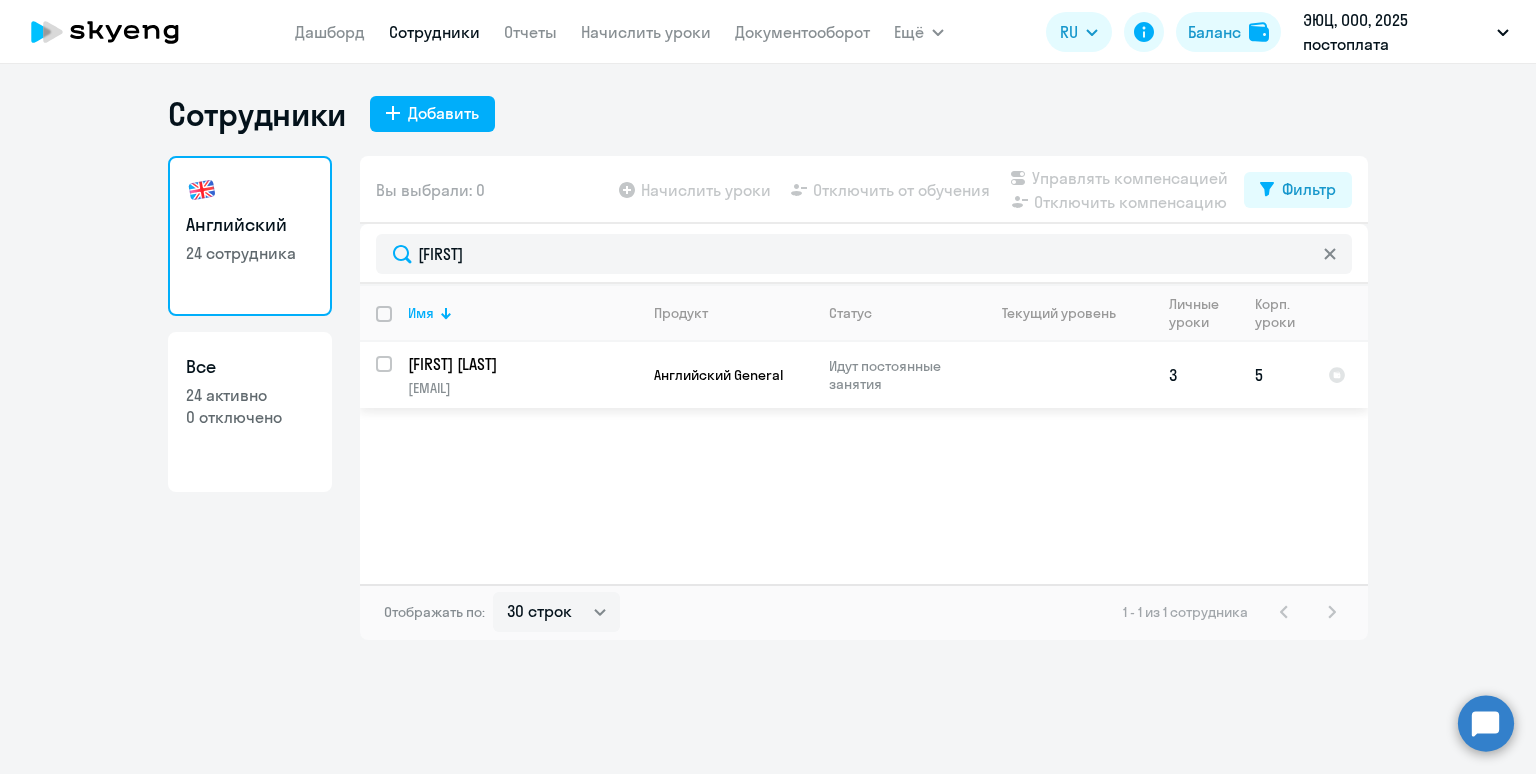 click at bounding box center [396, 376] 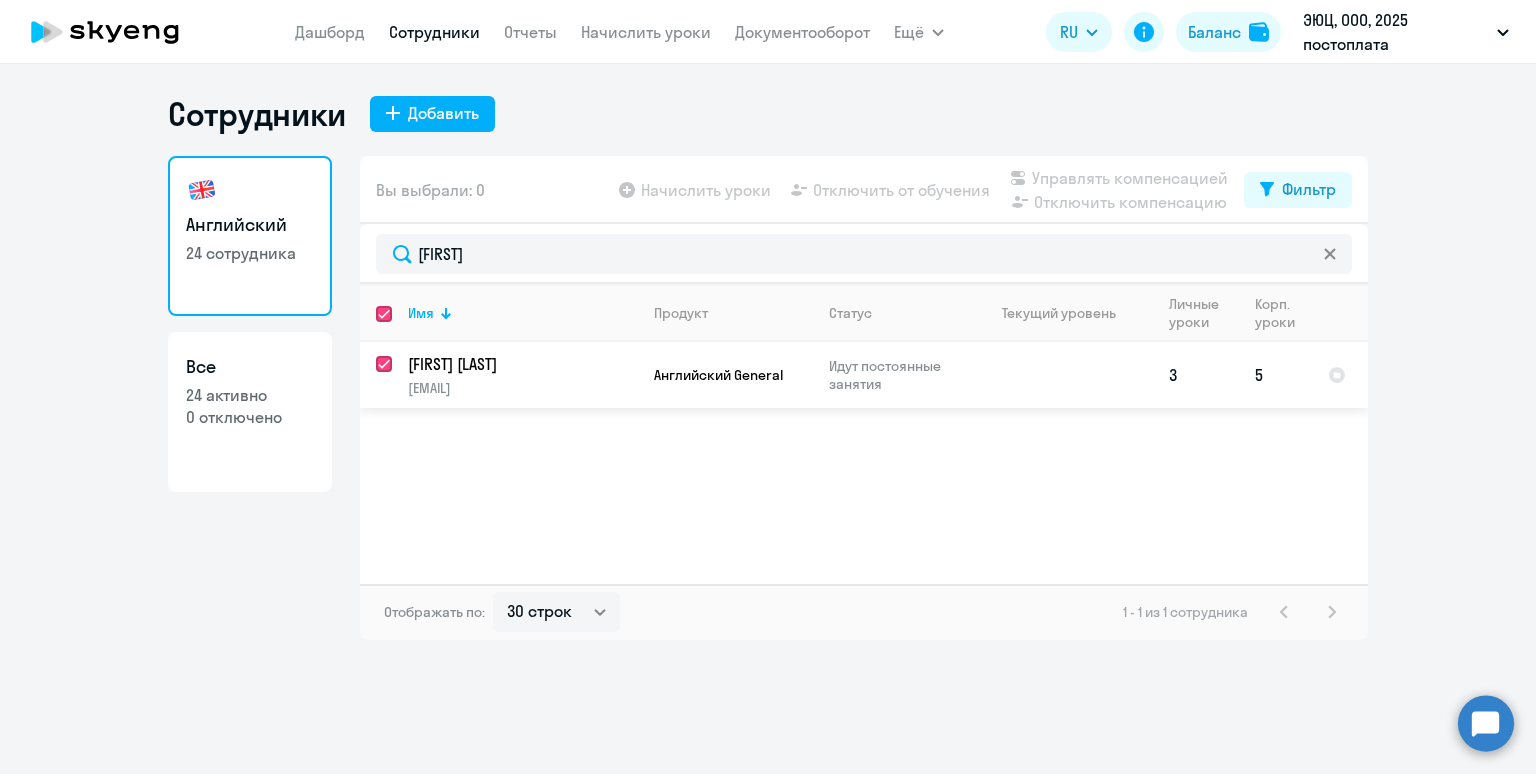 checkbox on "true" 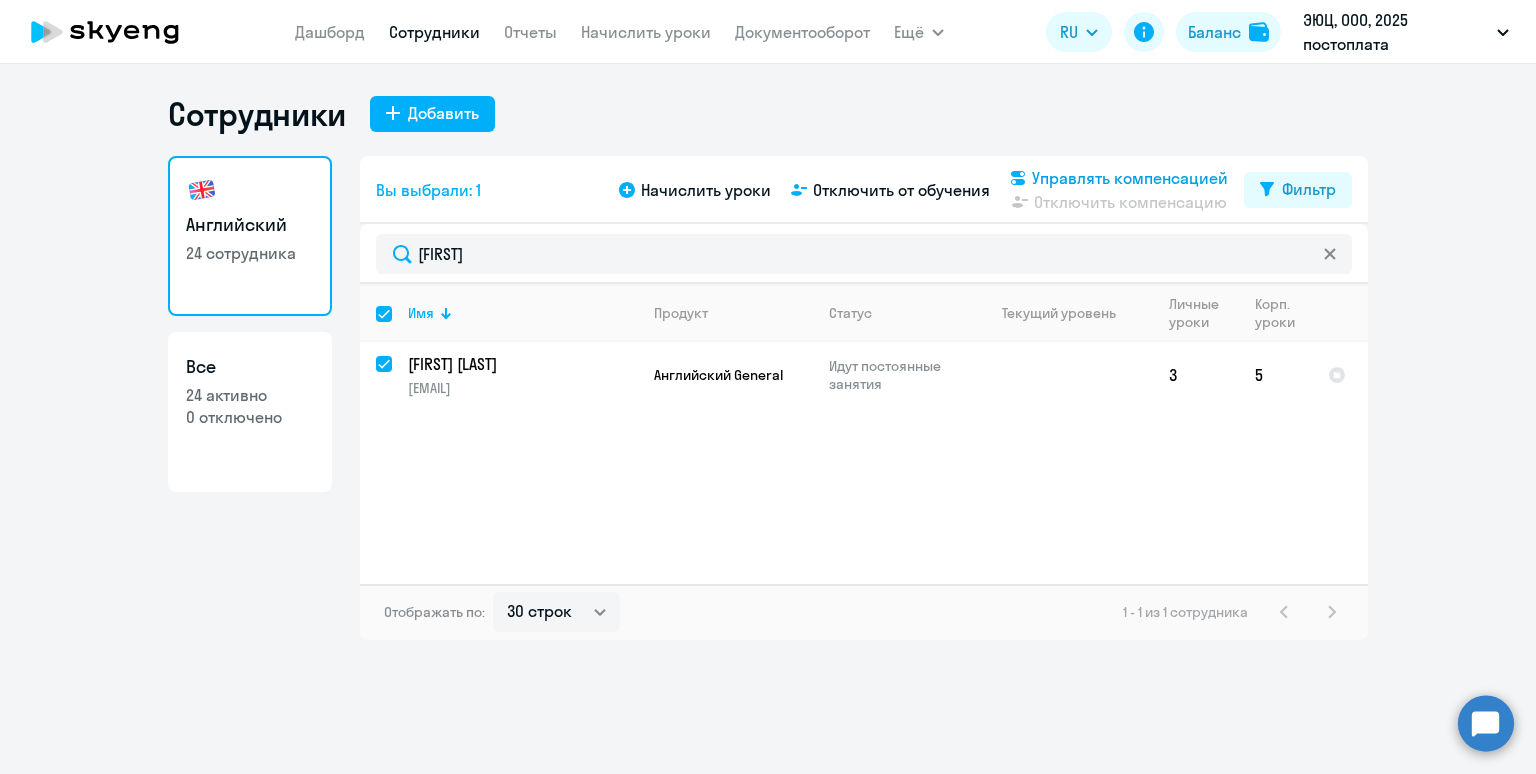 click on "Управлять компенсацией" 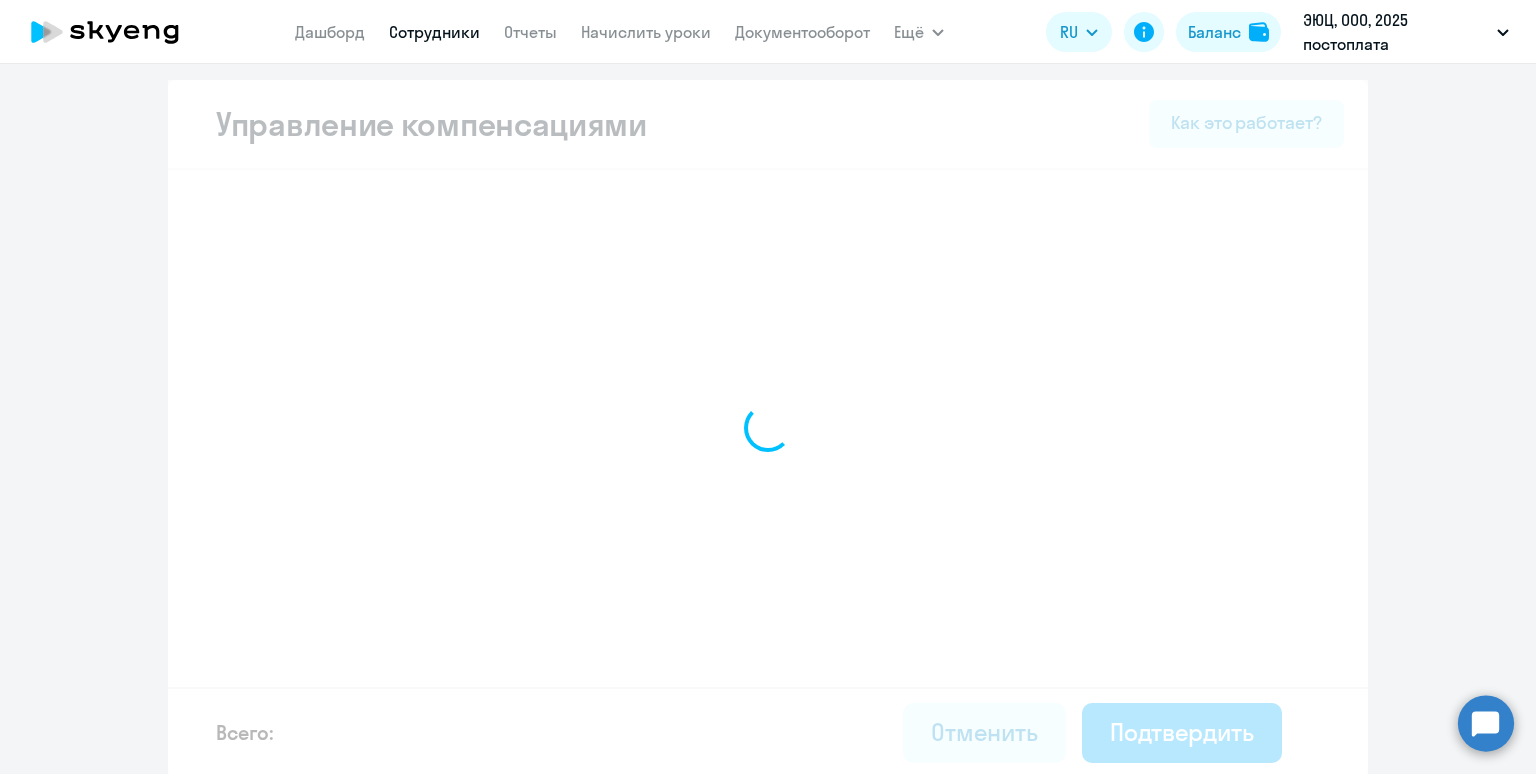 select on "WHOLE_PERIOD" 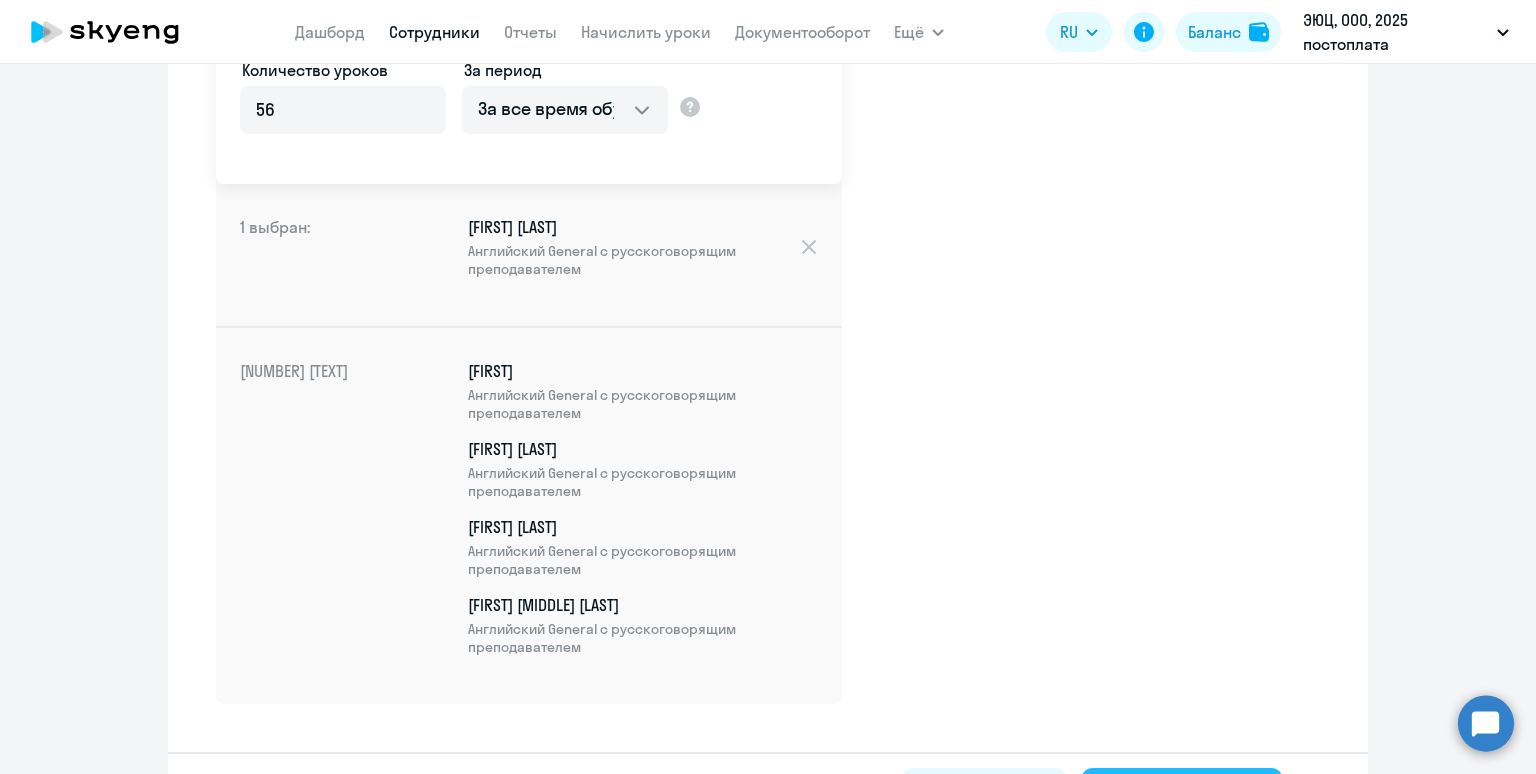 scroll, scrollTop: 526, scrollLeft: 0, axis: vertical 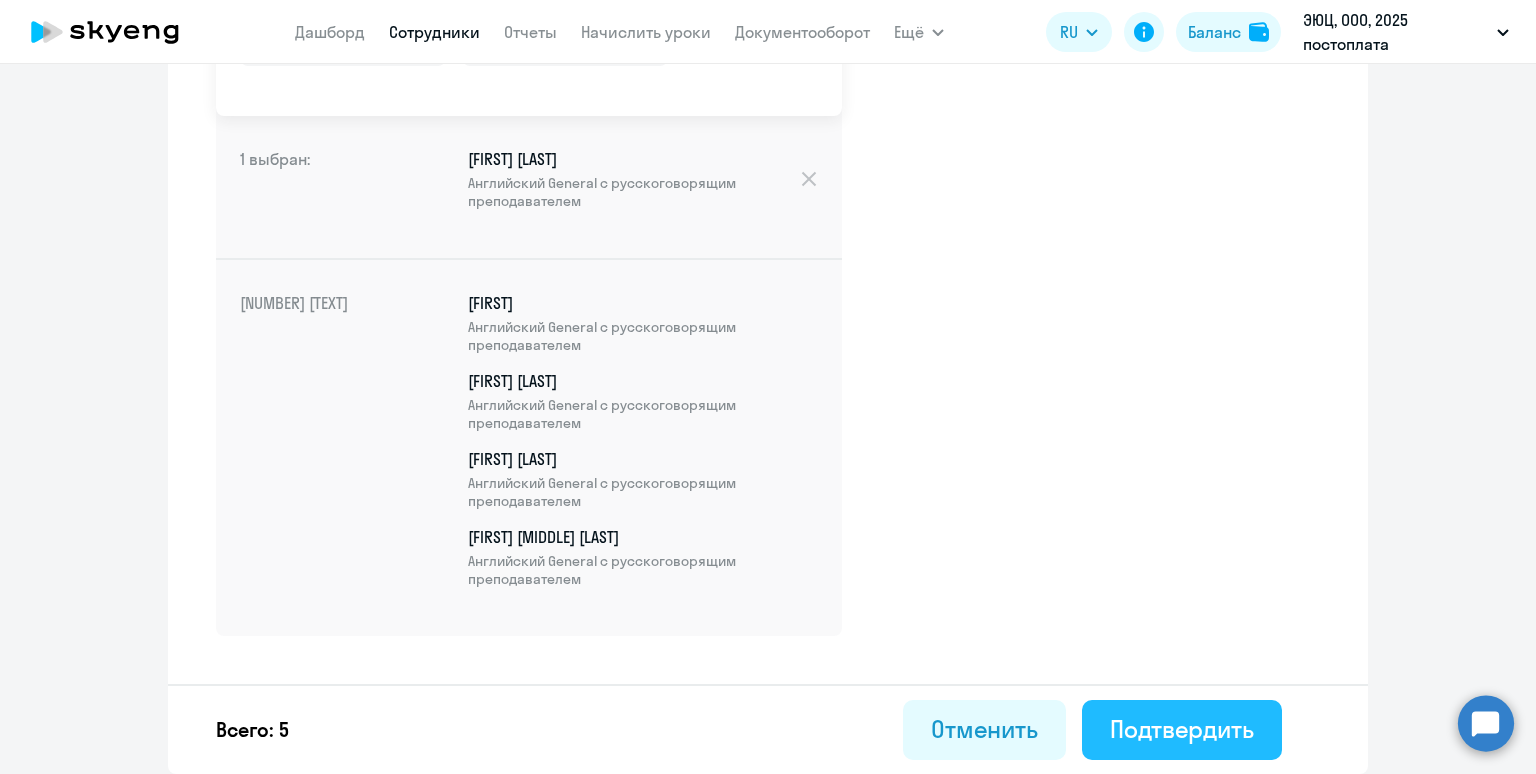 click on "Подтвердить" 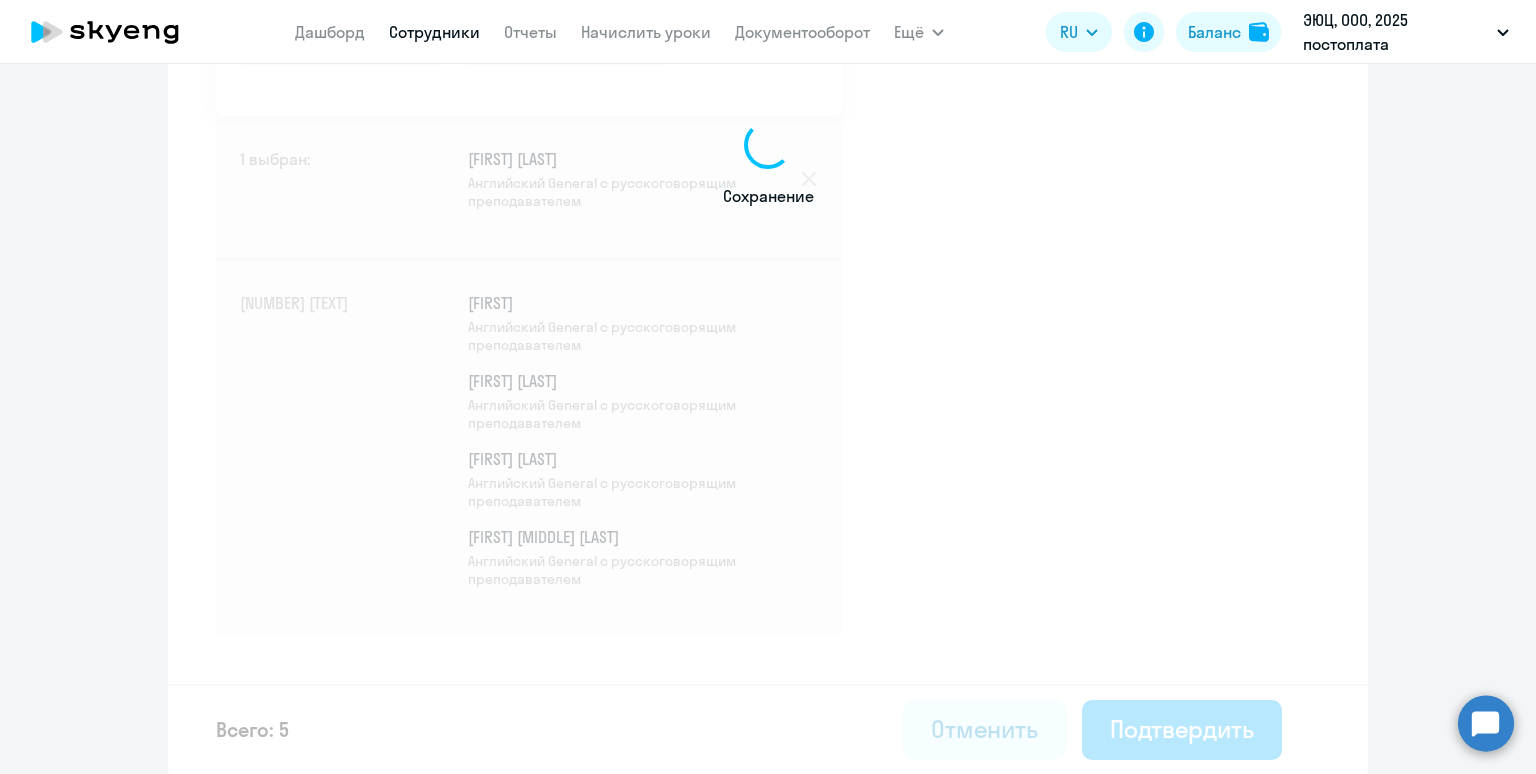 scroll, scrollTop: 0, scrollLeft: 0, axis: both 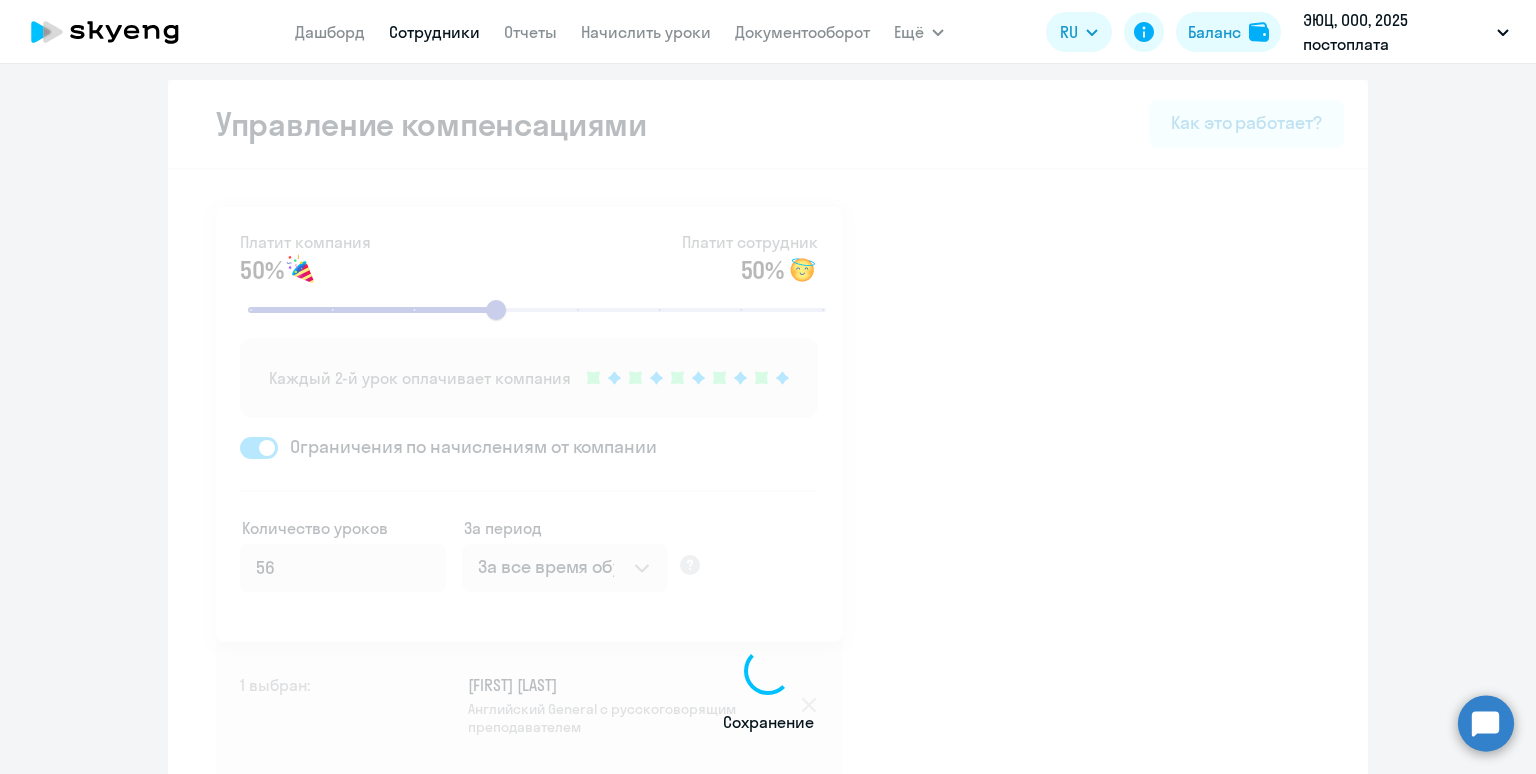 select on "30" 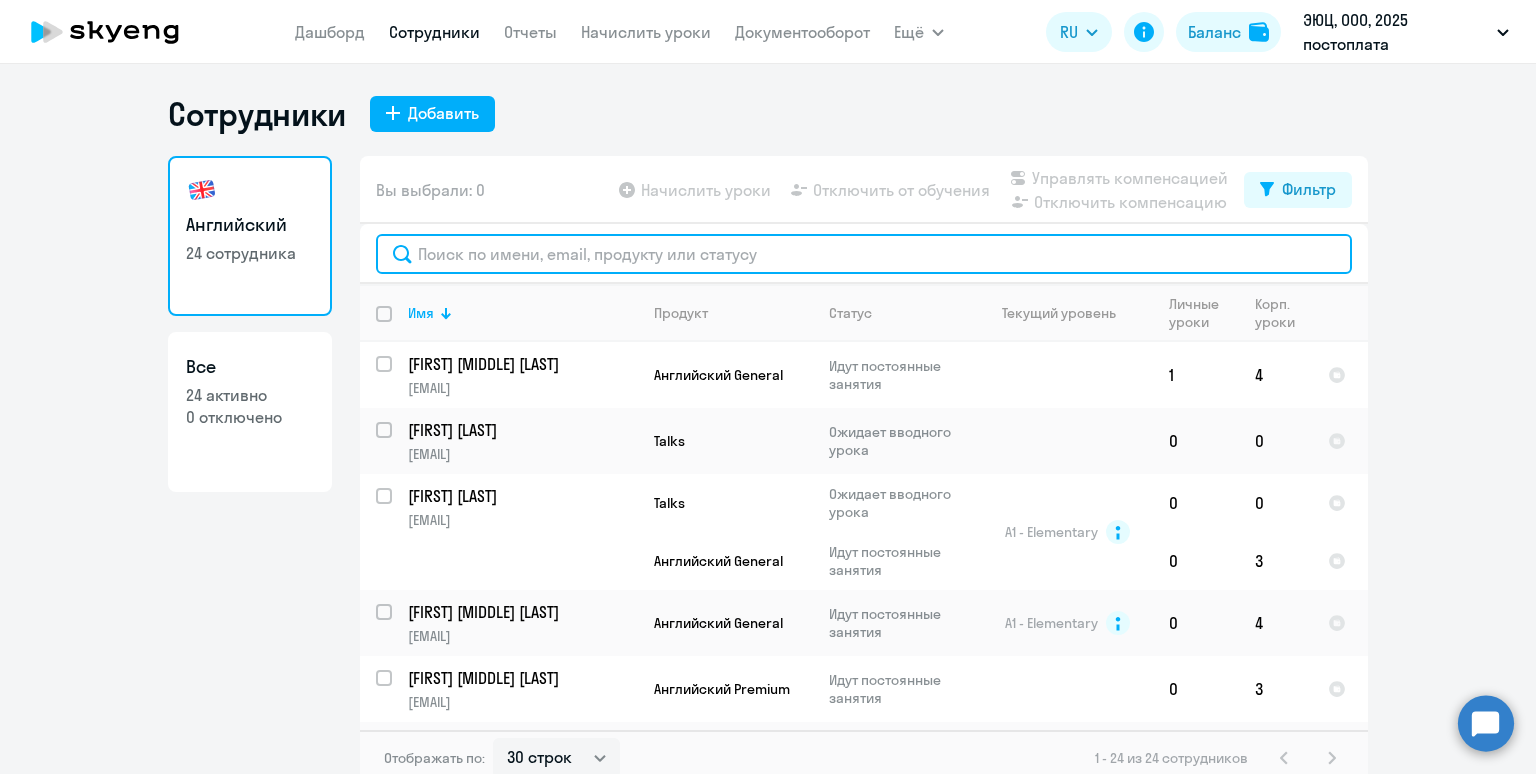 click 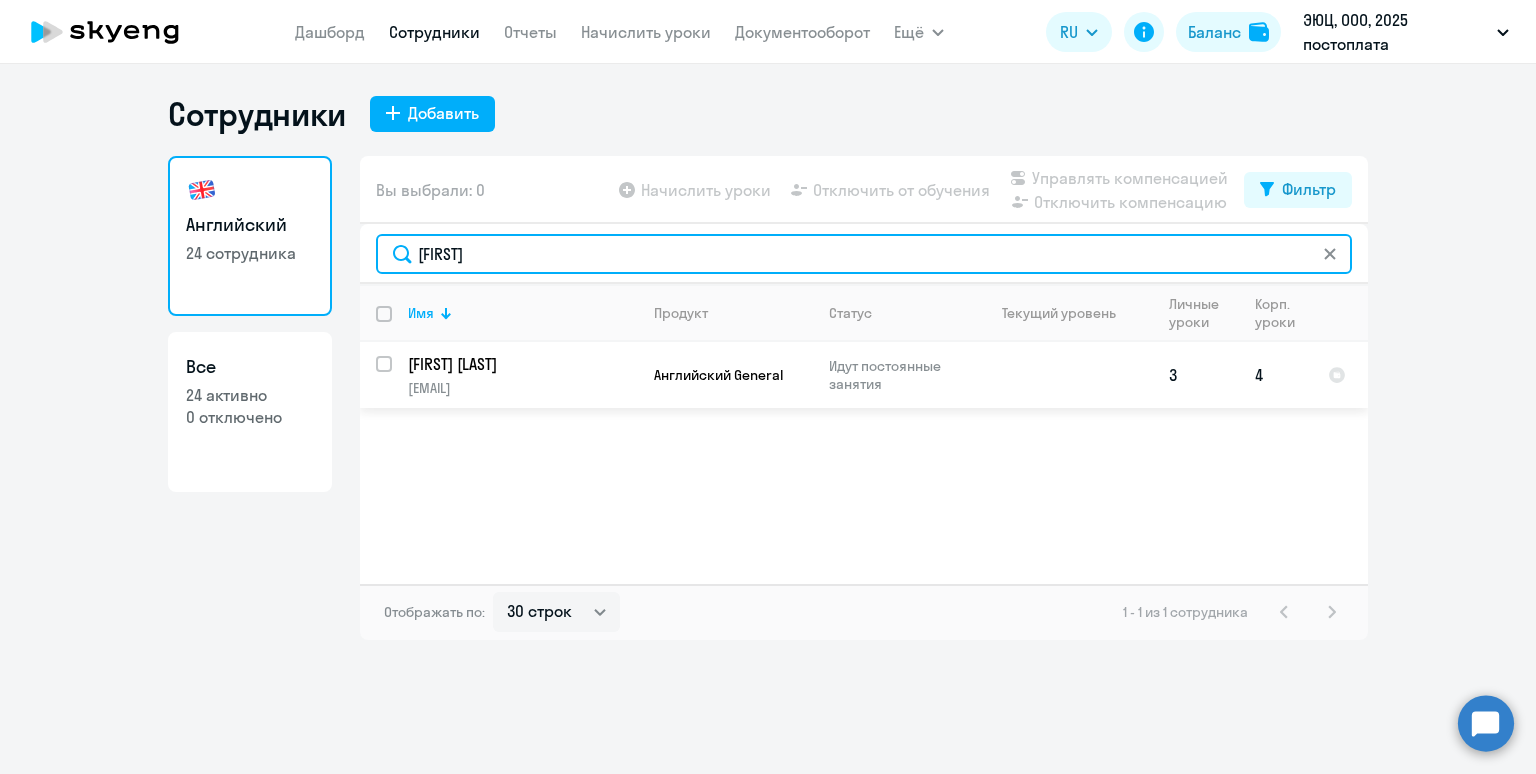 type on "хроленко" 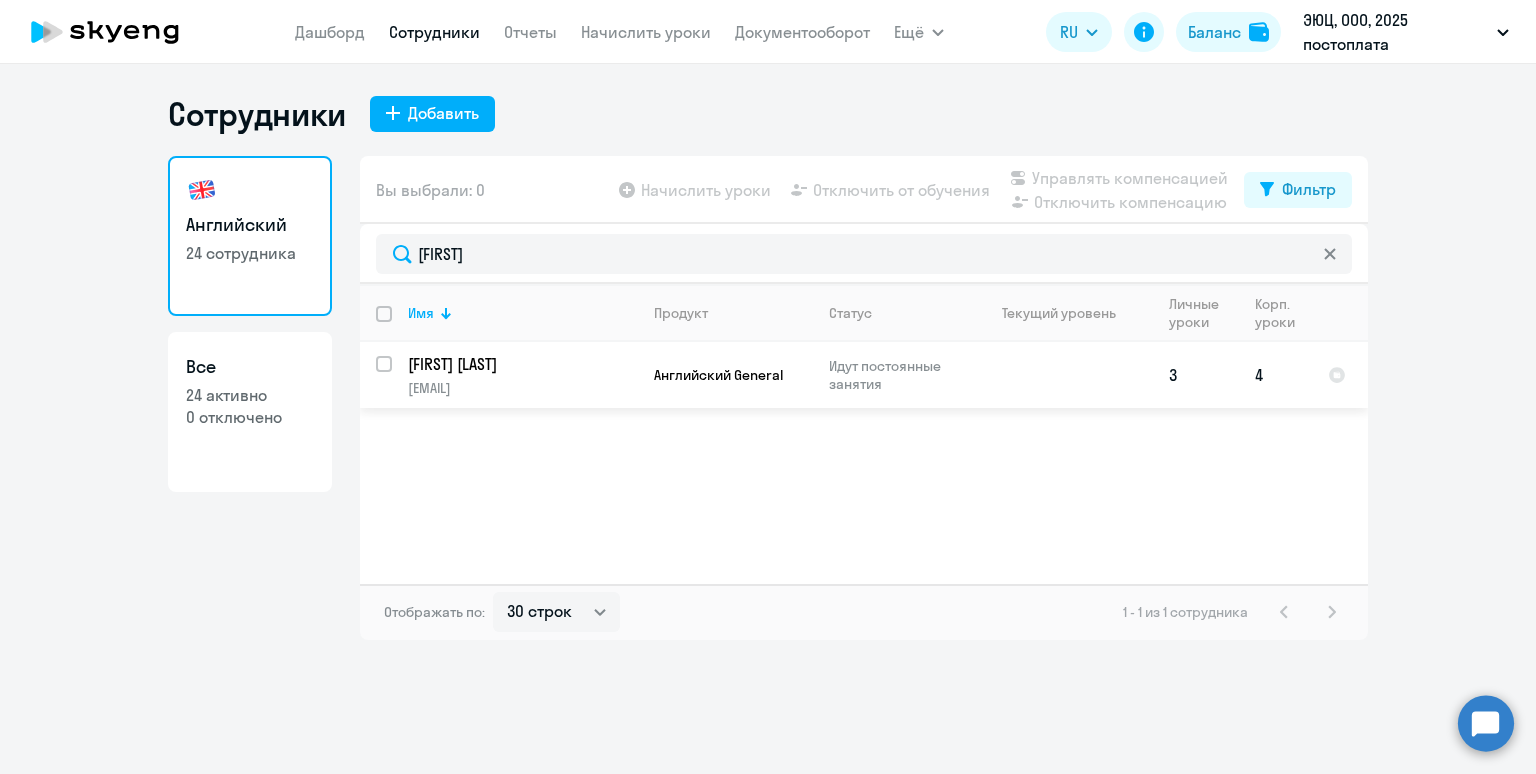 click at bounding box center [396, 376] 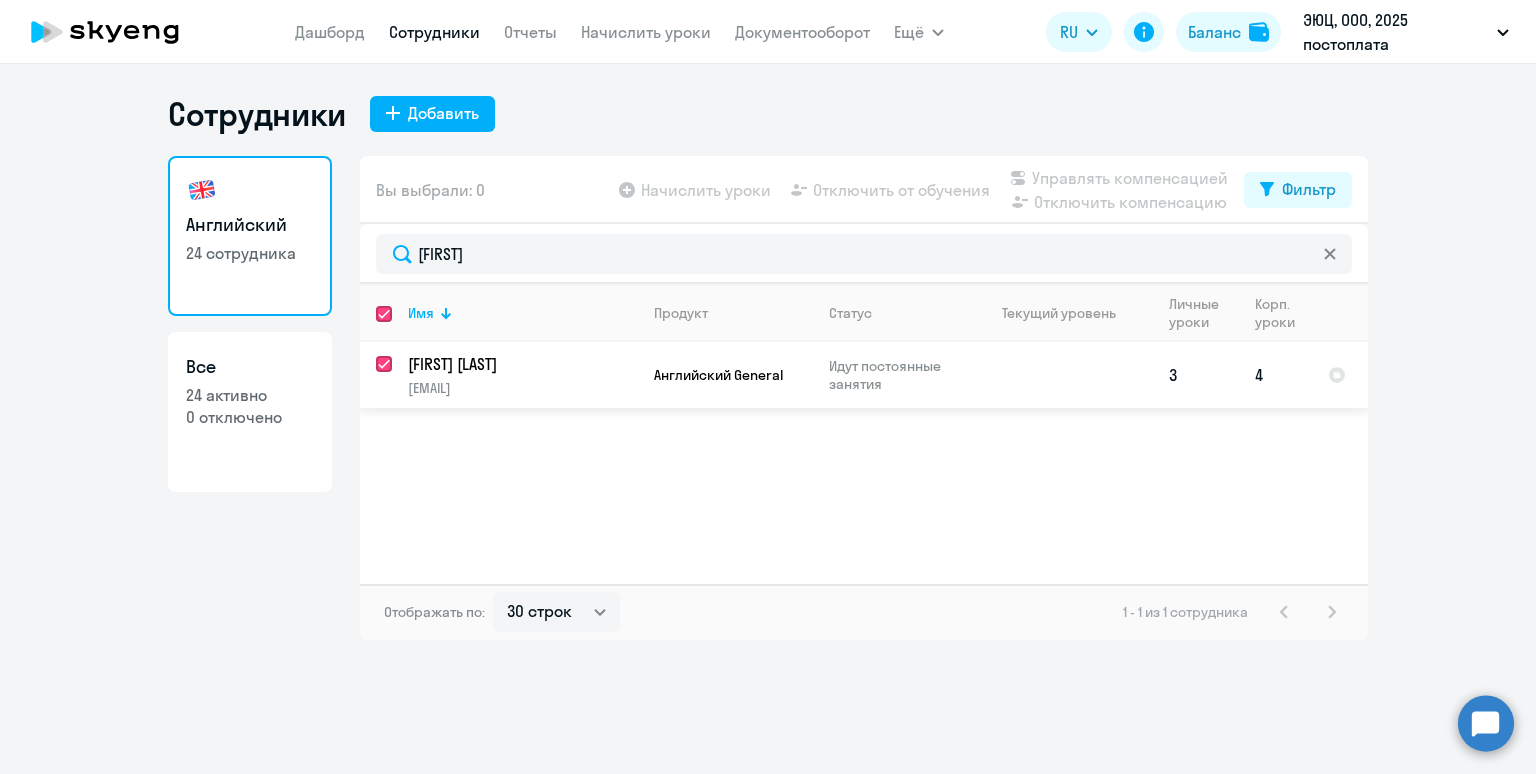 checkbox on "true" 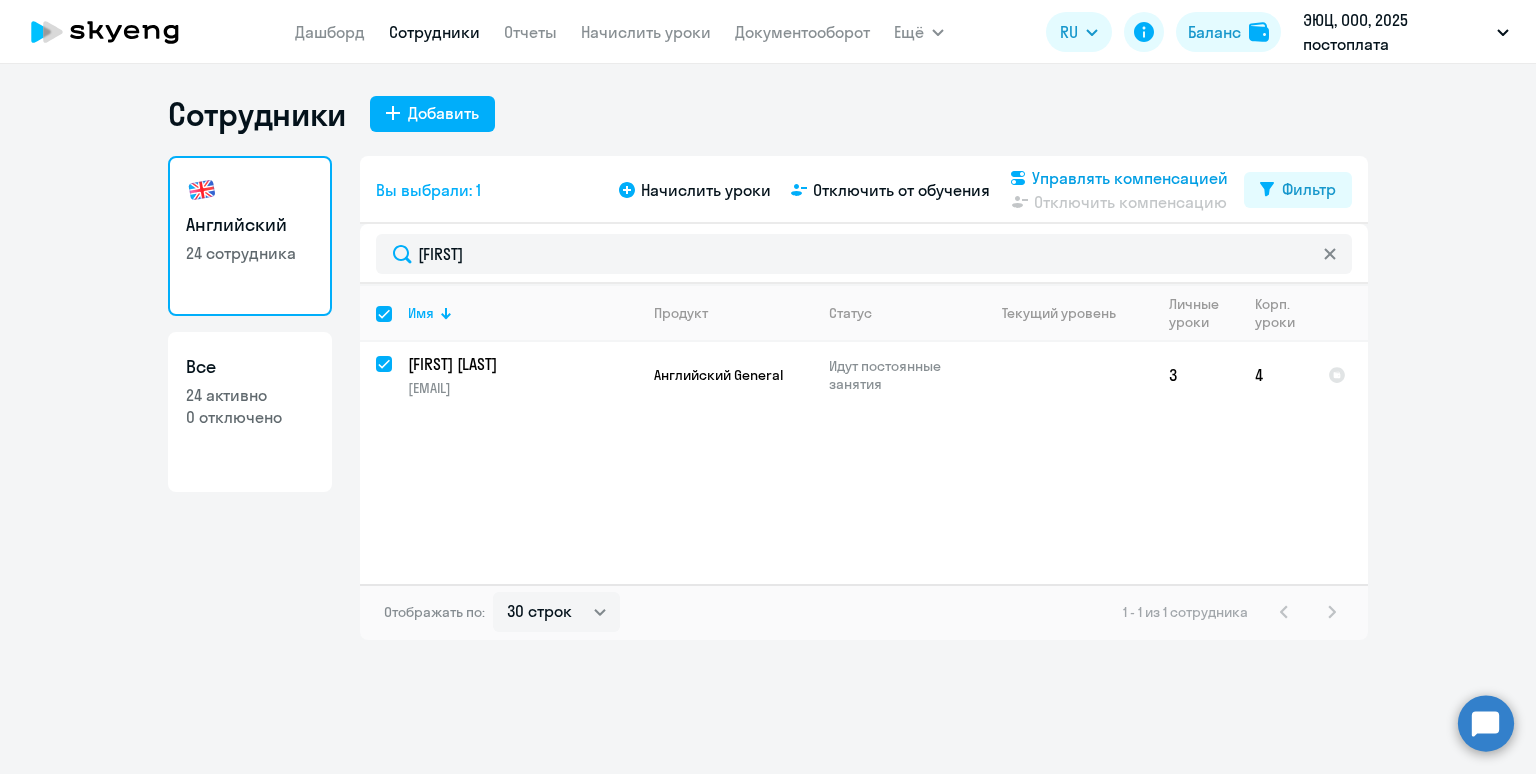 click on "Управлять компенсацией" 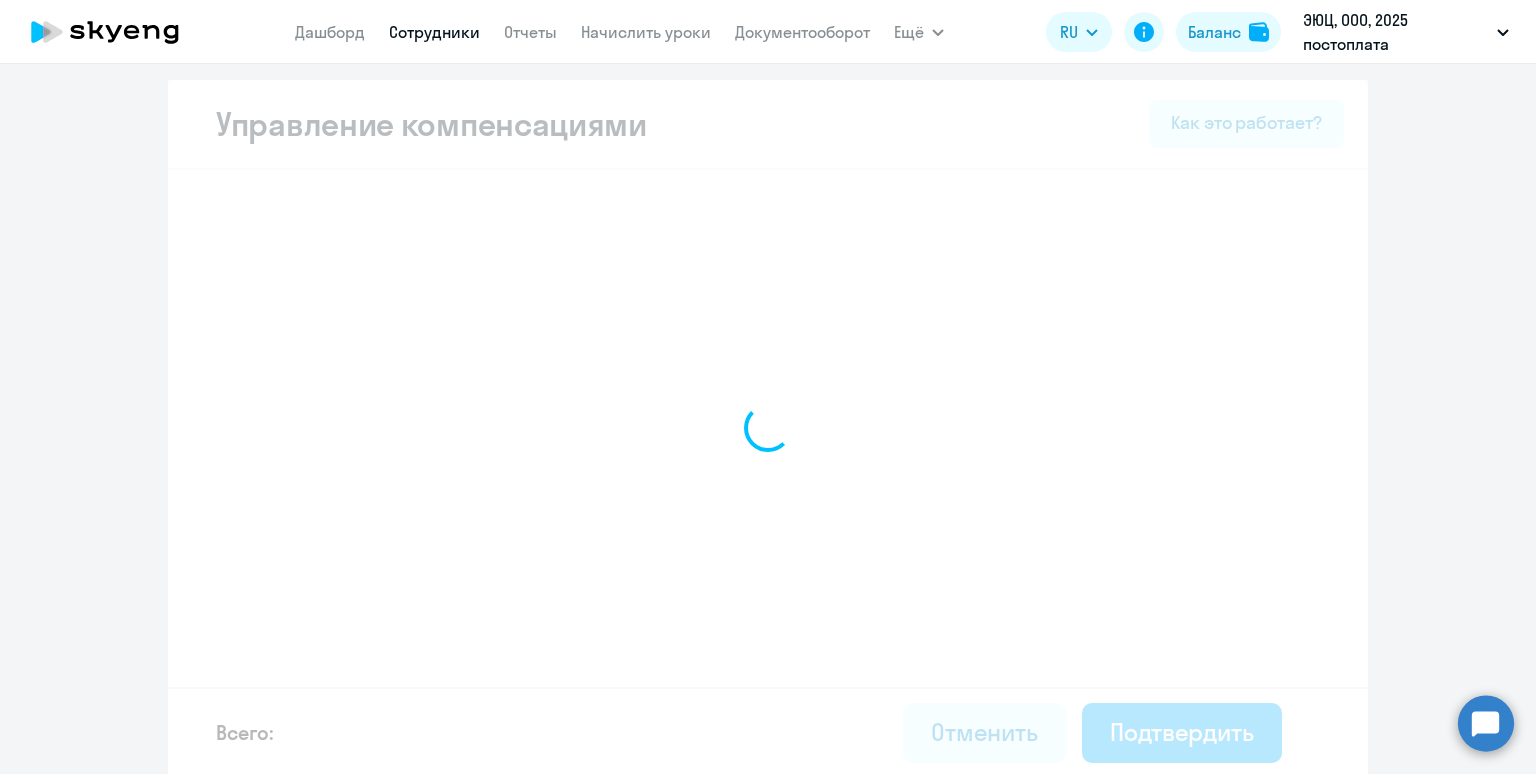 select on "WHOLE_PERIOD" 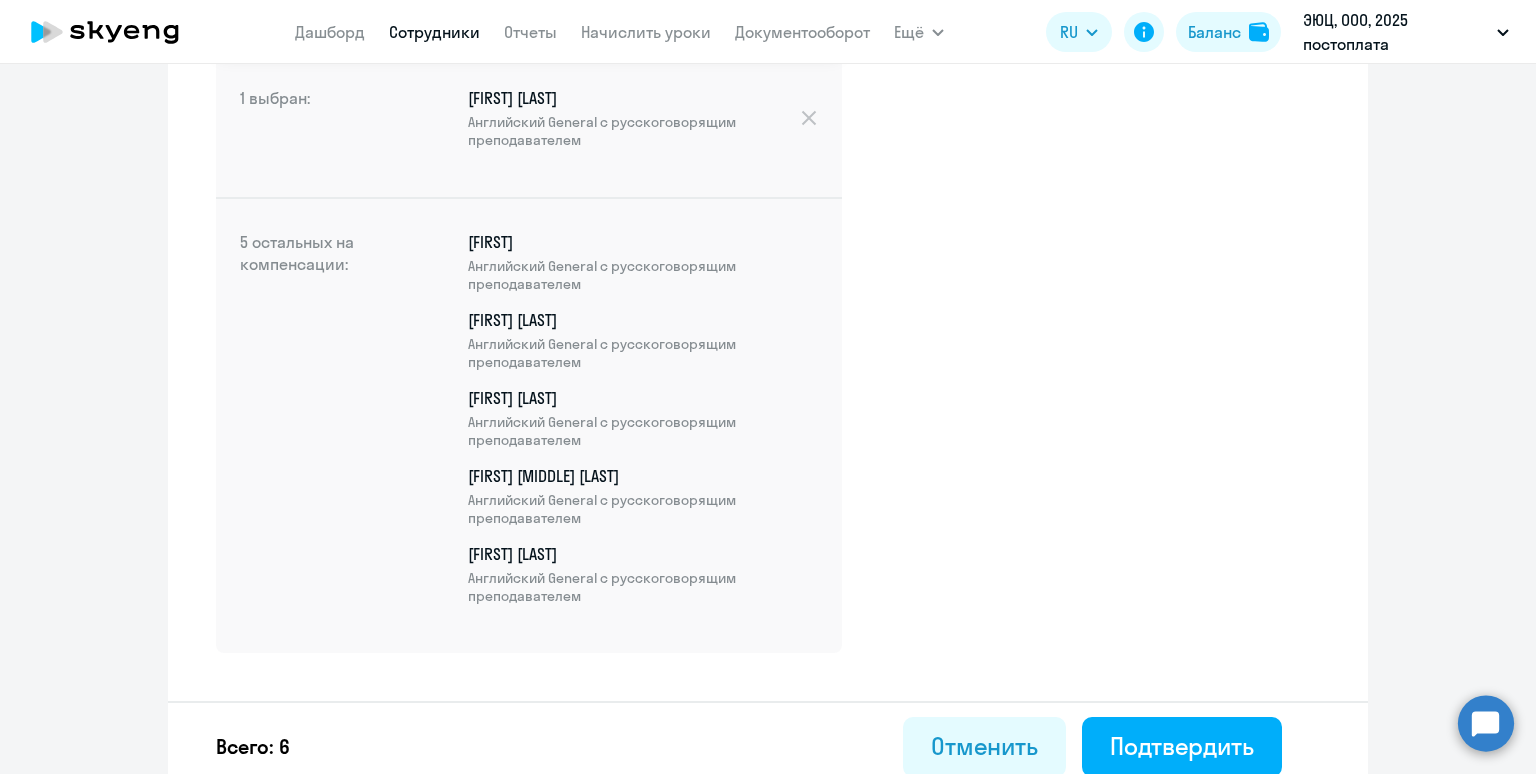 scroll, scrollTop: 604, scrollLeft: 0, axis: vertical 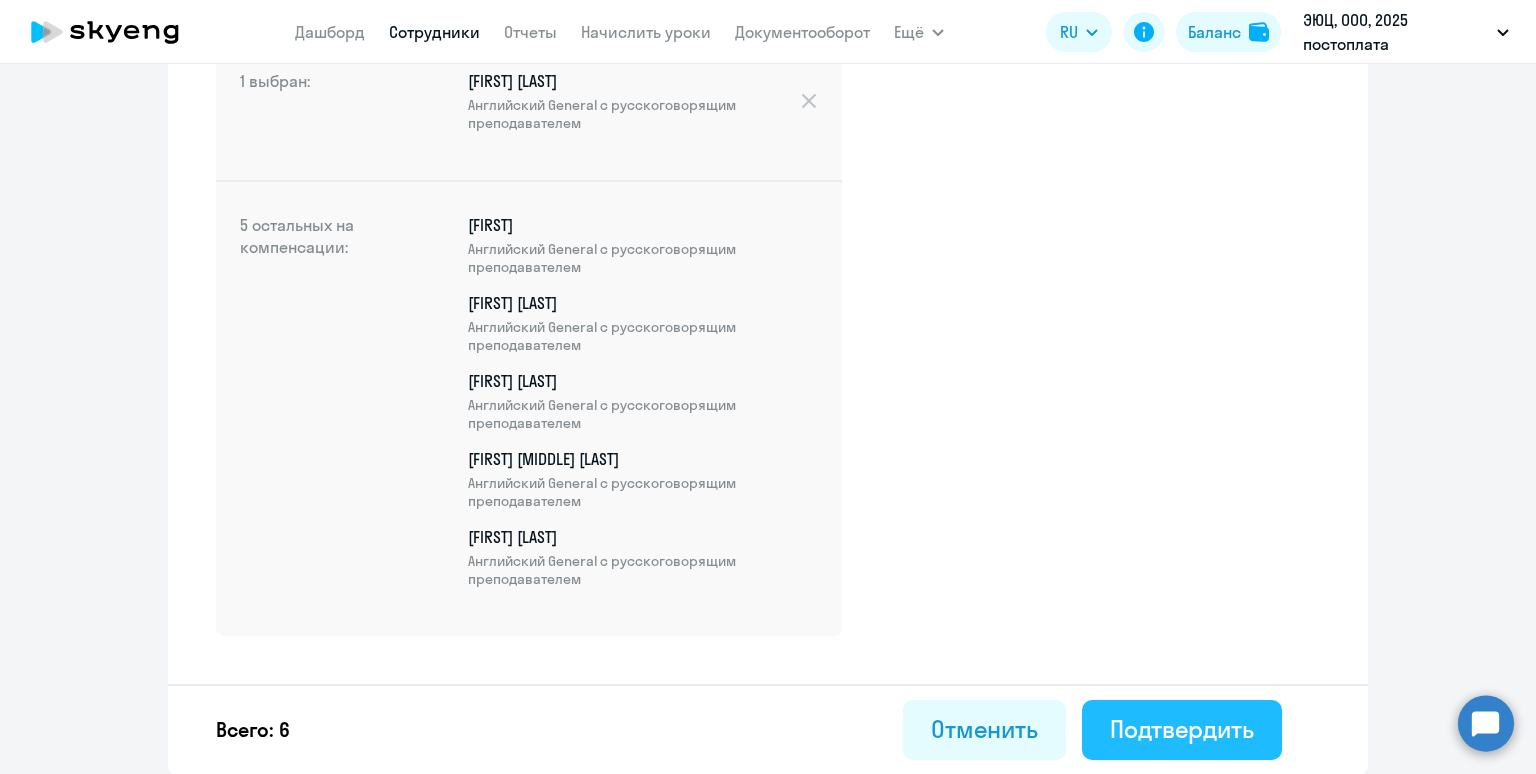 click on "Подтвердить" 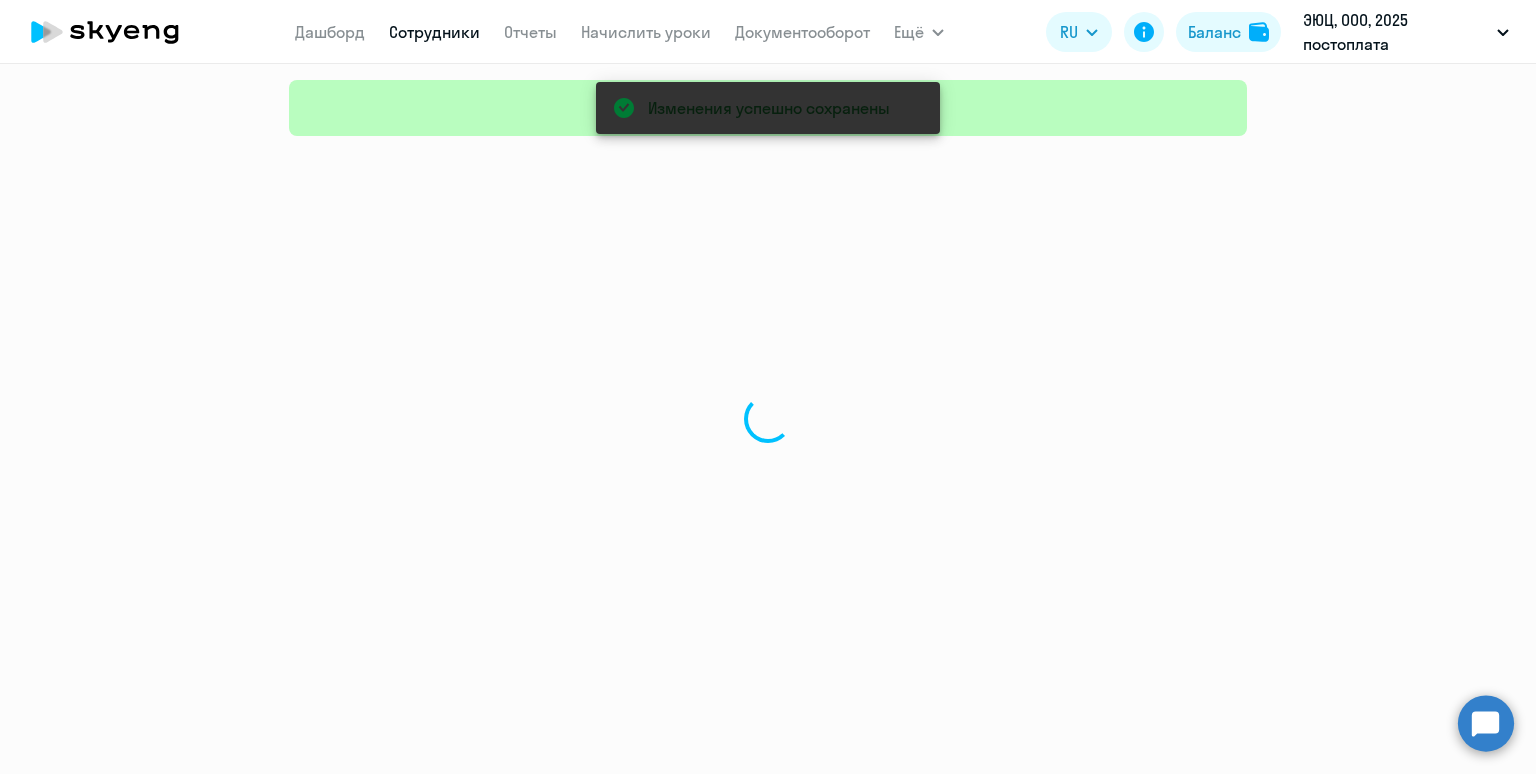 scroll, scrollTop: 0, scrollLeft: 0, axis: both 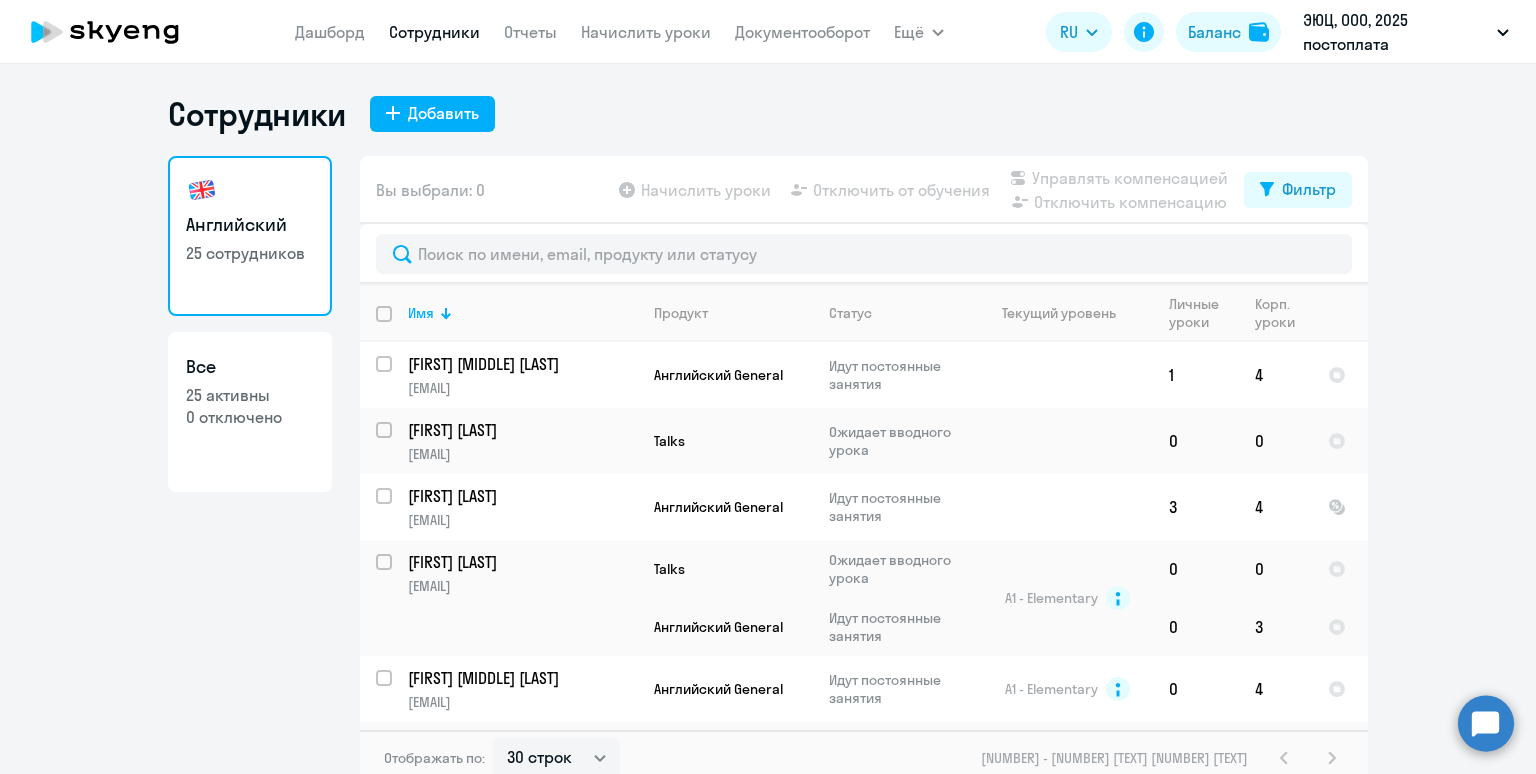 click at bounding box center [396, 326] 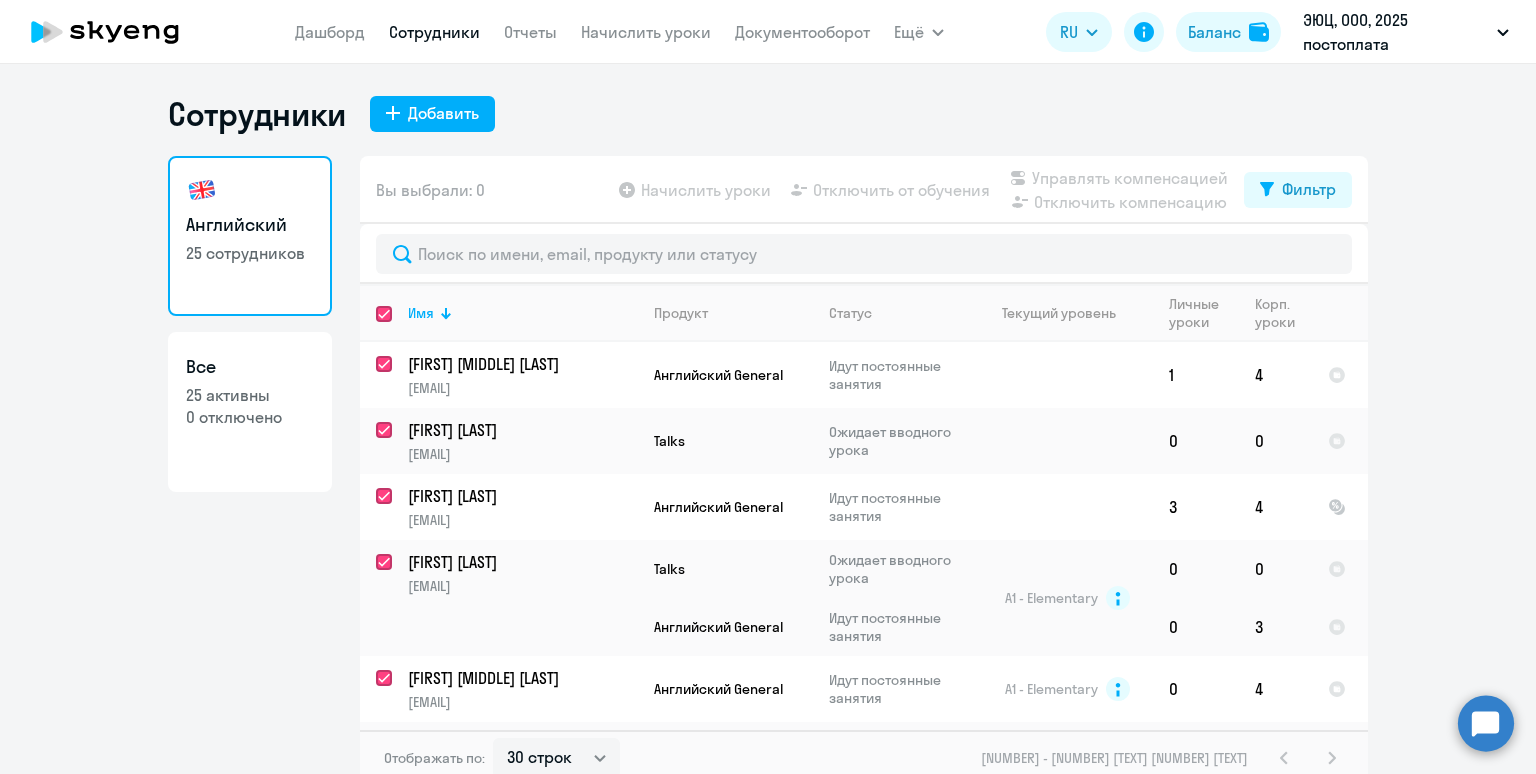 checkbox on "true" 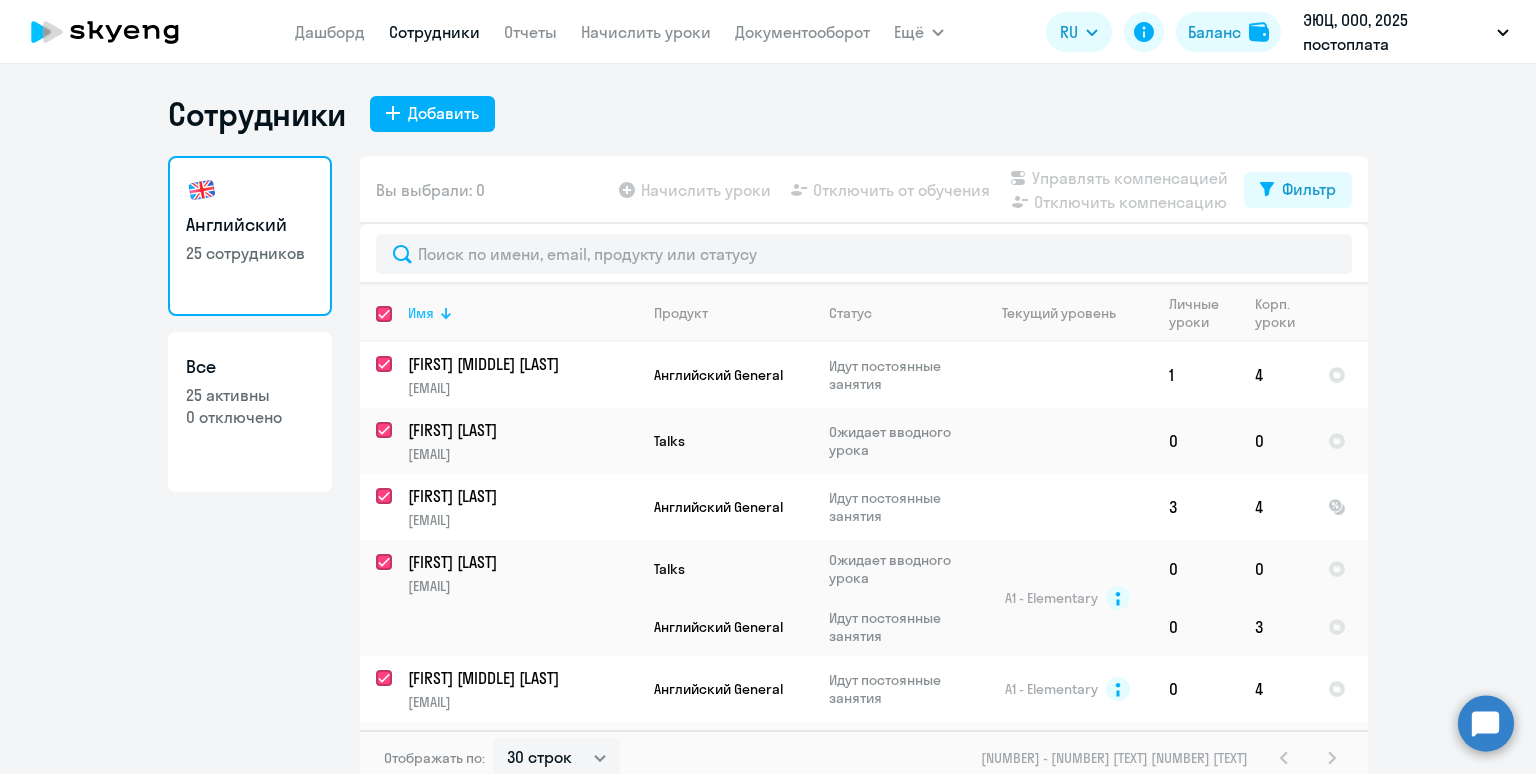 checkbox on "true" 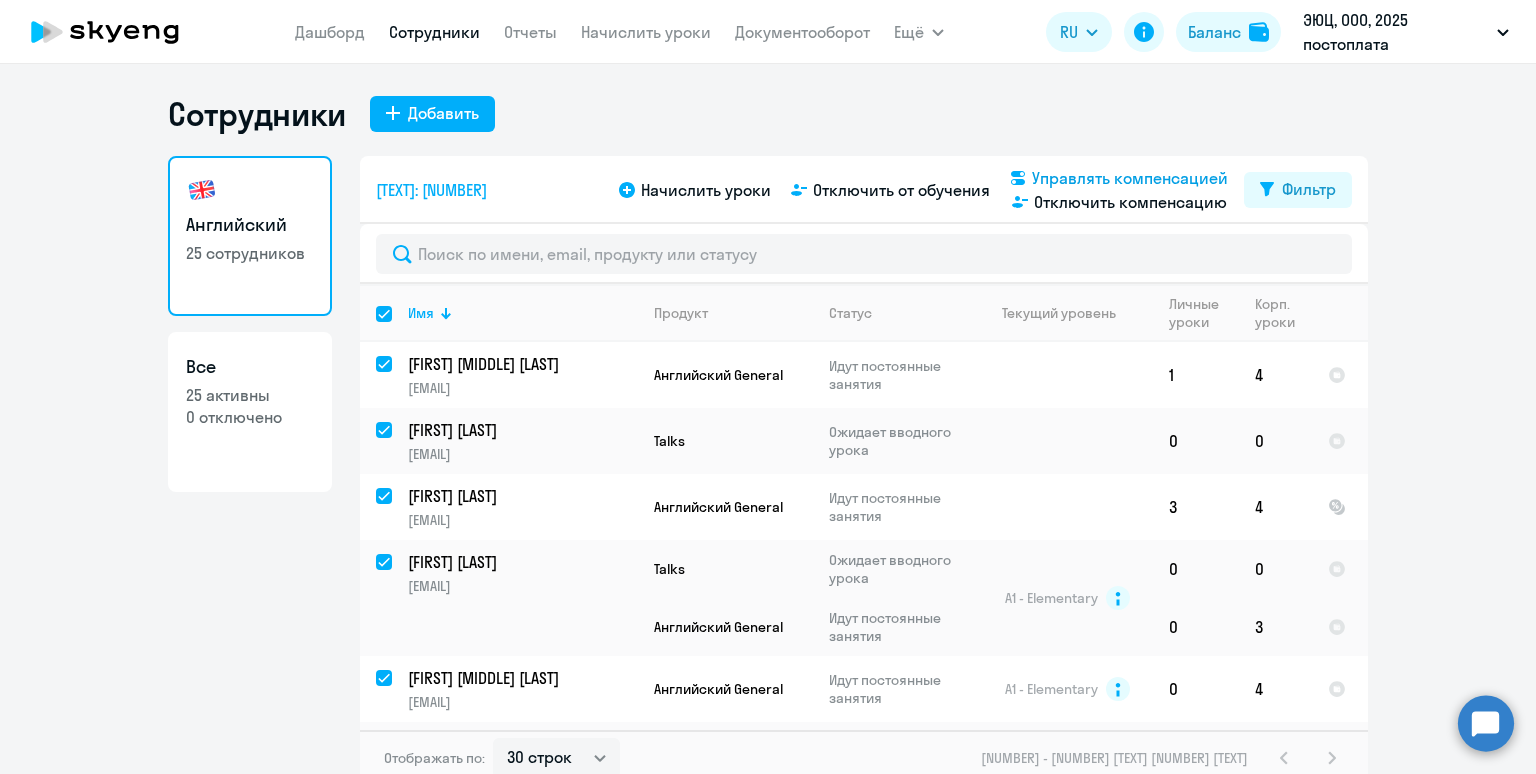 click on "Управлять компенсацией" 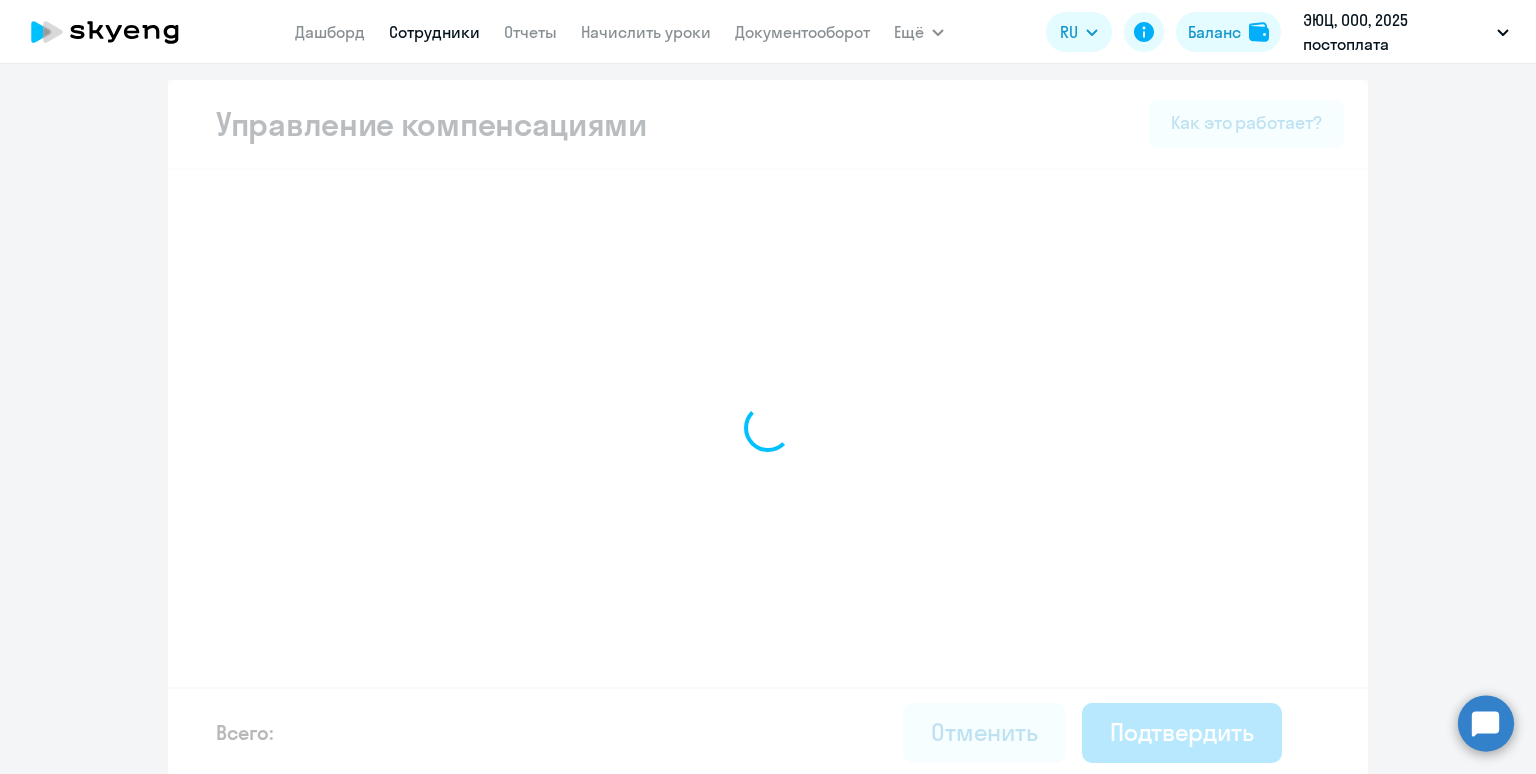 select on "WHOLE_PERIOD" 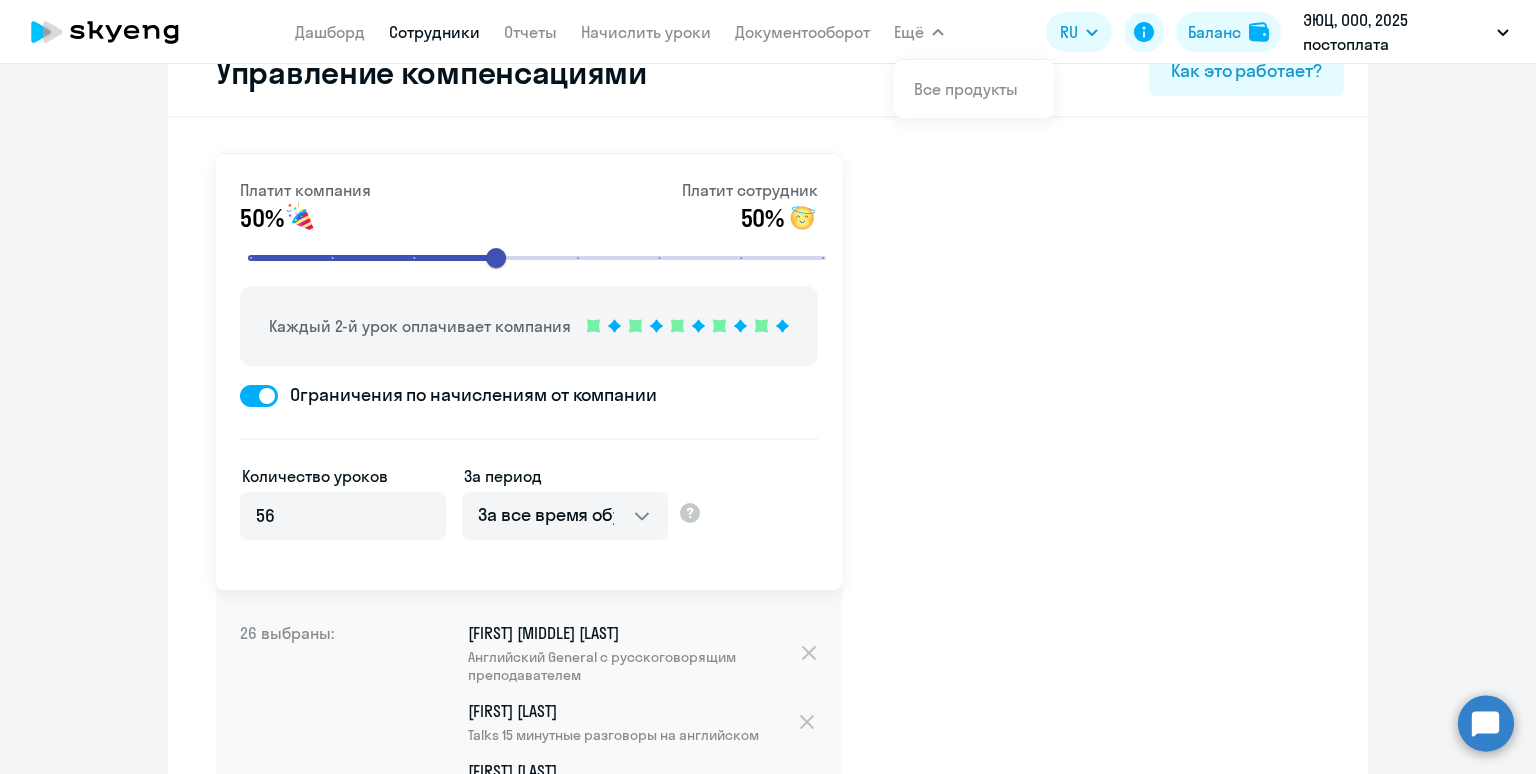 scroll, scrollTop: 56, scrollLeft: 0, axis: vertical 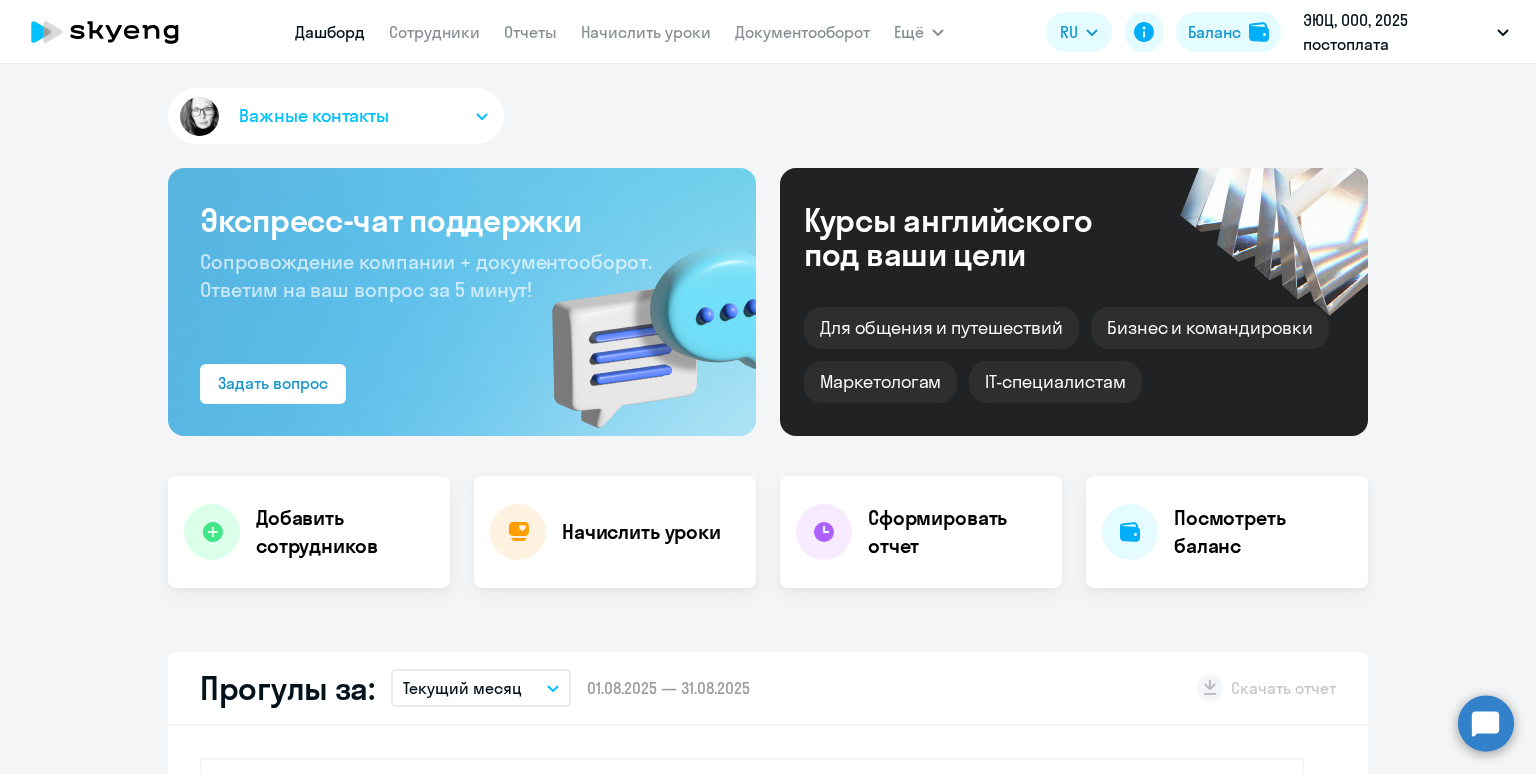 select on "30" 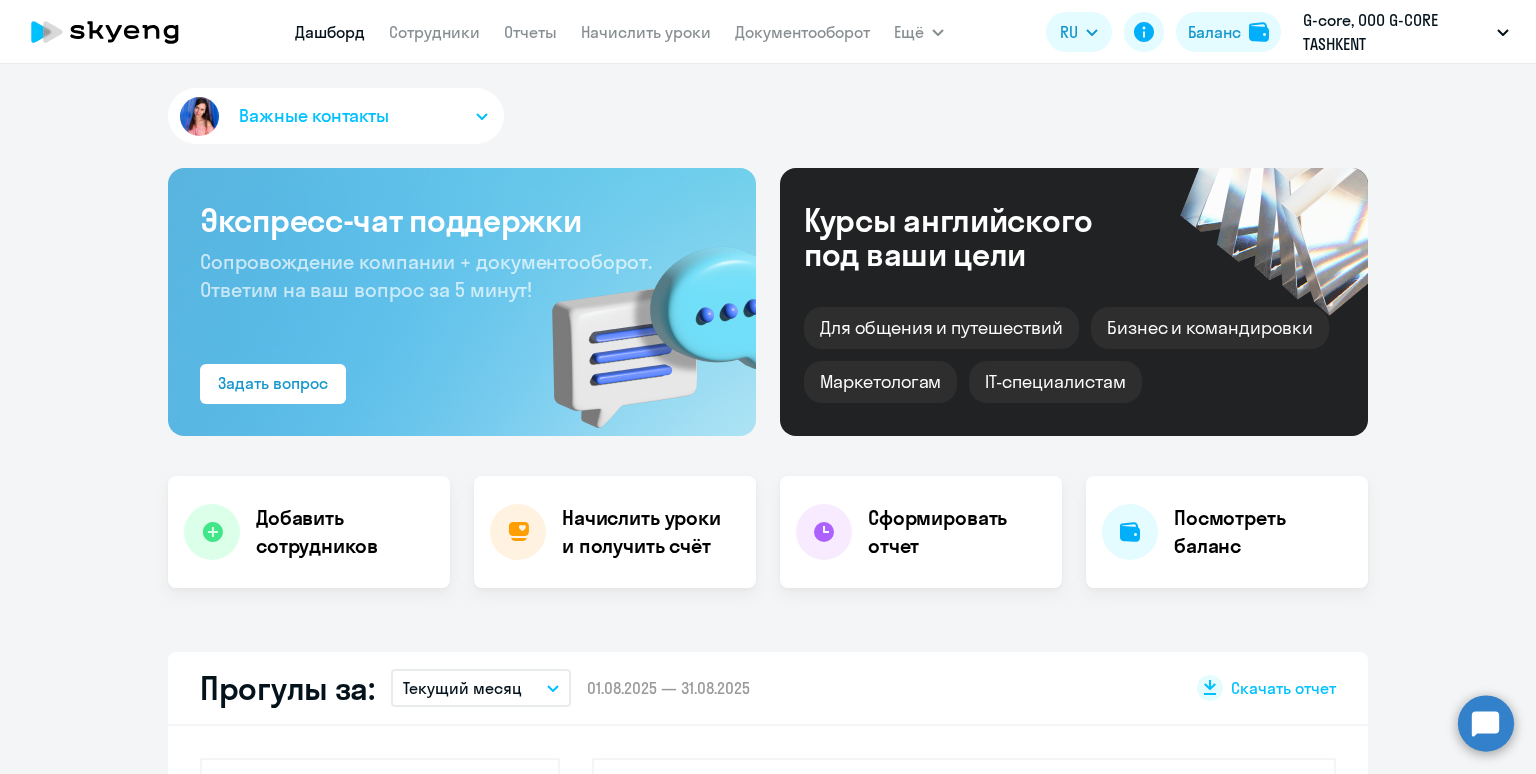 scroll, scrollTop: 0, scrollLeft: 0, axis: both 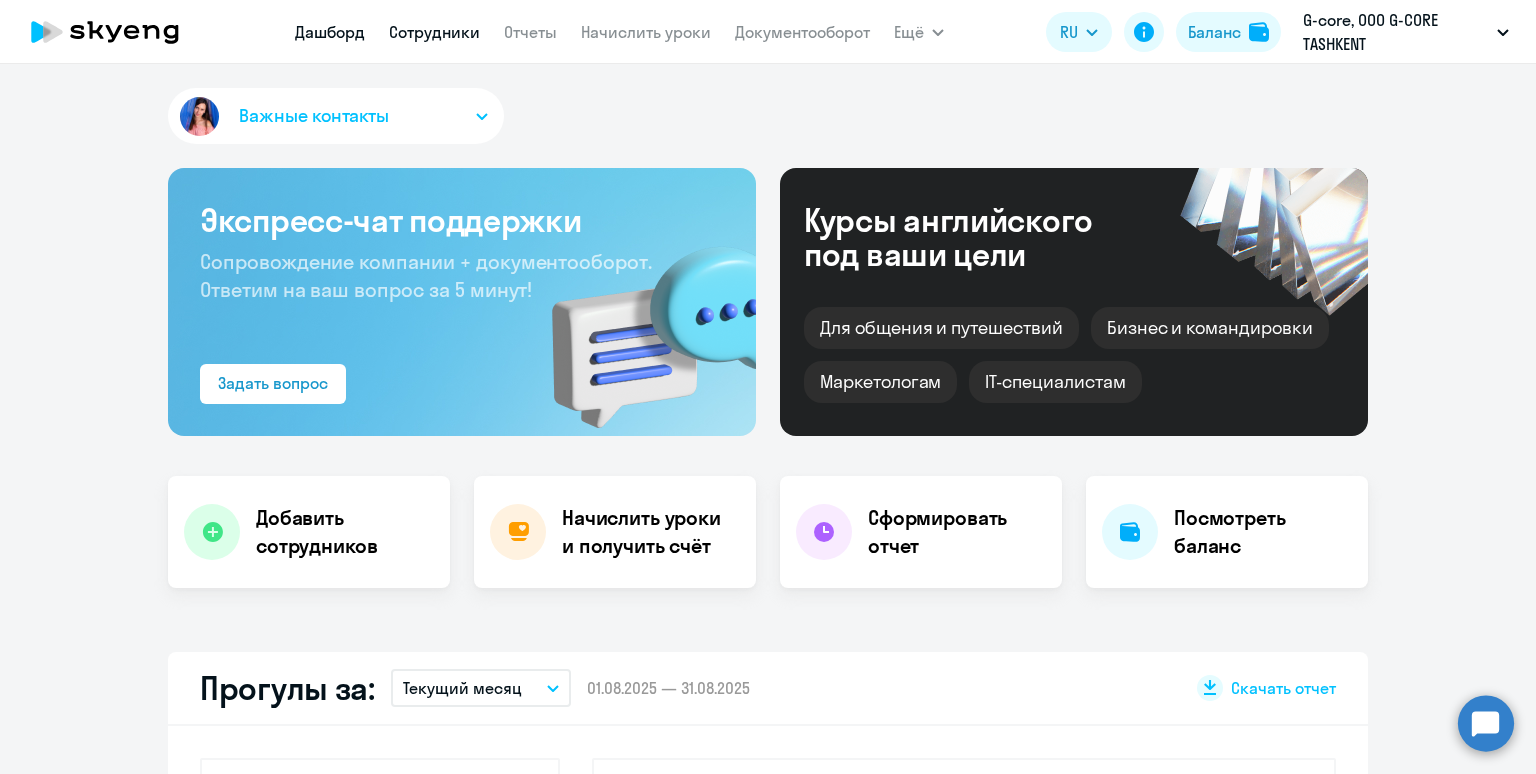 click on "Сотрудники" at bounding box center (434, 32) 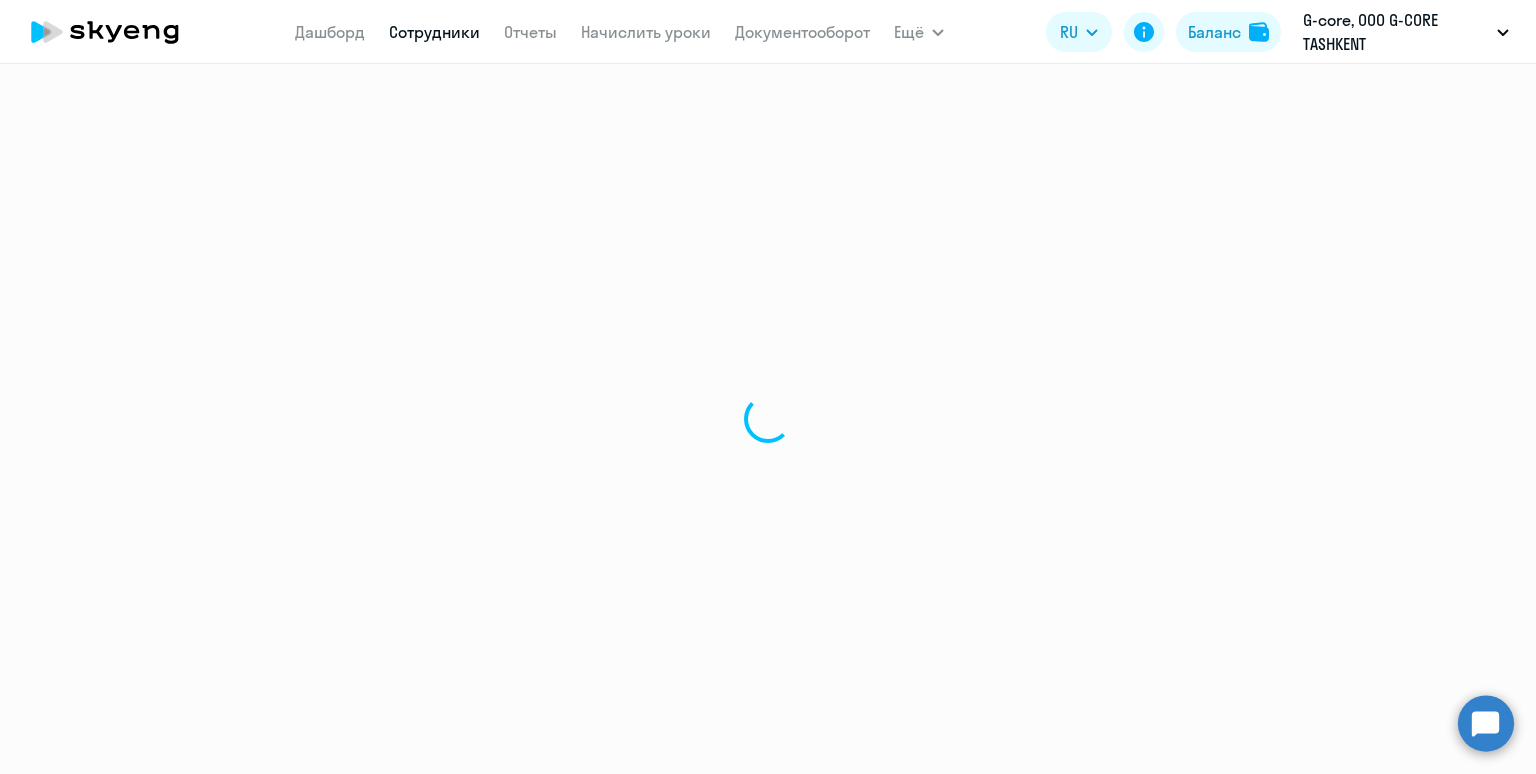 select on "30" 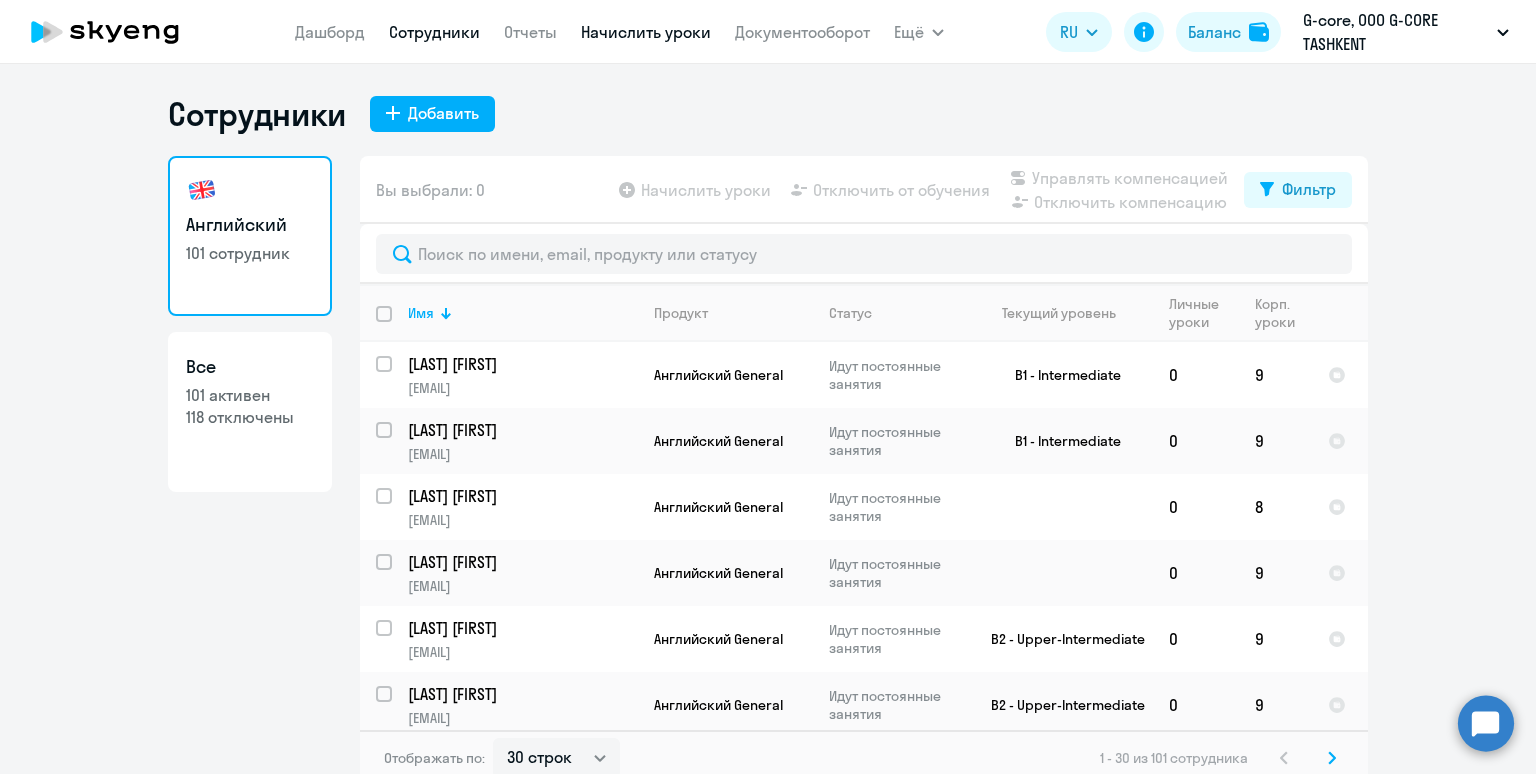 click on "Дашборд
Сотрудники
Отчеты
Начислить уроки
Документооборот" 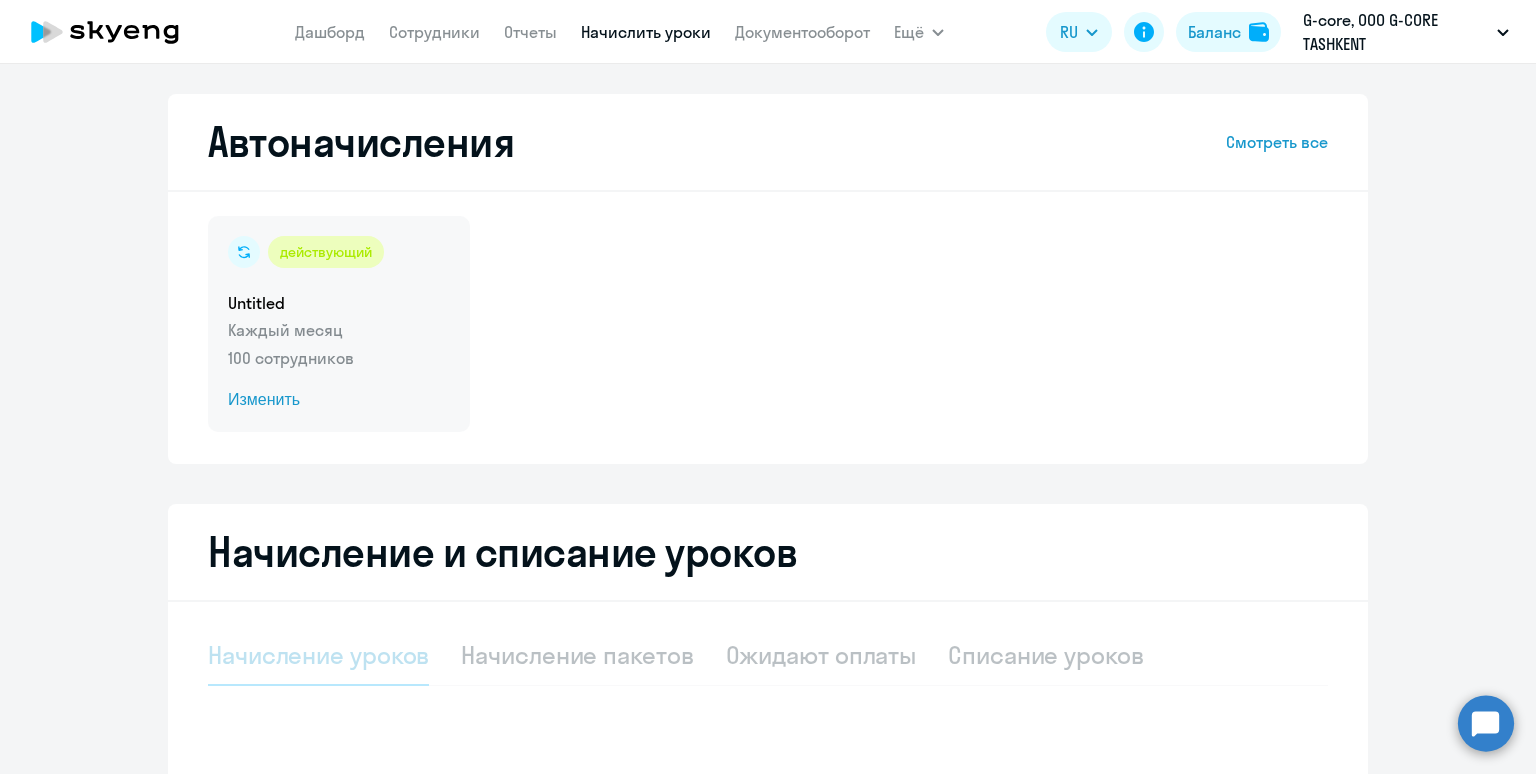 select on "10" 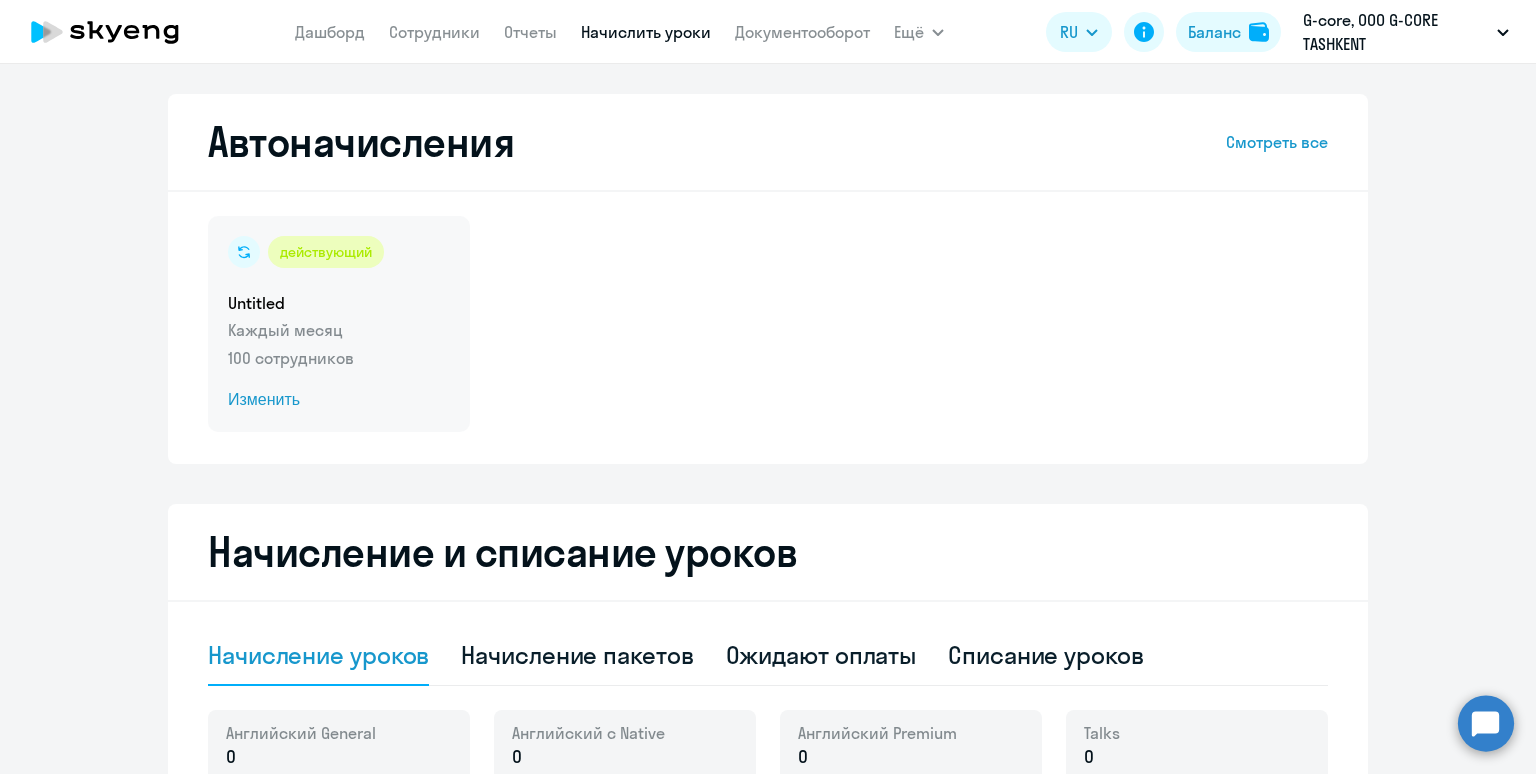click on "действующий  Untitled  Каждый месяц   100 сотрудников  Изменить" 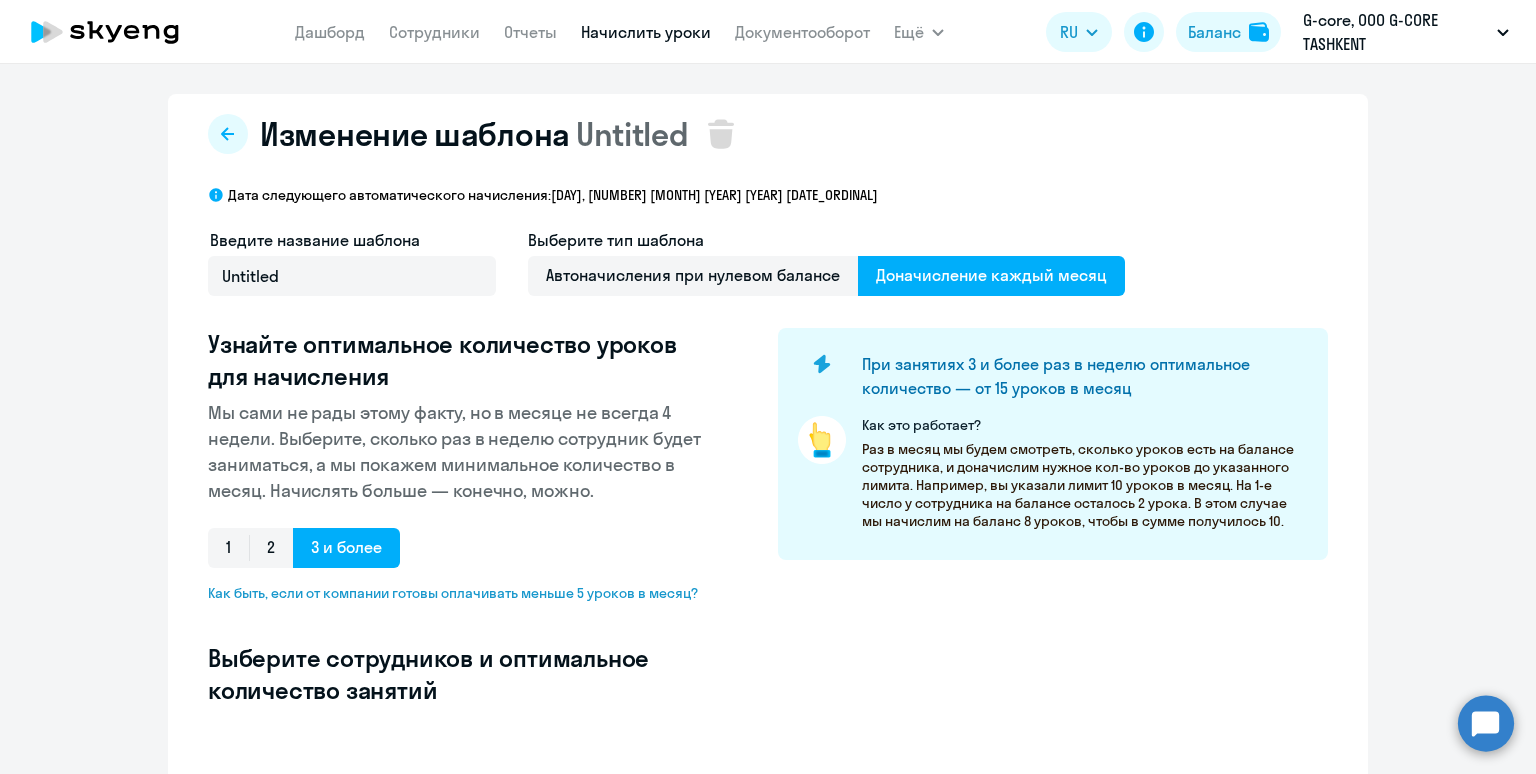 select on "10" 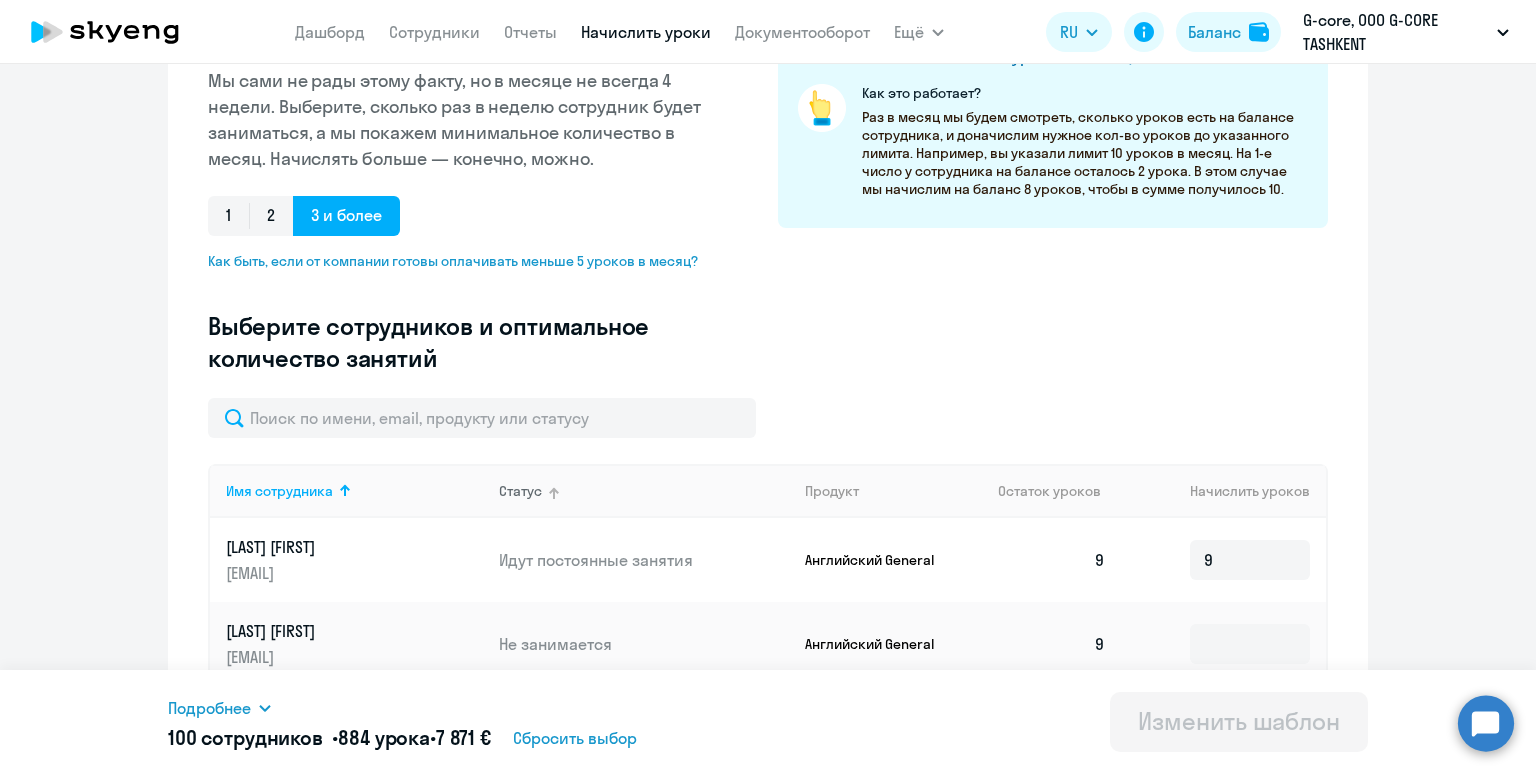 scroll, scrollTop: 340, scrollLeft: 0, axis: vertical 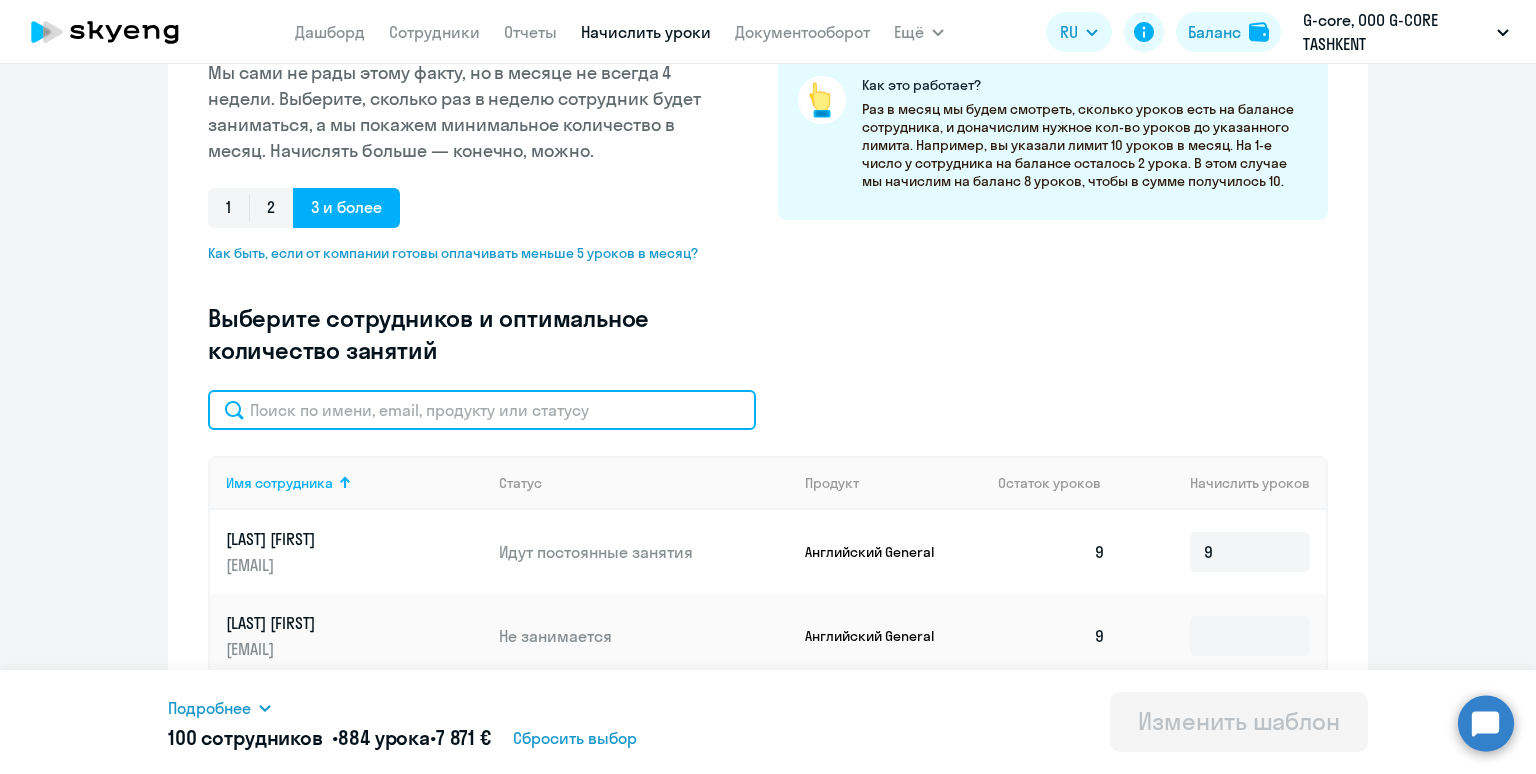 click 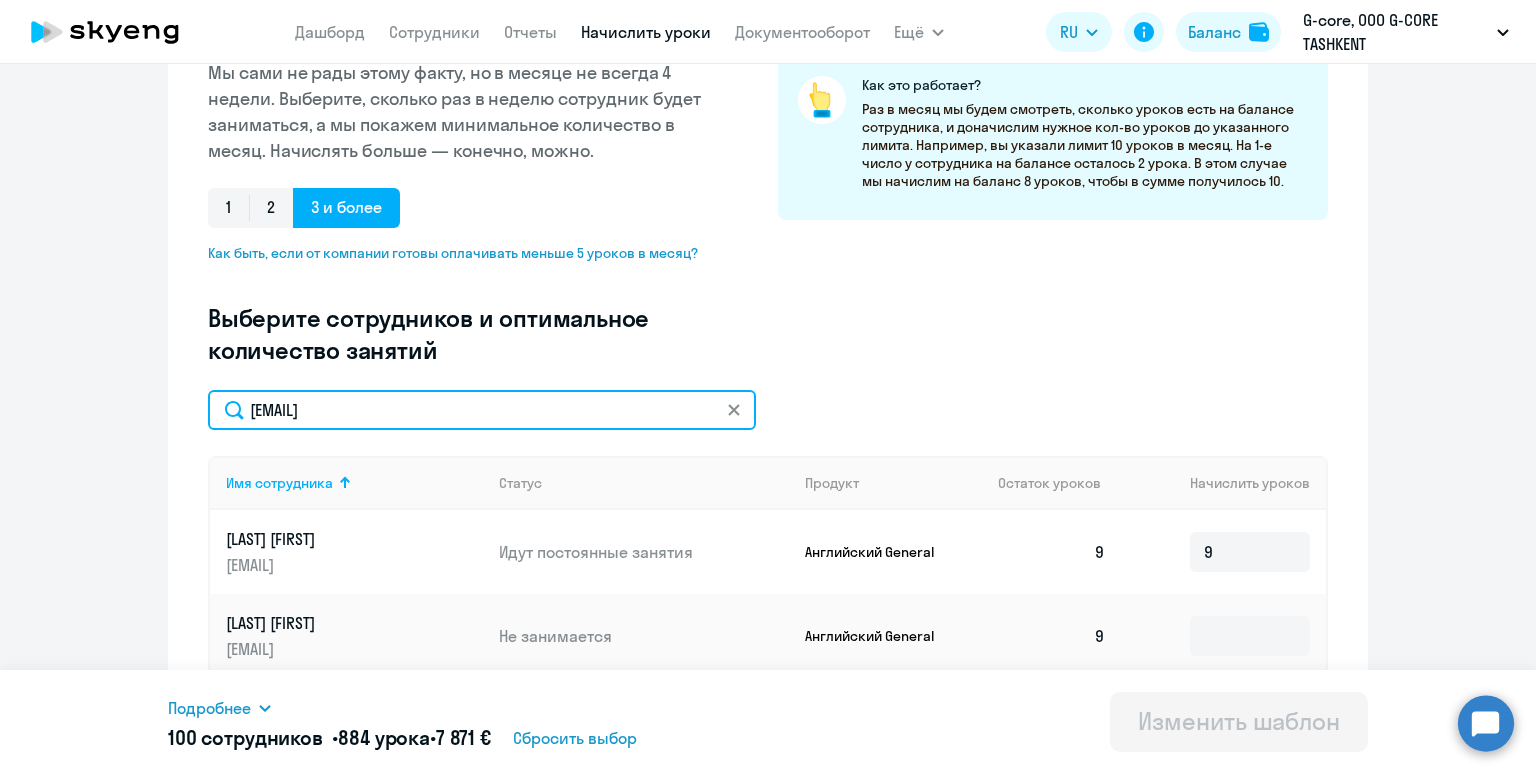 scroll, scrollTop: 0, scrollLeft: 0, axis: both 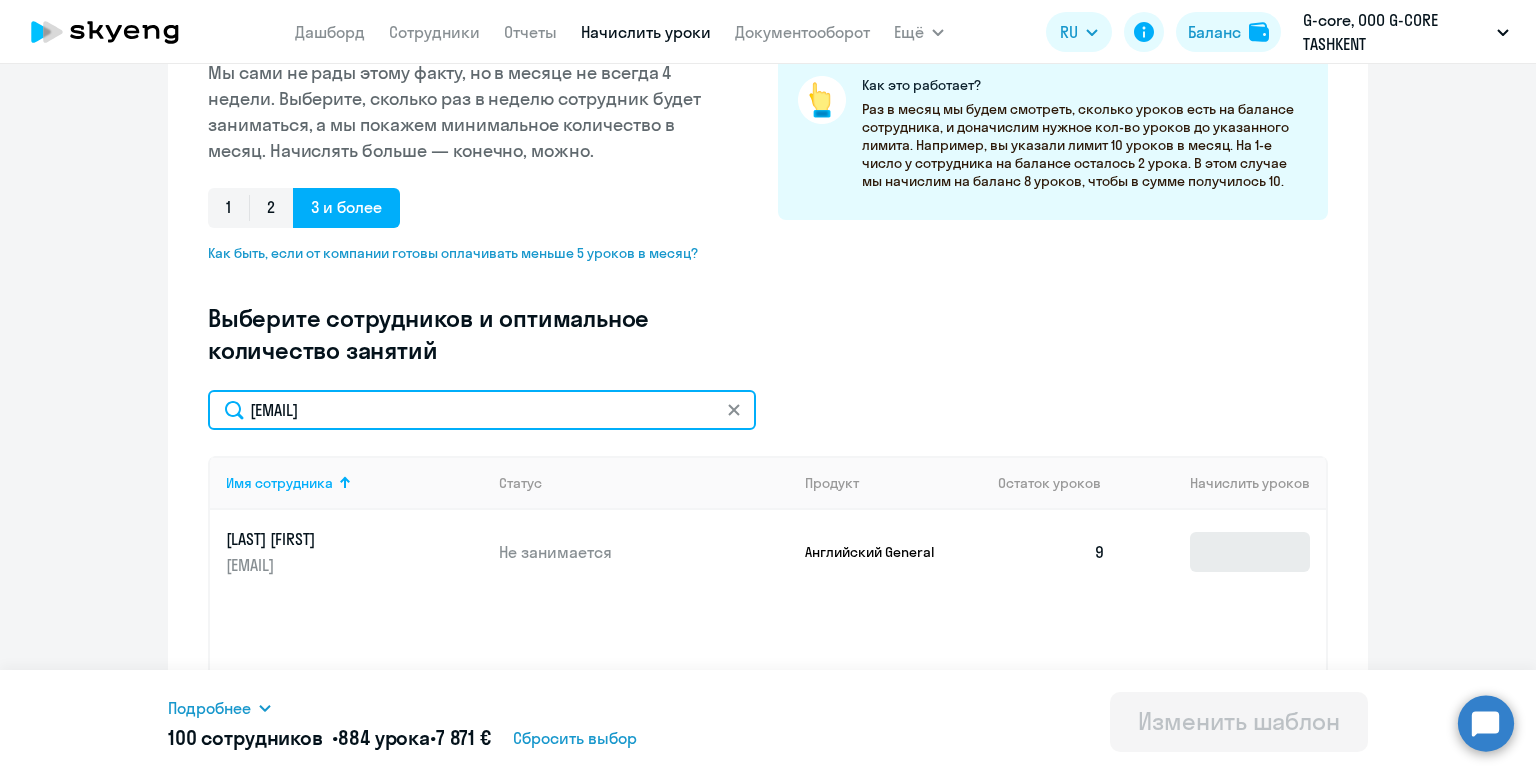 type on "[EMAIL]" 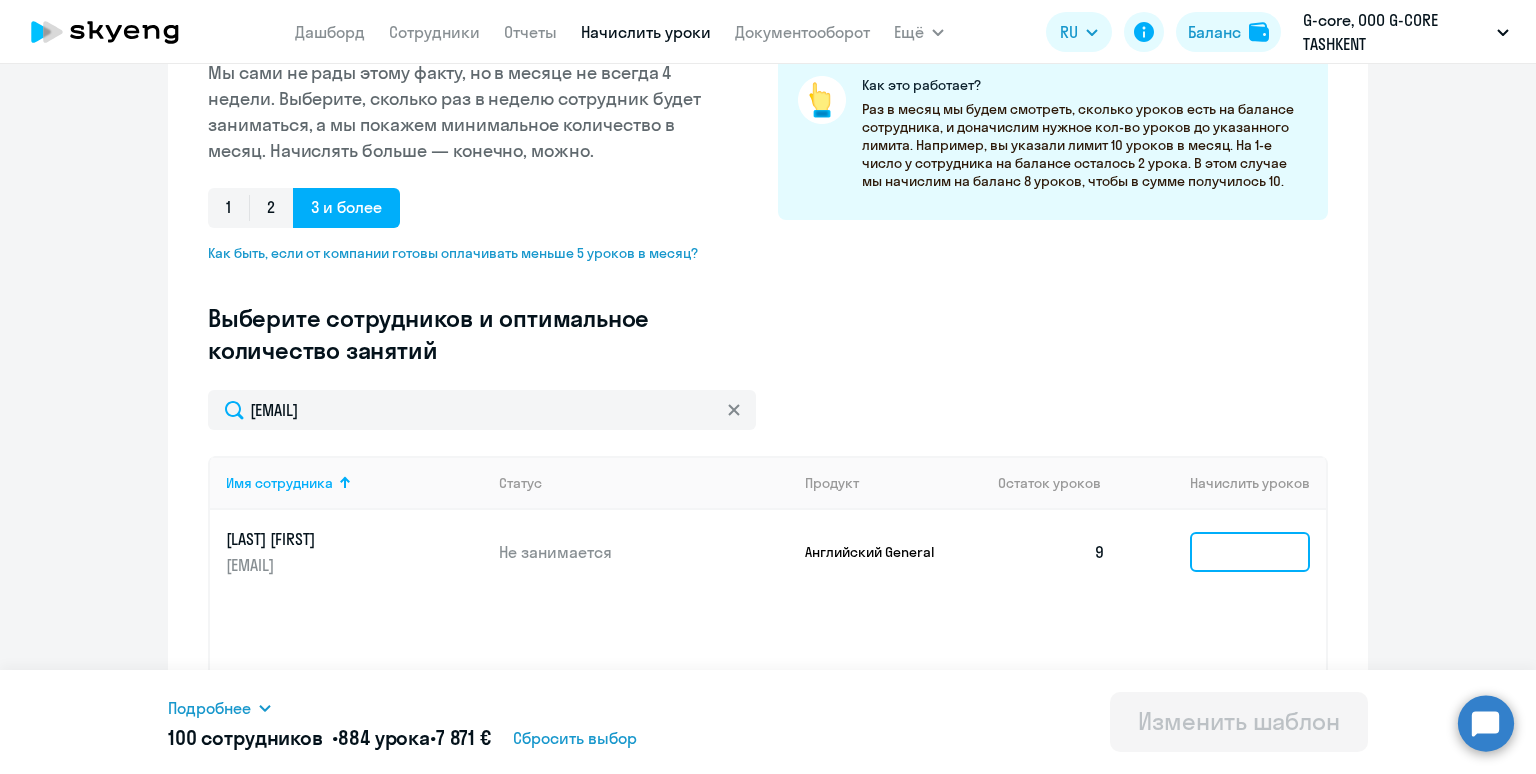 click 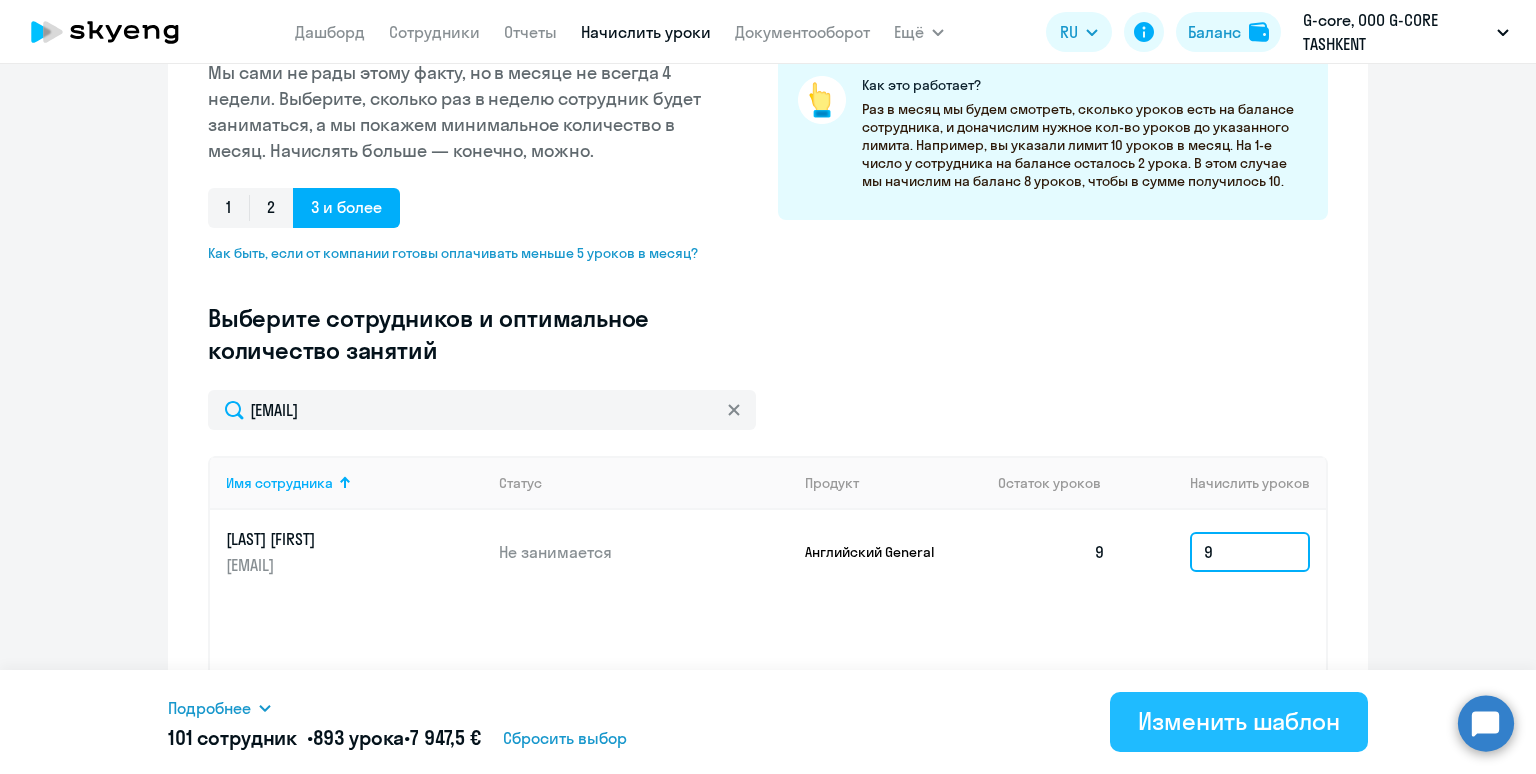 type on "9" 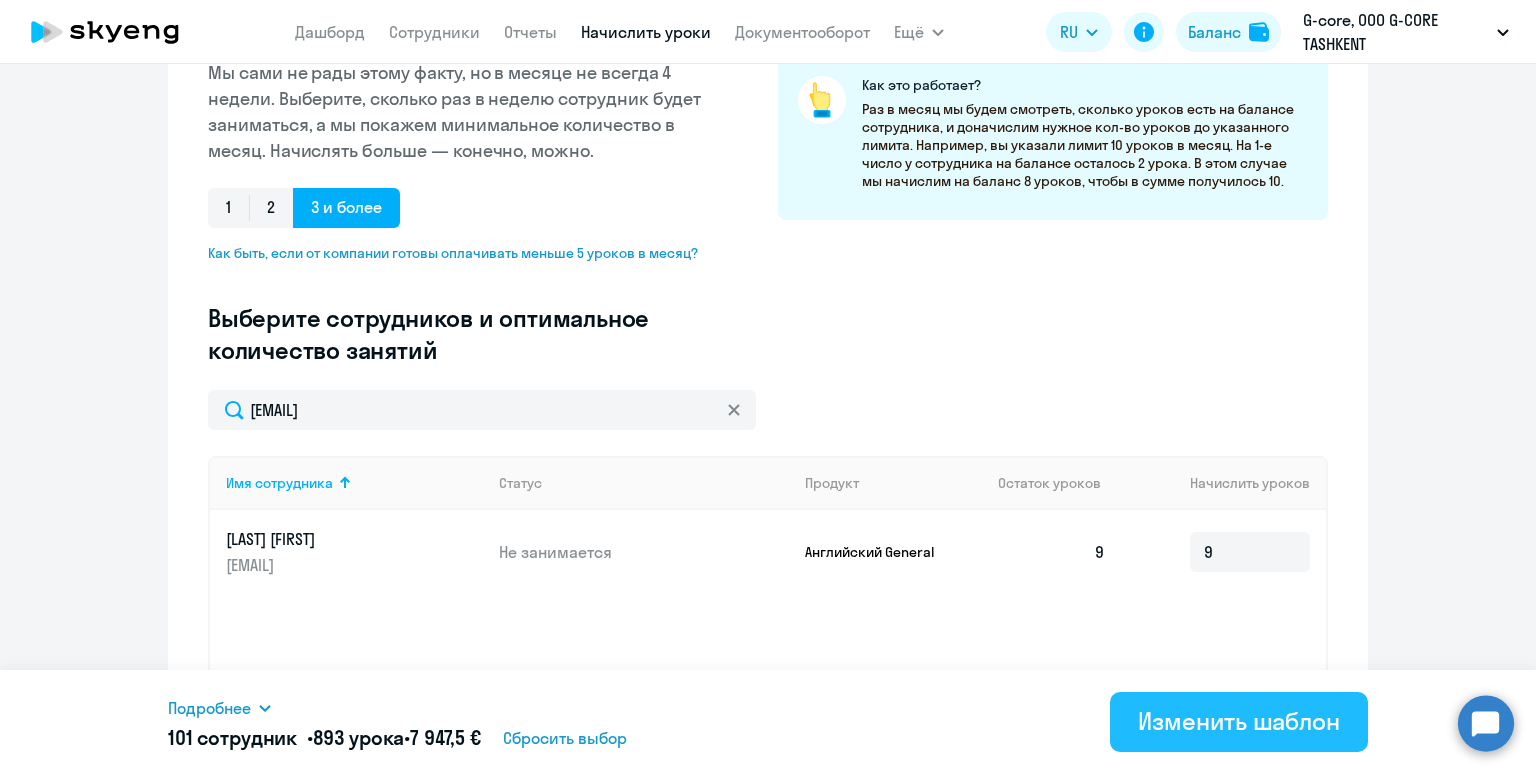 click on "Изменить шаблон" at bounding box center [1239, 721] 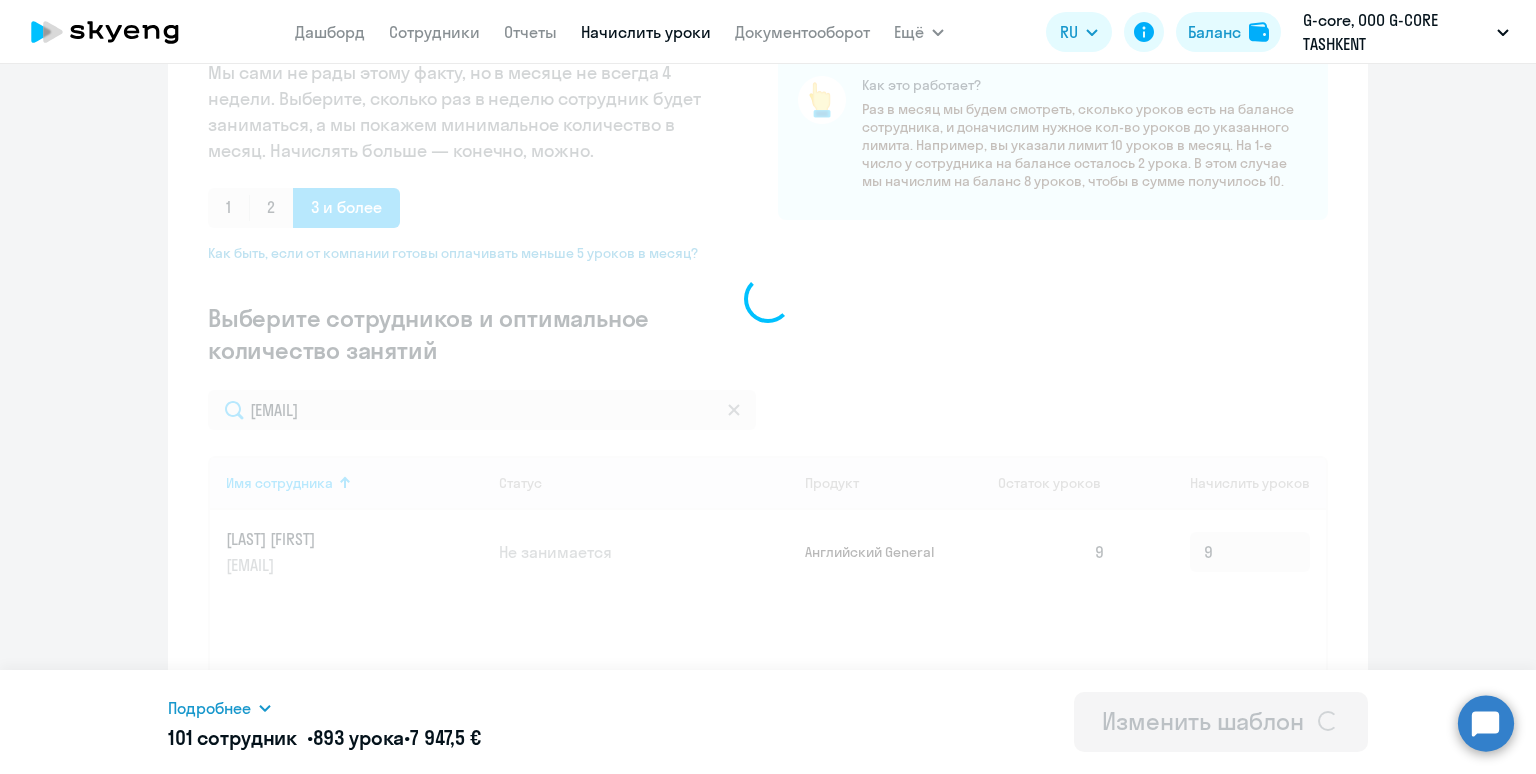 scroll, scrollTop: 0, scrollLeft: 0, axis: both 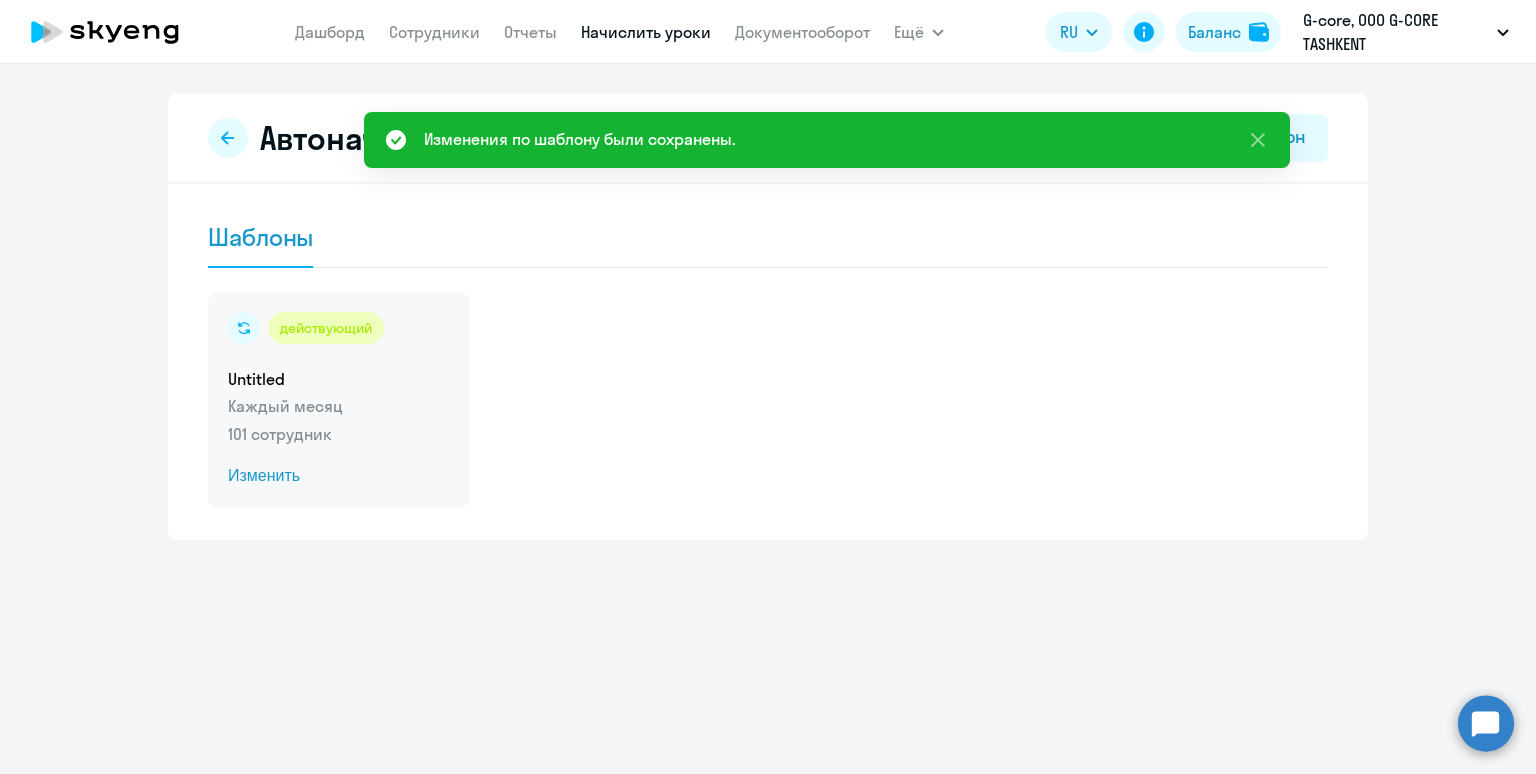 click on "Untitled" 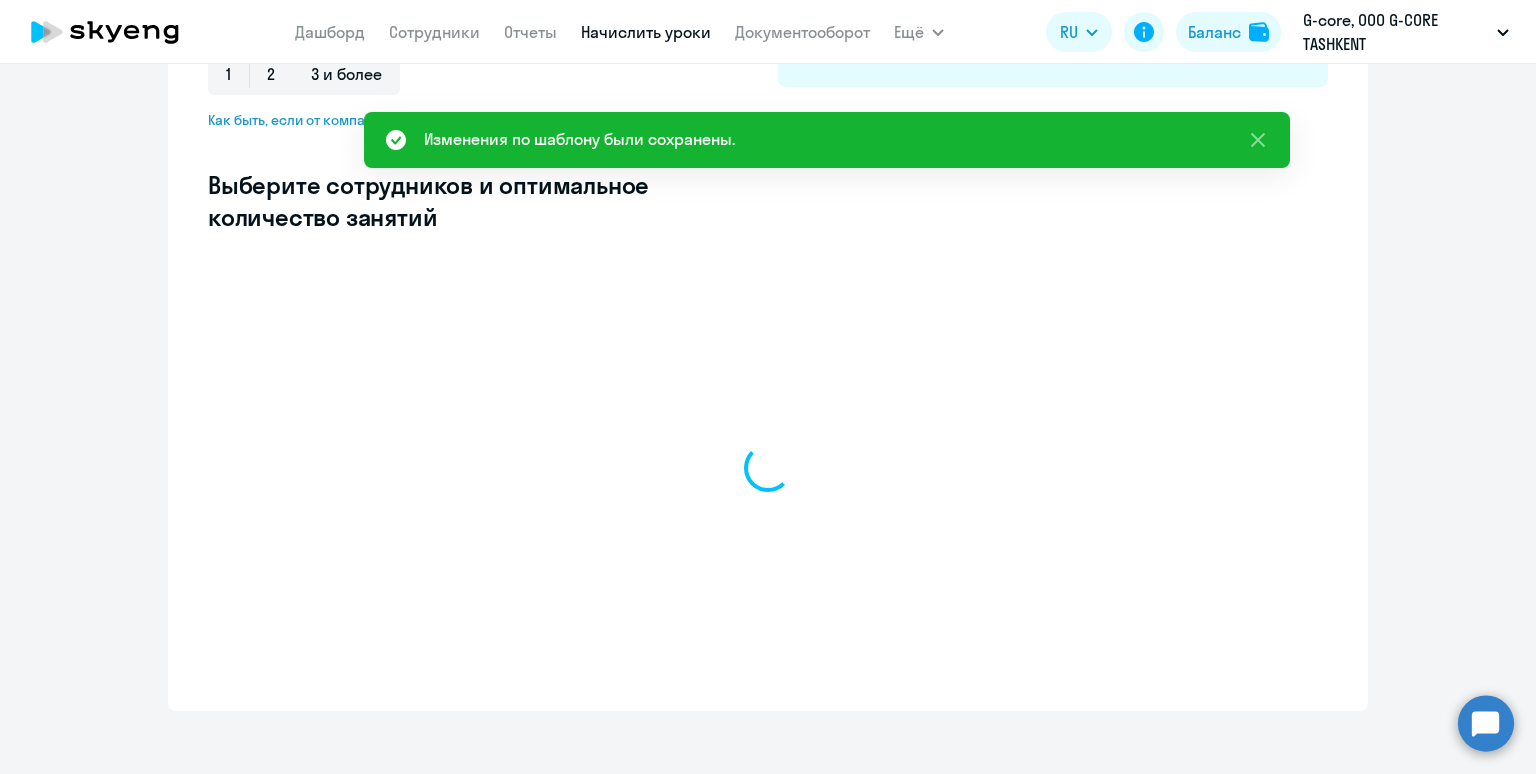 select on "10" 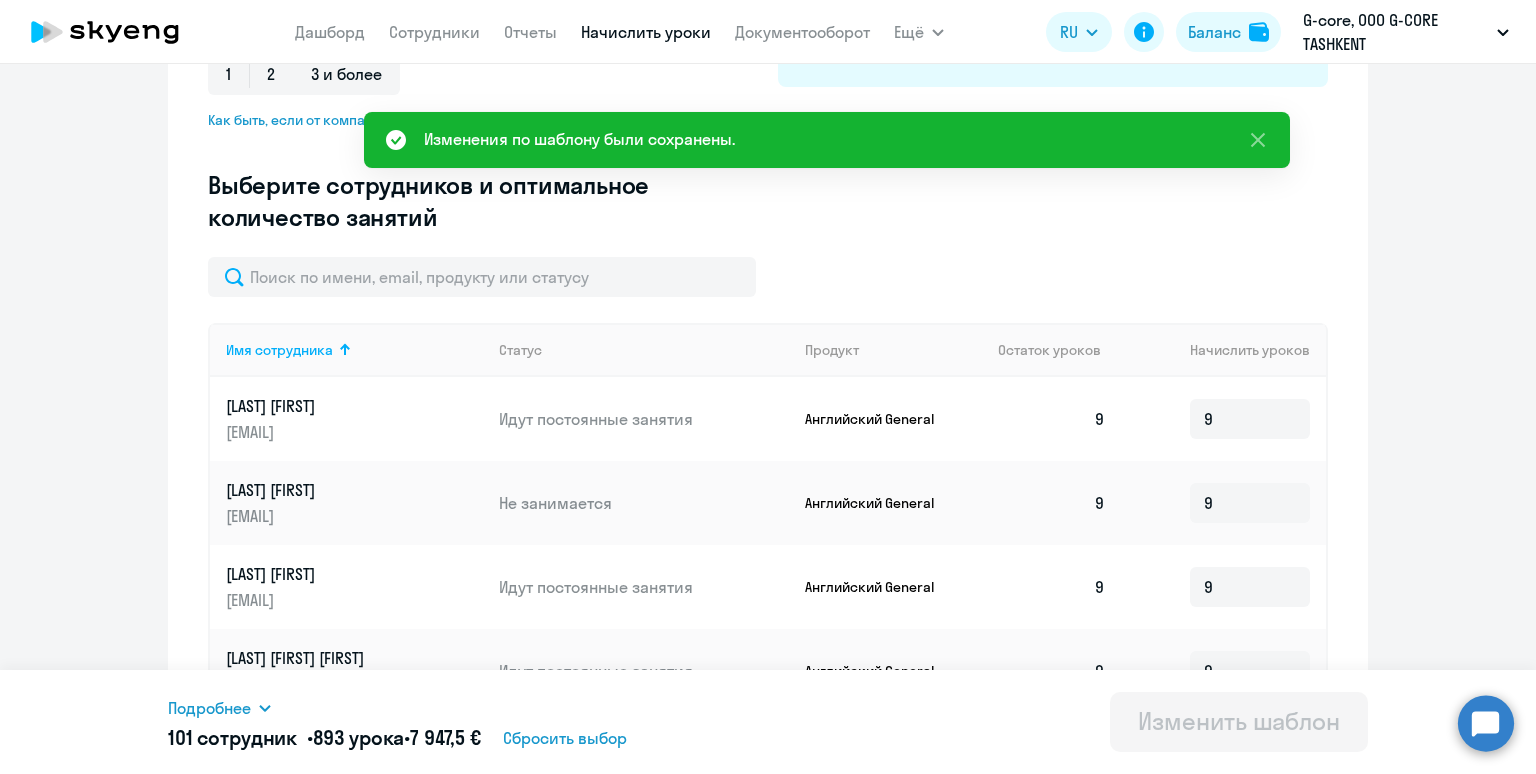 scroll, scrollTop: 610, scrollLeft: 0, axis: vertical 